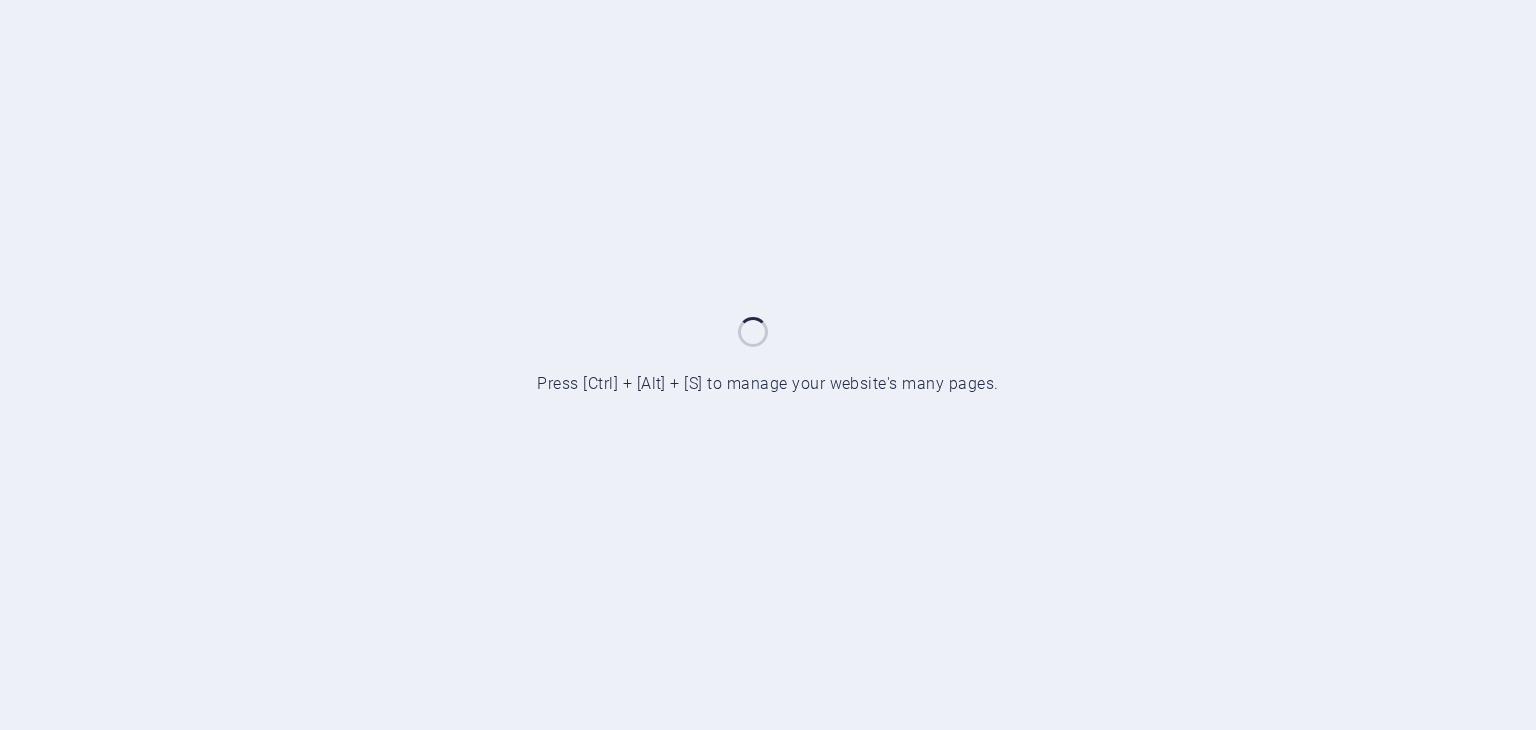 scroll, scrollTop: 0, scrollLeft: 0, axis: both 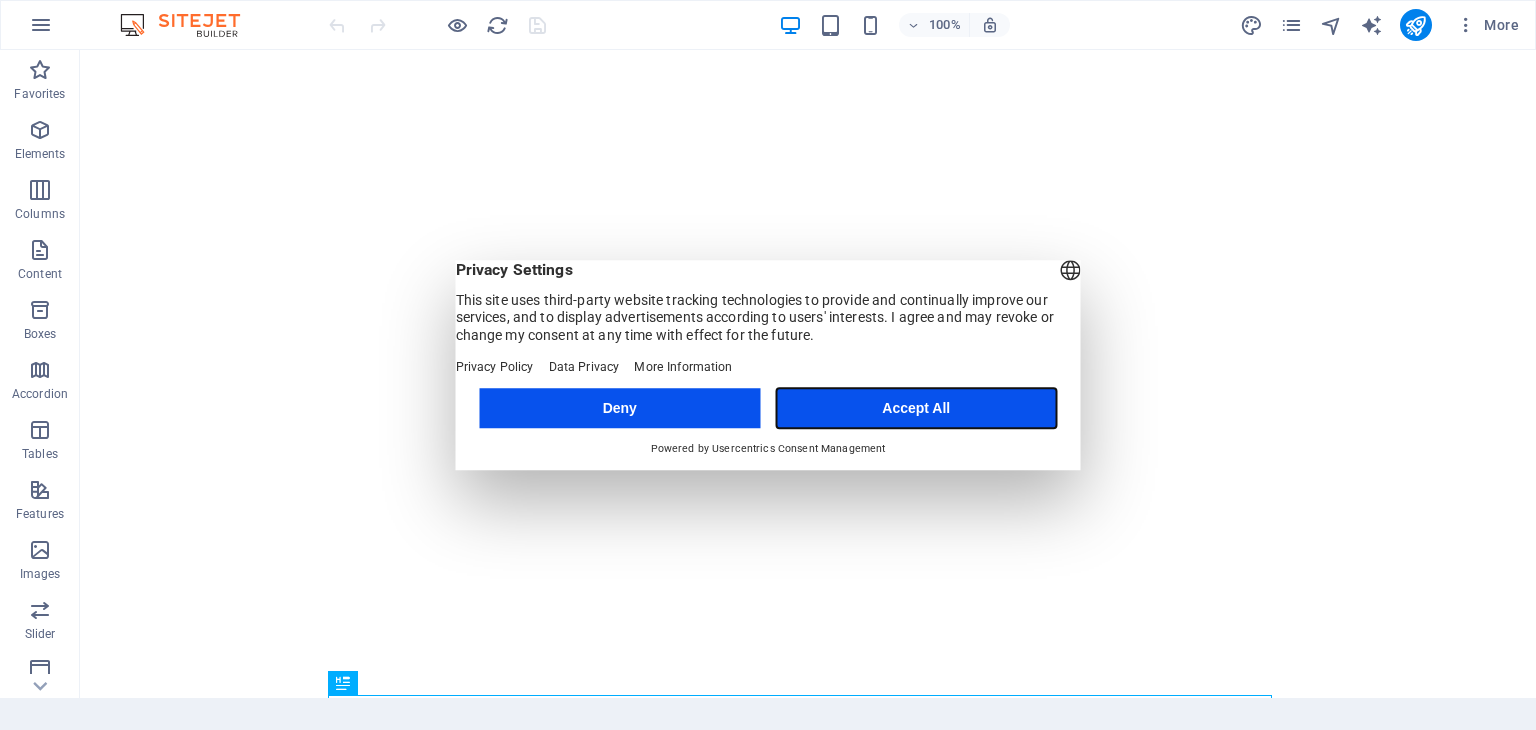 click on "Accept All" at bounding box center [916, 408] 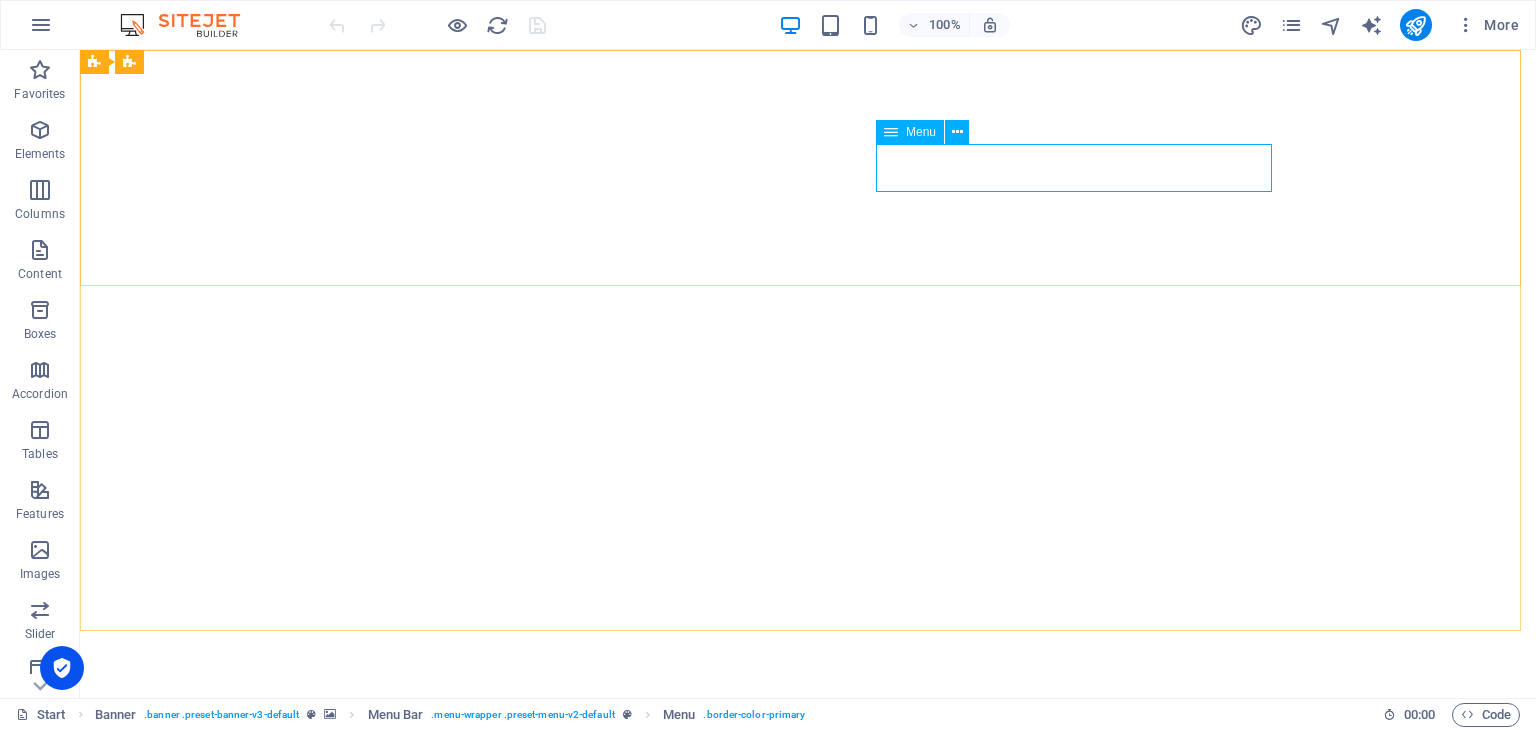 click on "Menu" at bounding box center [921, 132] 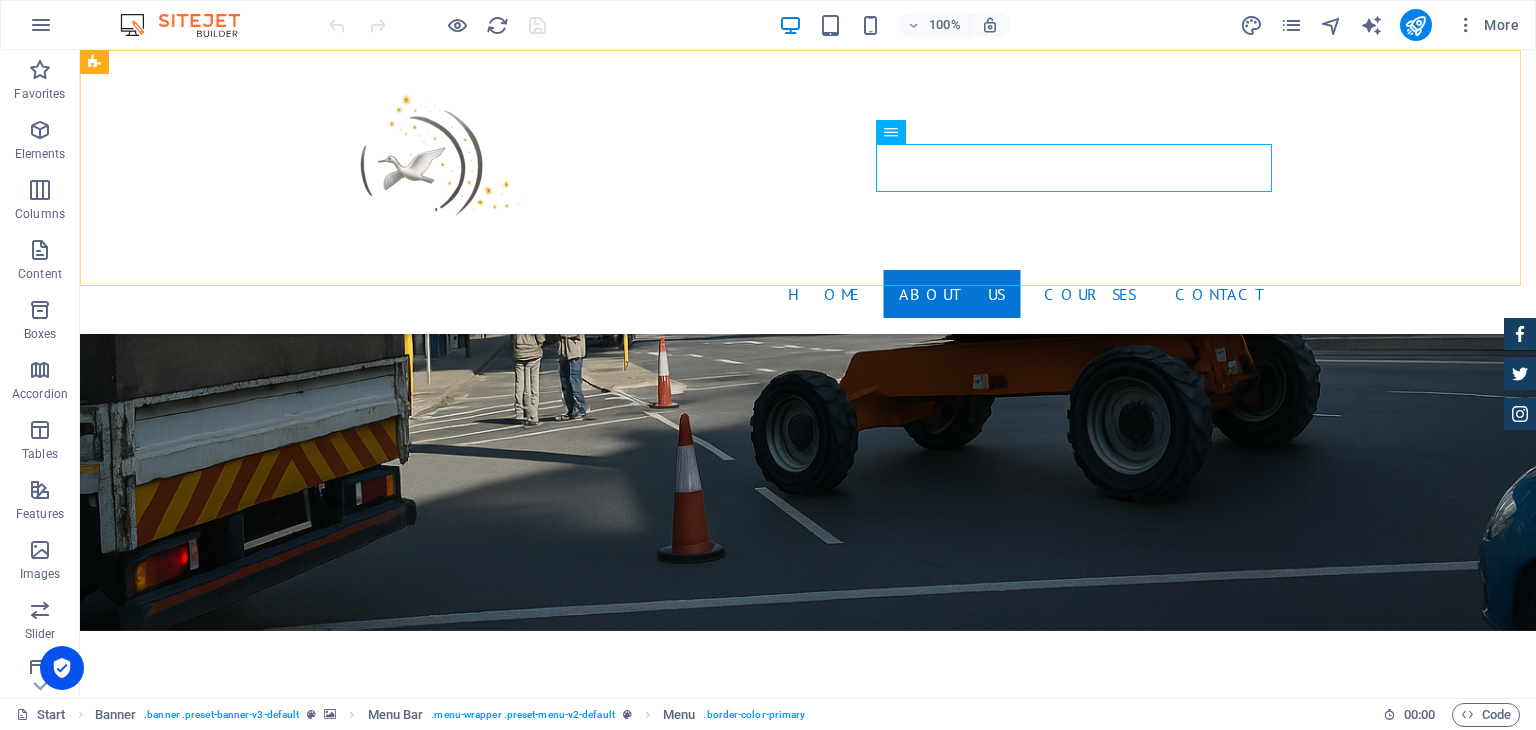 scroll, scrollTop: 820, scrollLeft: 0, axis: vertical 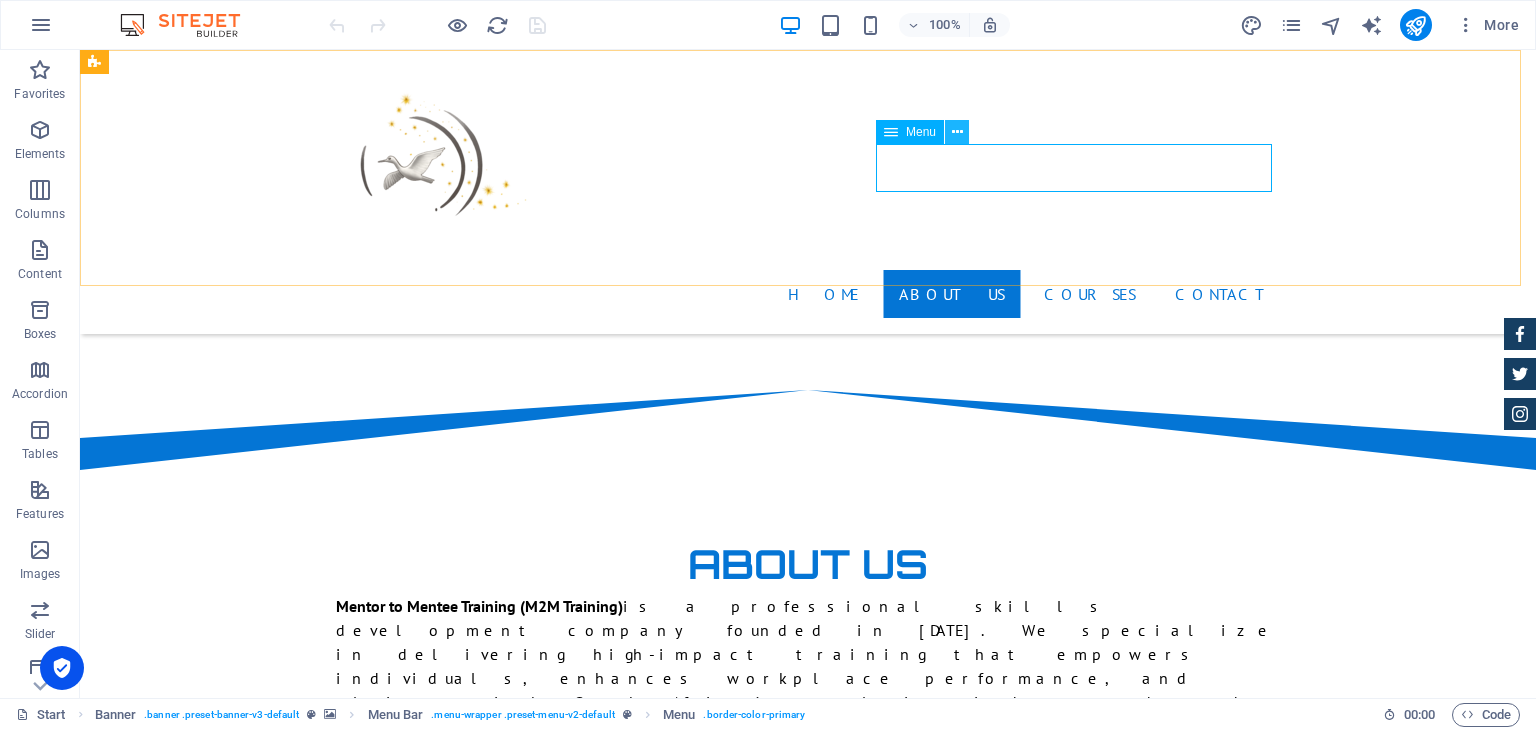 click at bounding box center (957, 132) 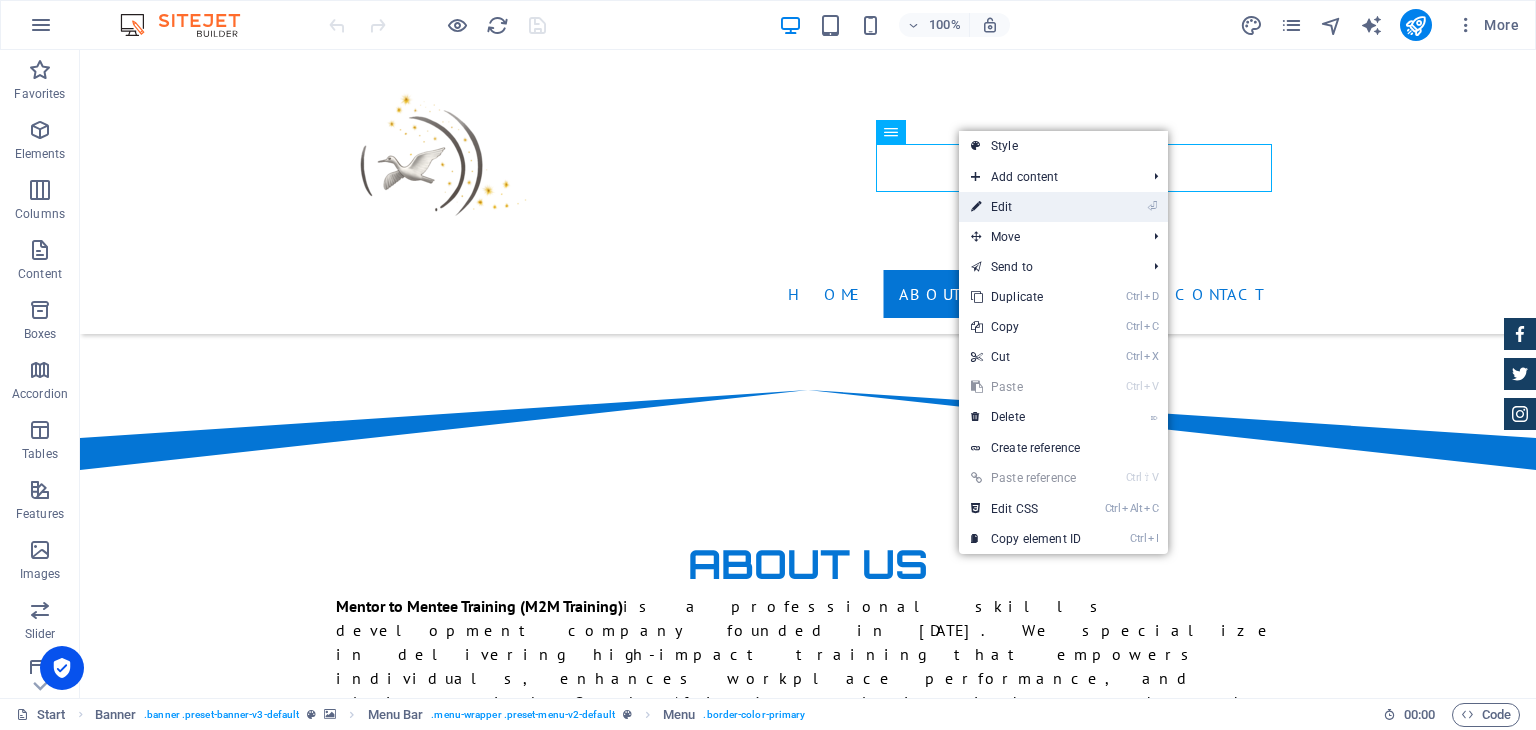 click on "⏎  Edit" at bounding box center (1026, 207) 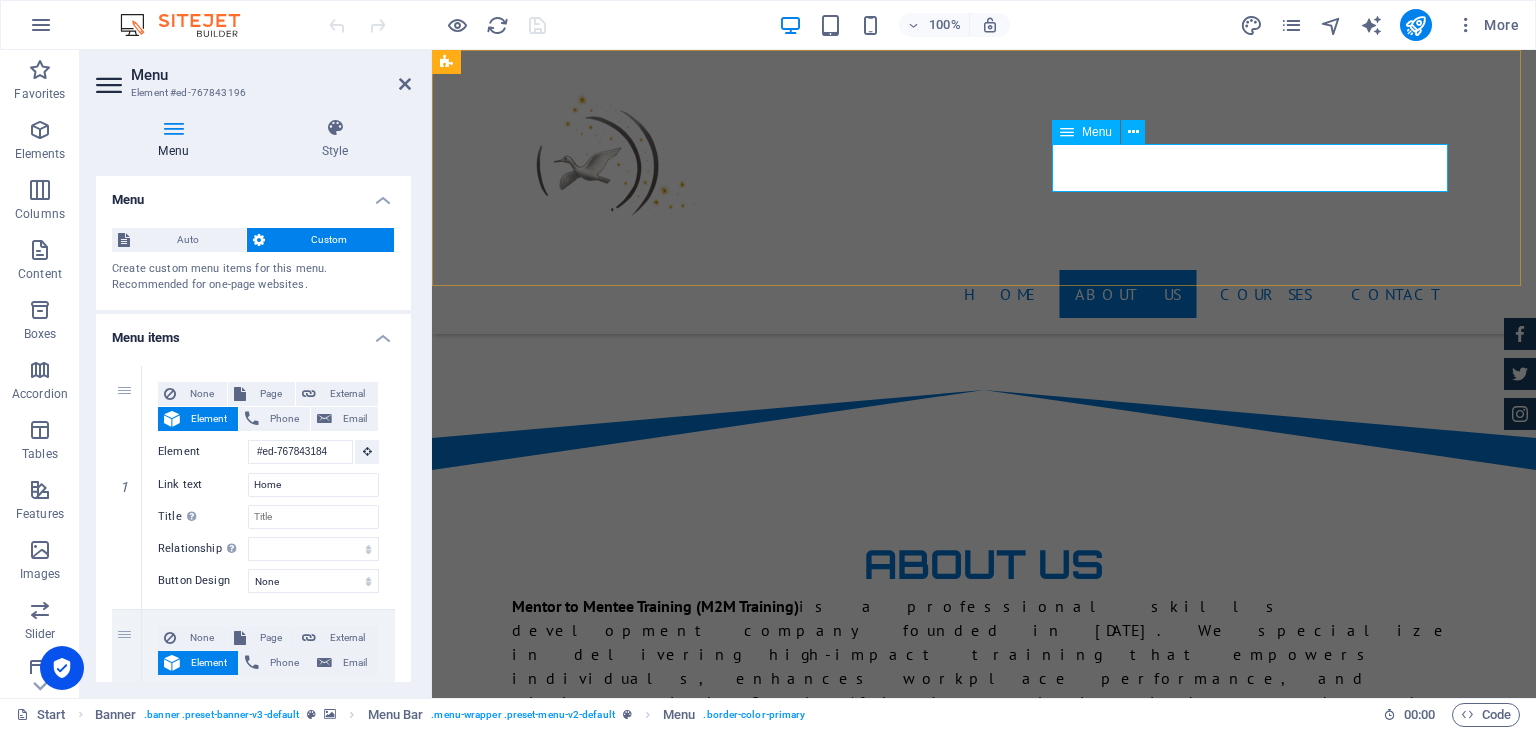 click on "Home About us COURSES Contact" at bounding box center [984, 294] 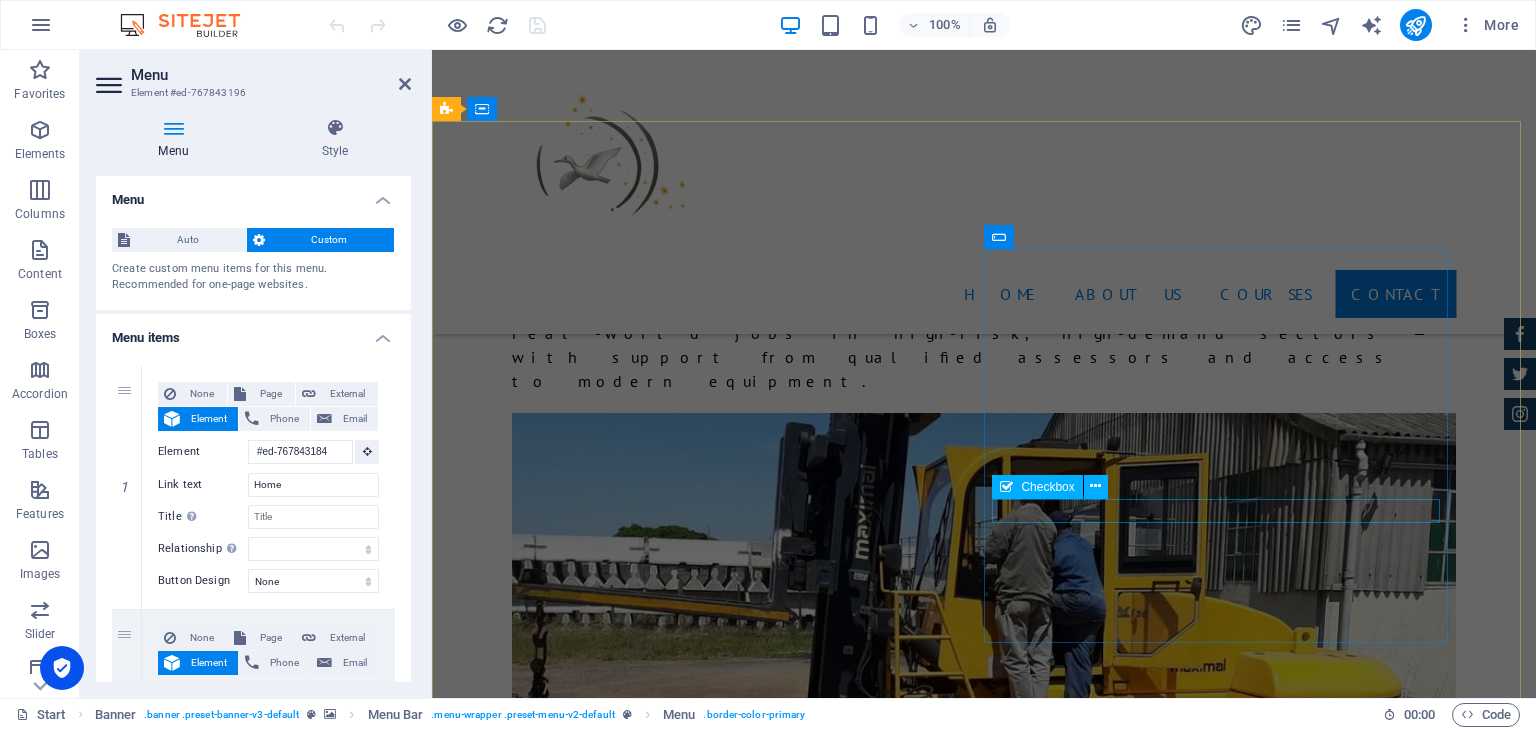 scroll, scrollTop: 4263, scrollLeft: 0, axis: vertical 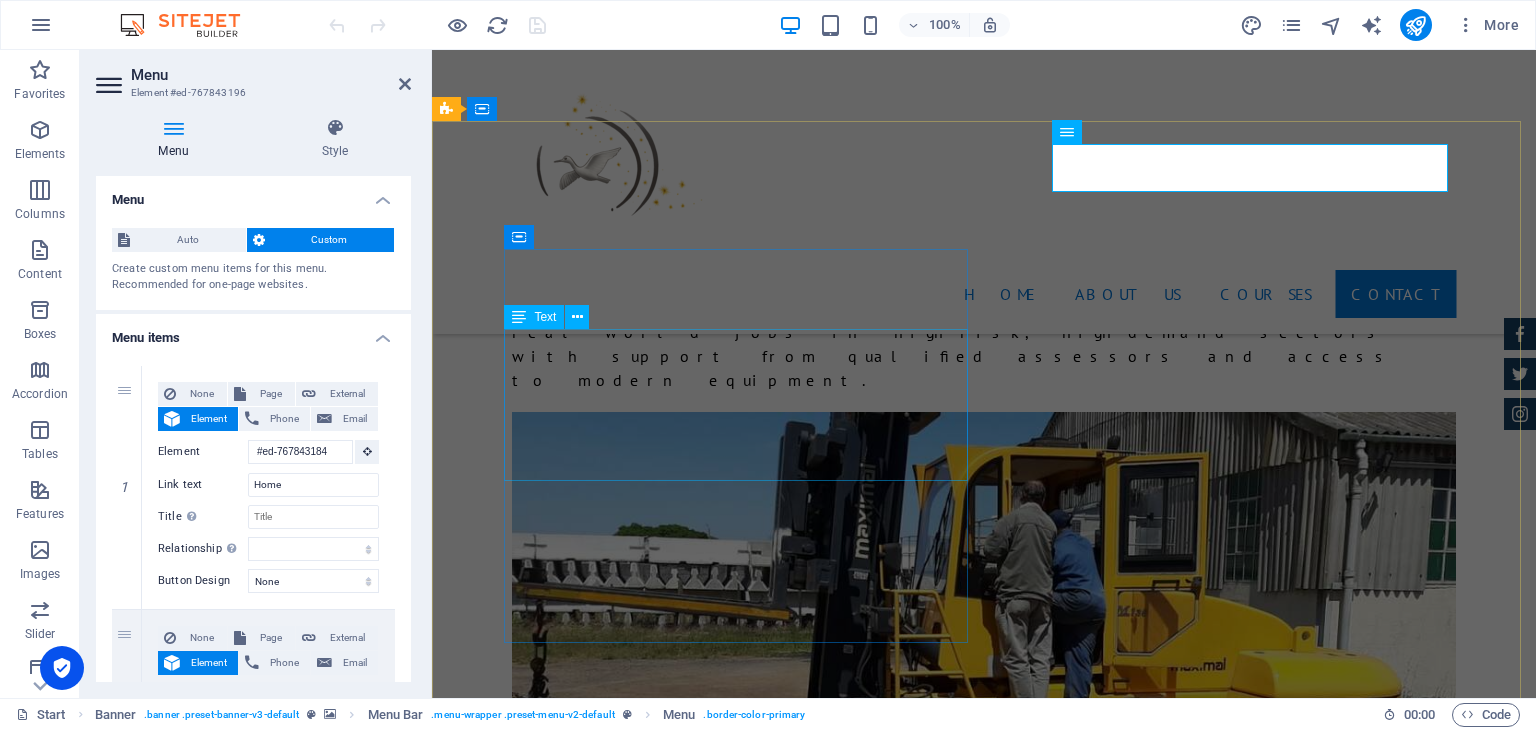 click on "m2mtraining.co.za 11 Harold street, Devon Park ,  Eersteriver, Western Cape   7100 +27 21 902 50 info@m2mtraining.co.za Legal Notice  |  Privacy" at bounding box center (920, 6419) 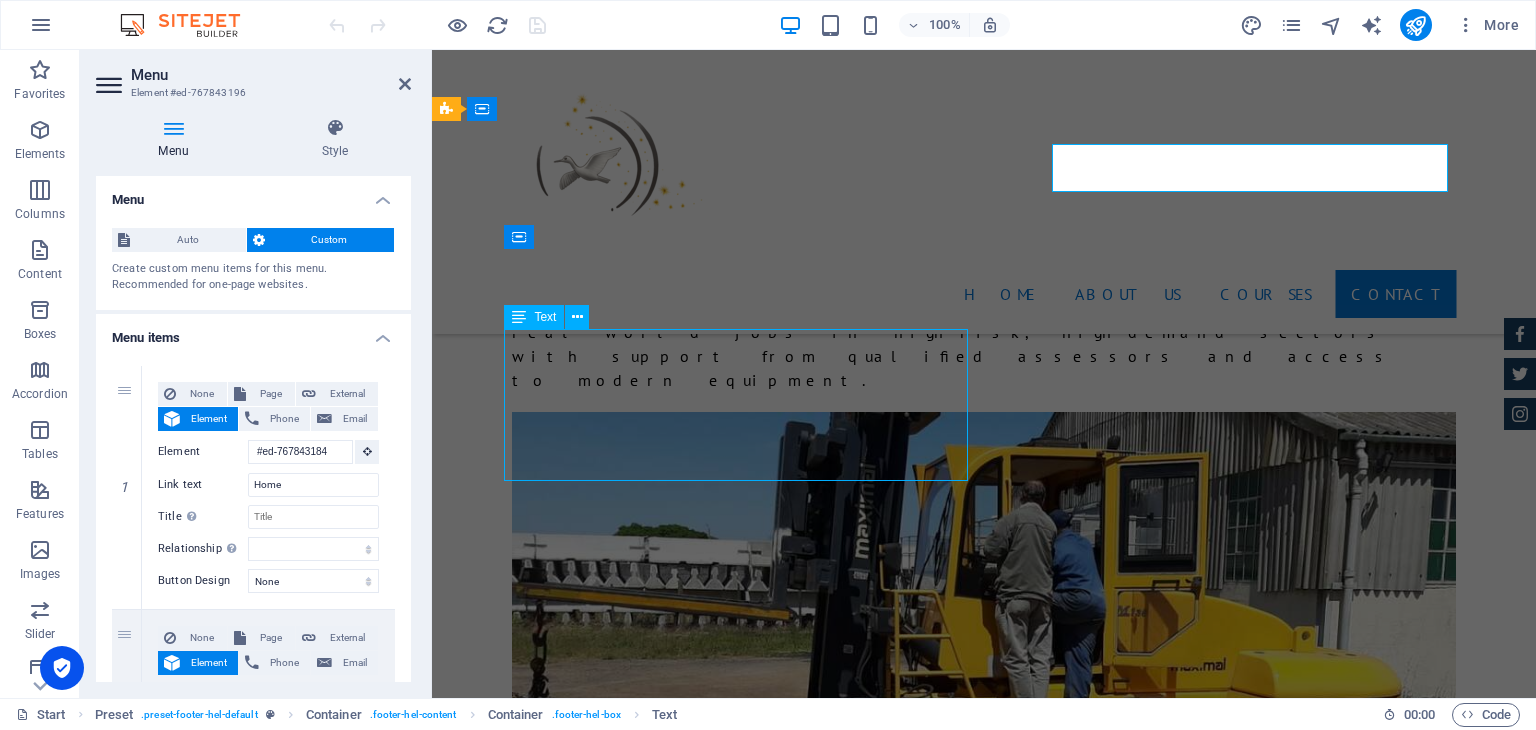 click on "m2mtraining.co.za 11 Harold street, Devon Park ,  Eersteriver, Western Cape   7100 +27 21 902 50 info@m2mtraining.co.za Legal Notice  |  Privacy" at bounding box center (920, 6419) 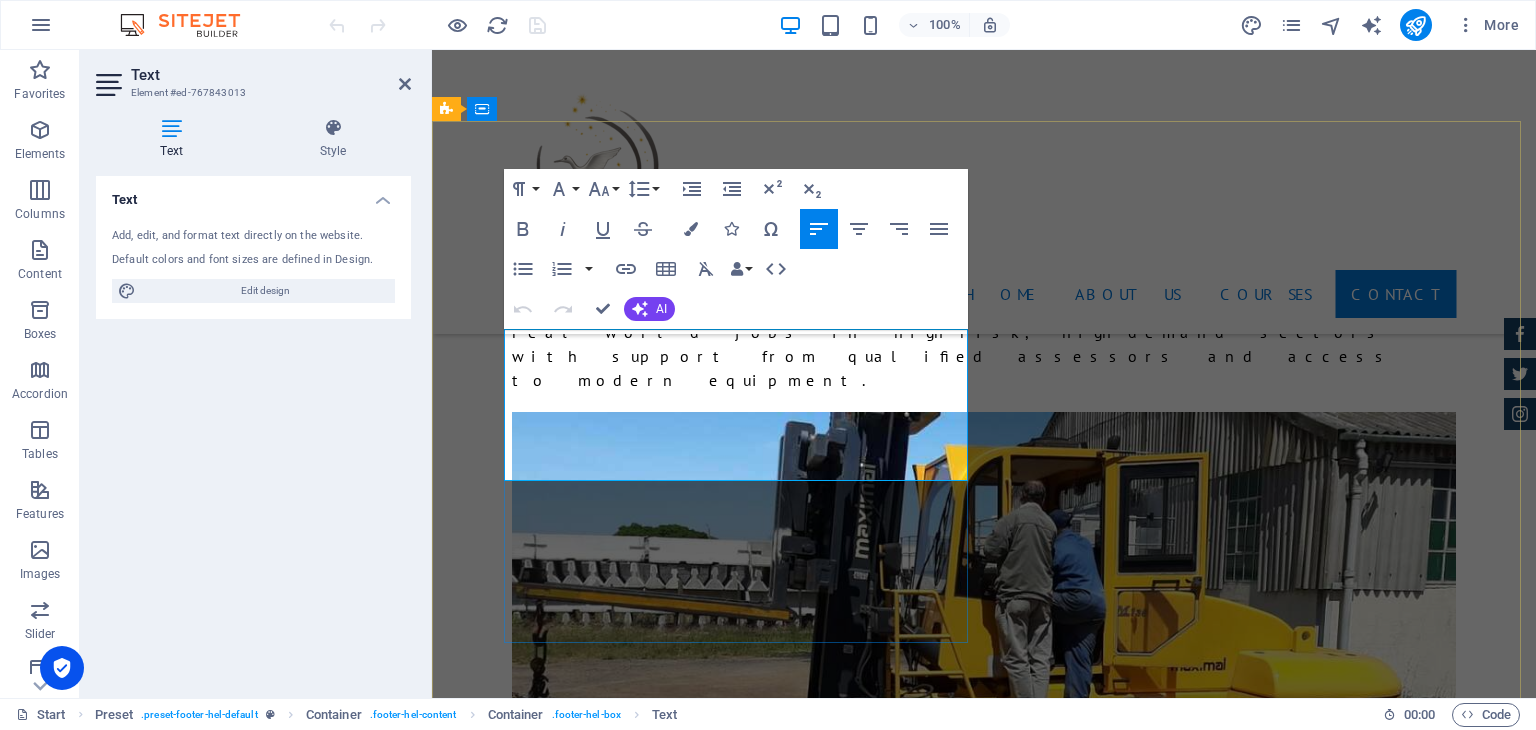 click on "[PHONE_NUMBER]" at bounding box center (933, 6431) 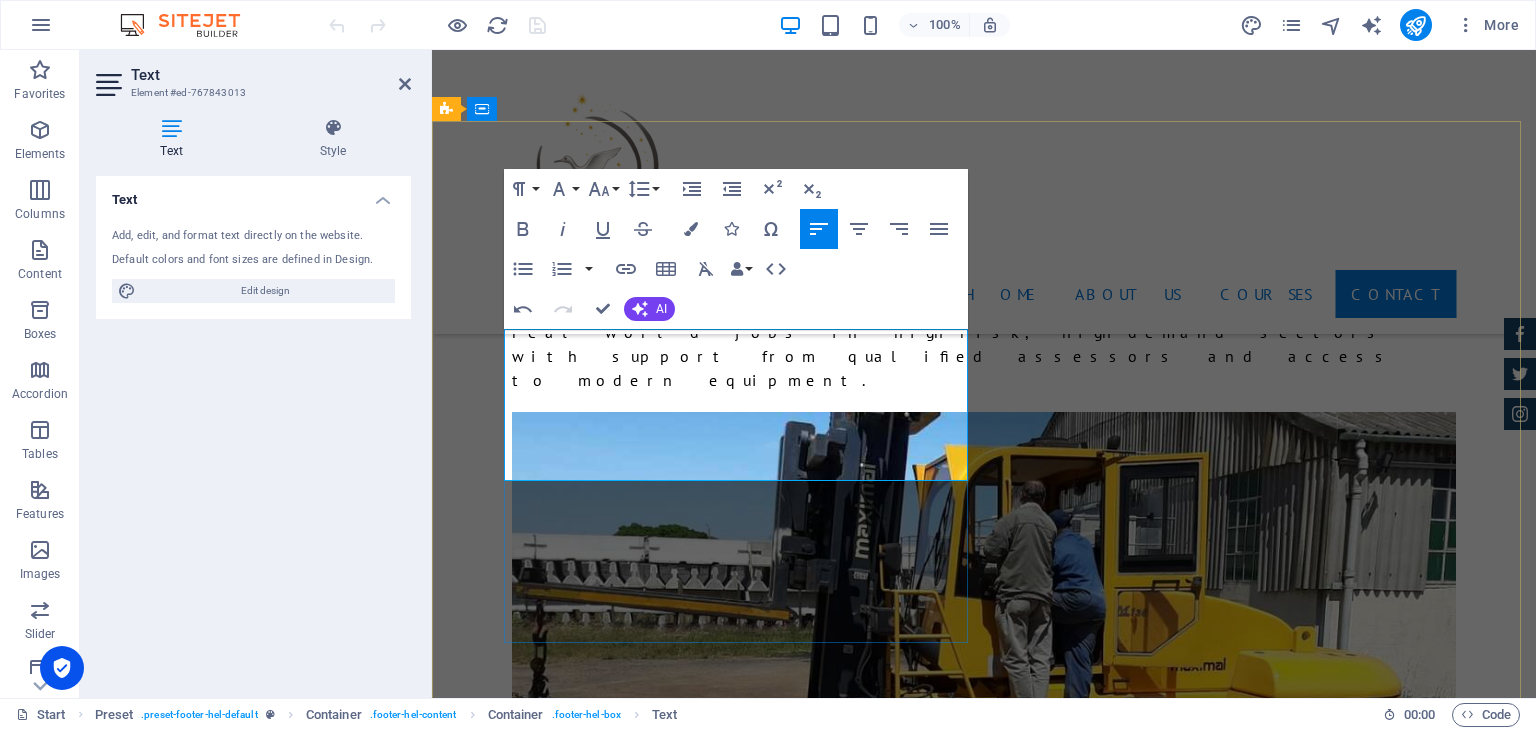 type 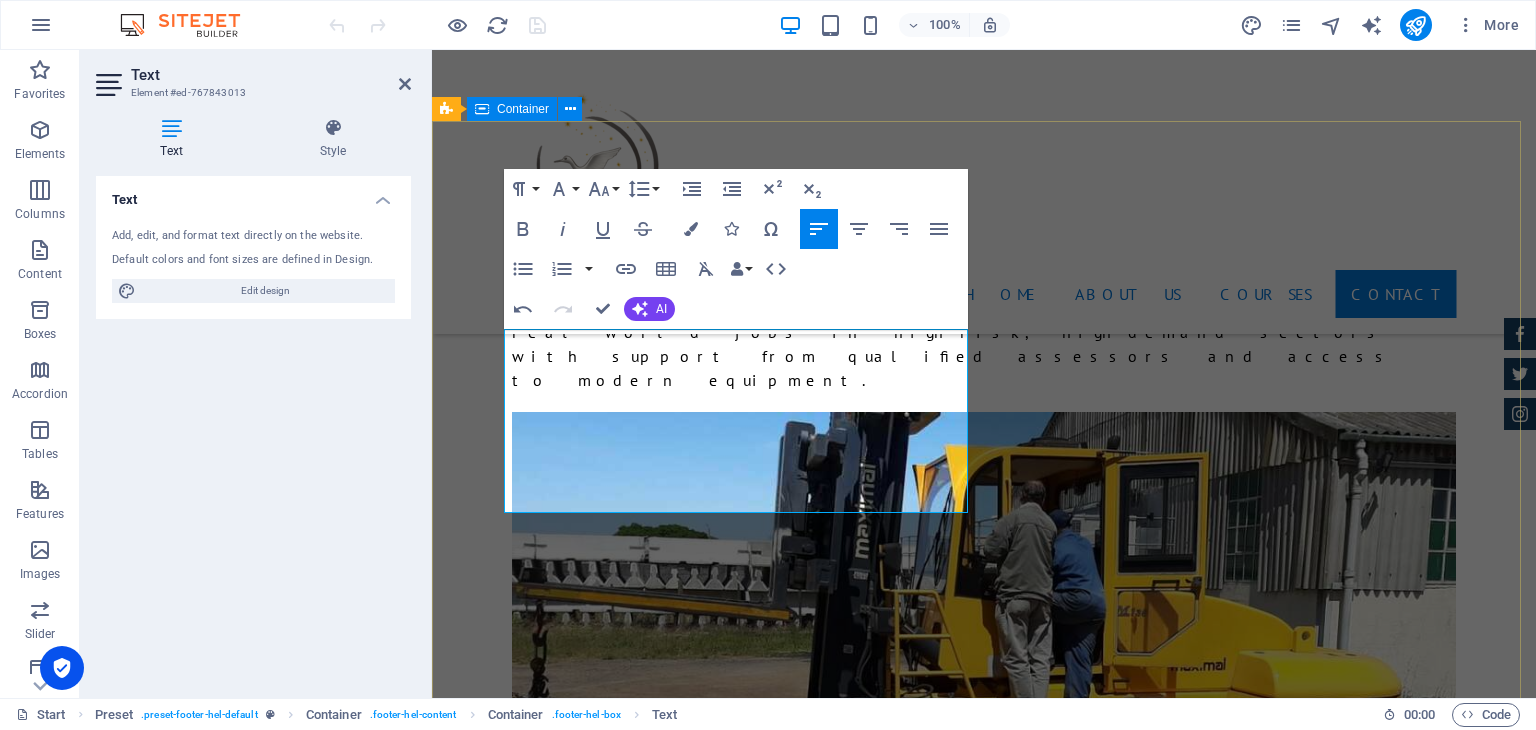 drag, startPoint x: 628, startPoint y: 407, endPoint x: 502, endPoint y: 405, distance: 126.01587 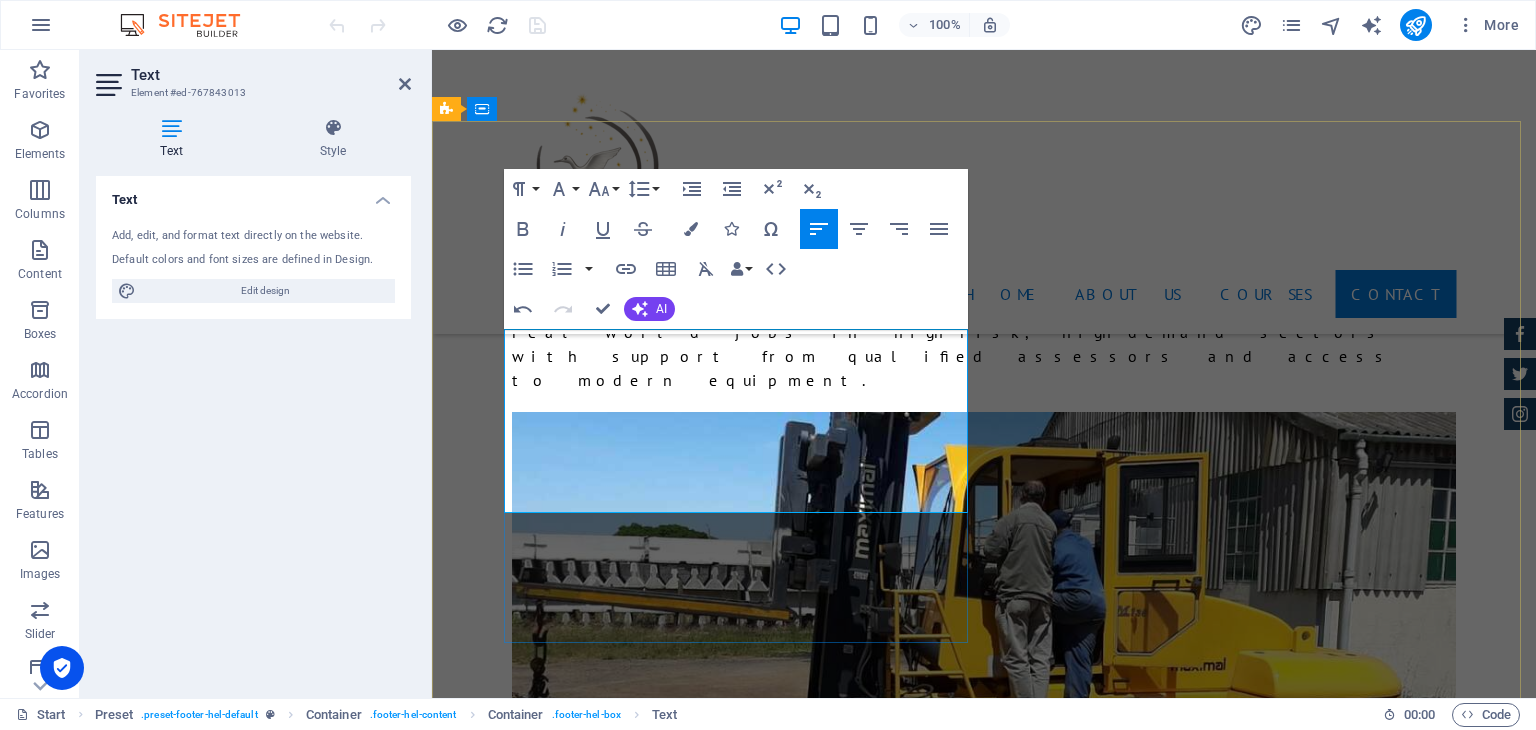 click on "​" at bounding box center [933, 6463] 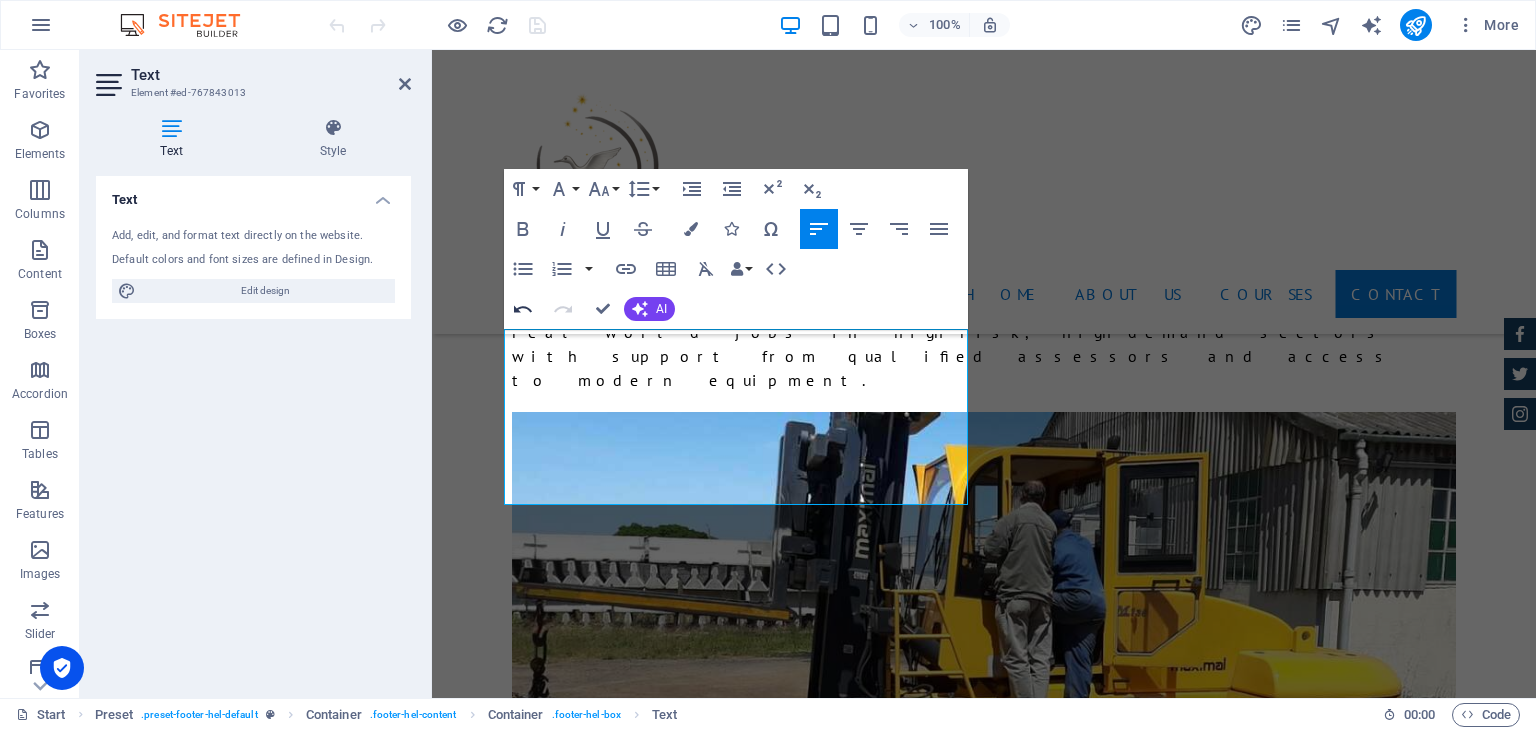 click 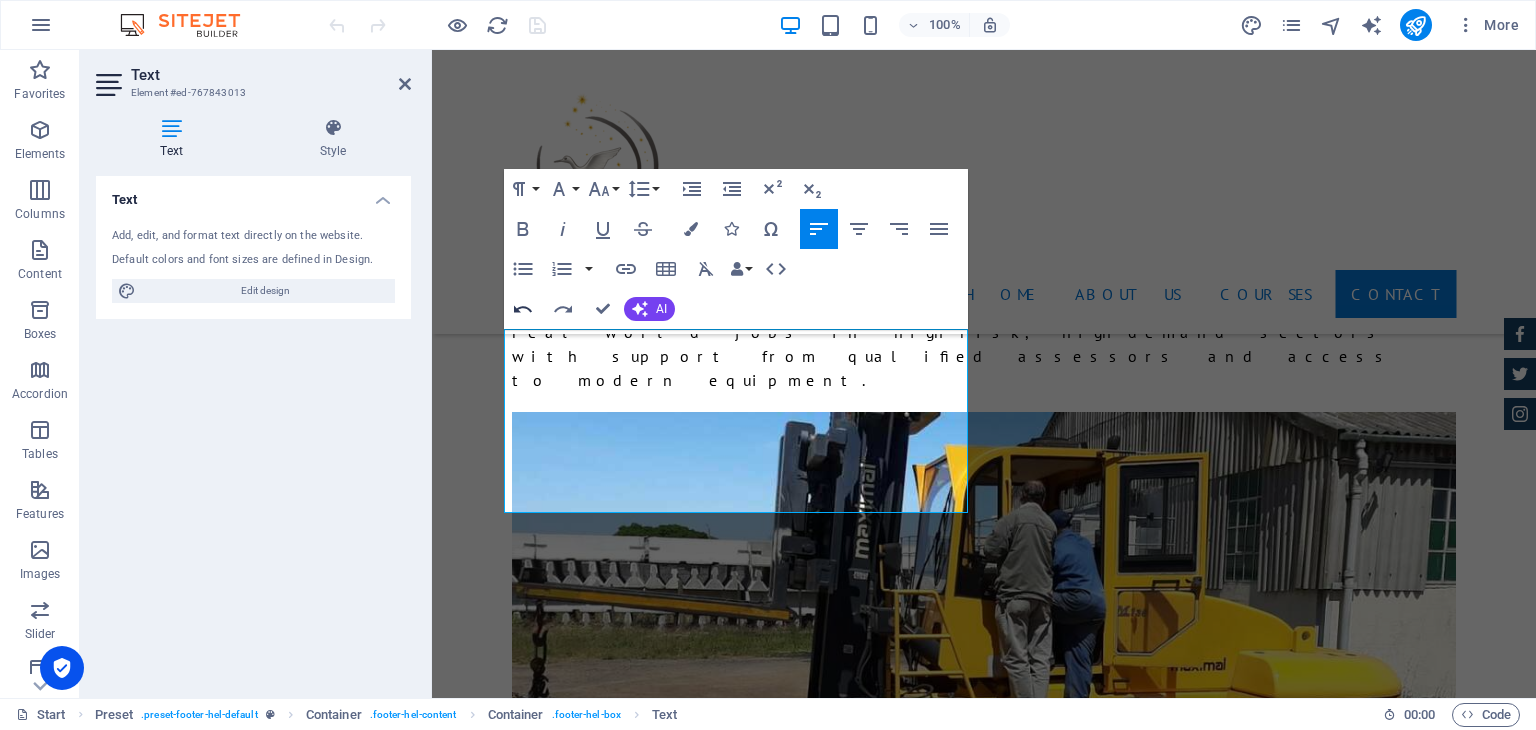 click 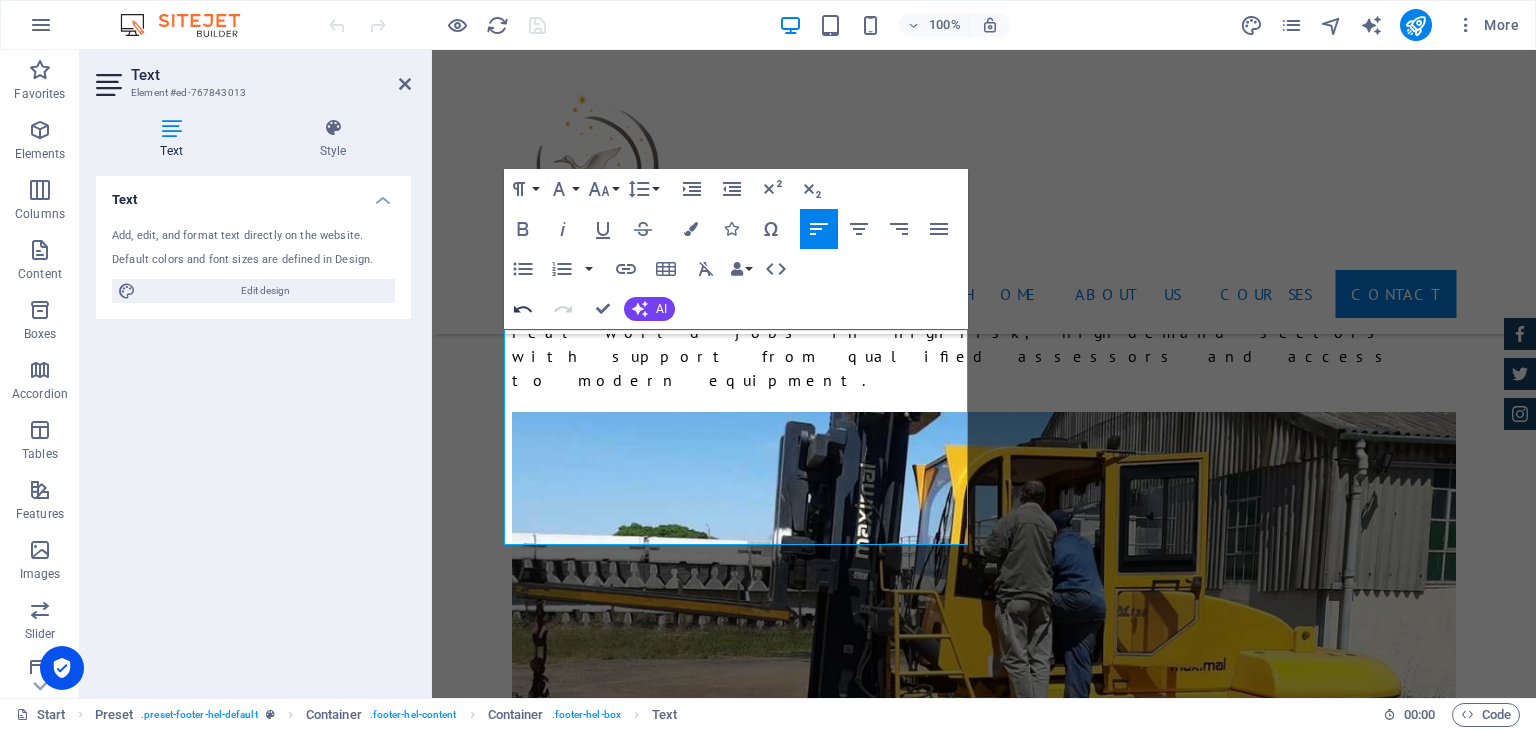 click 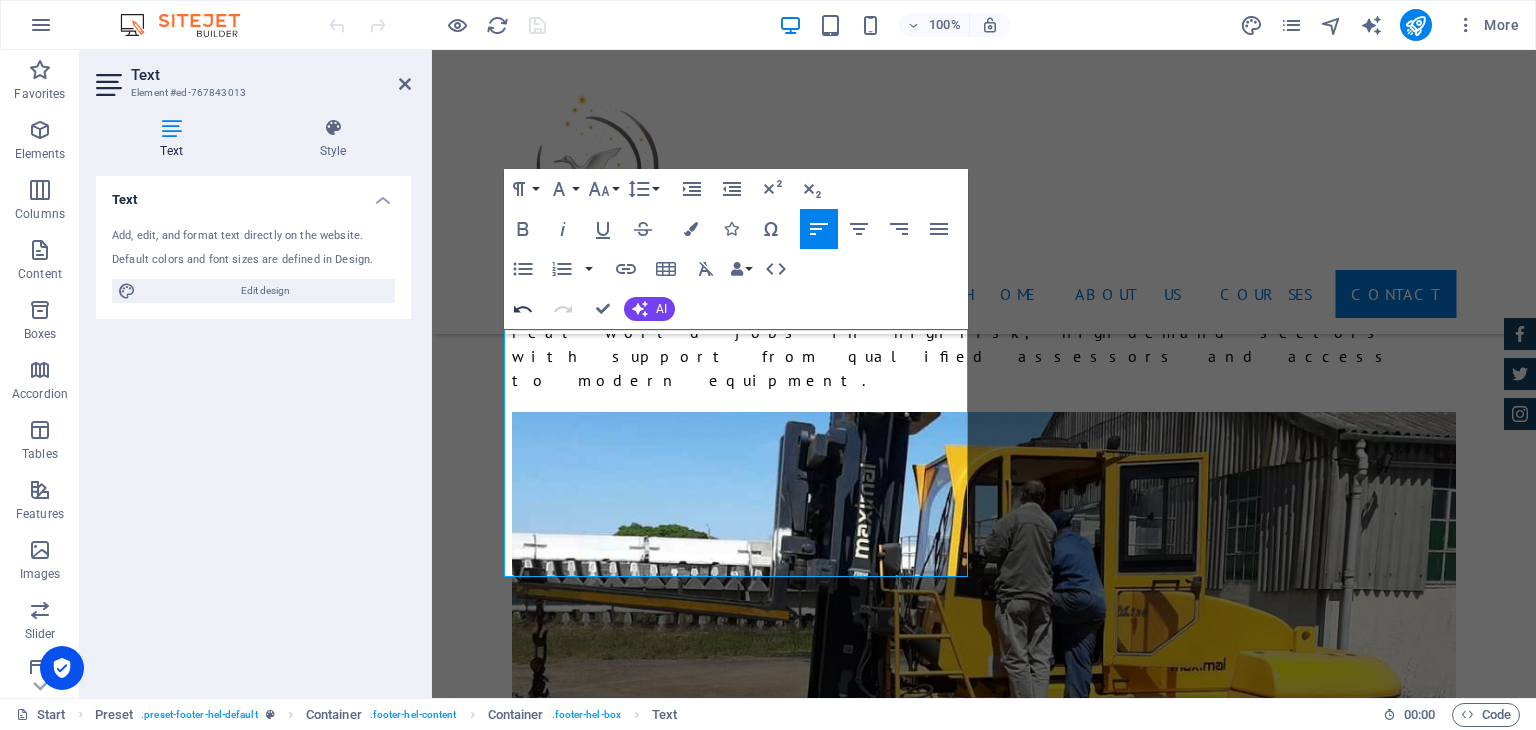 click 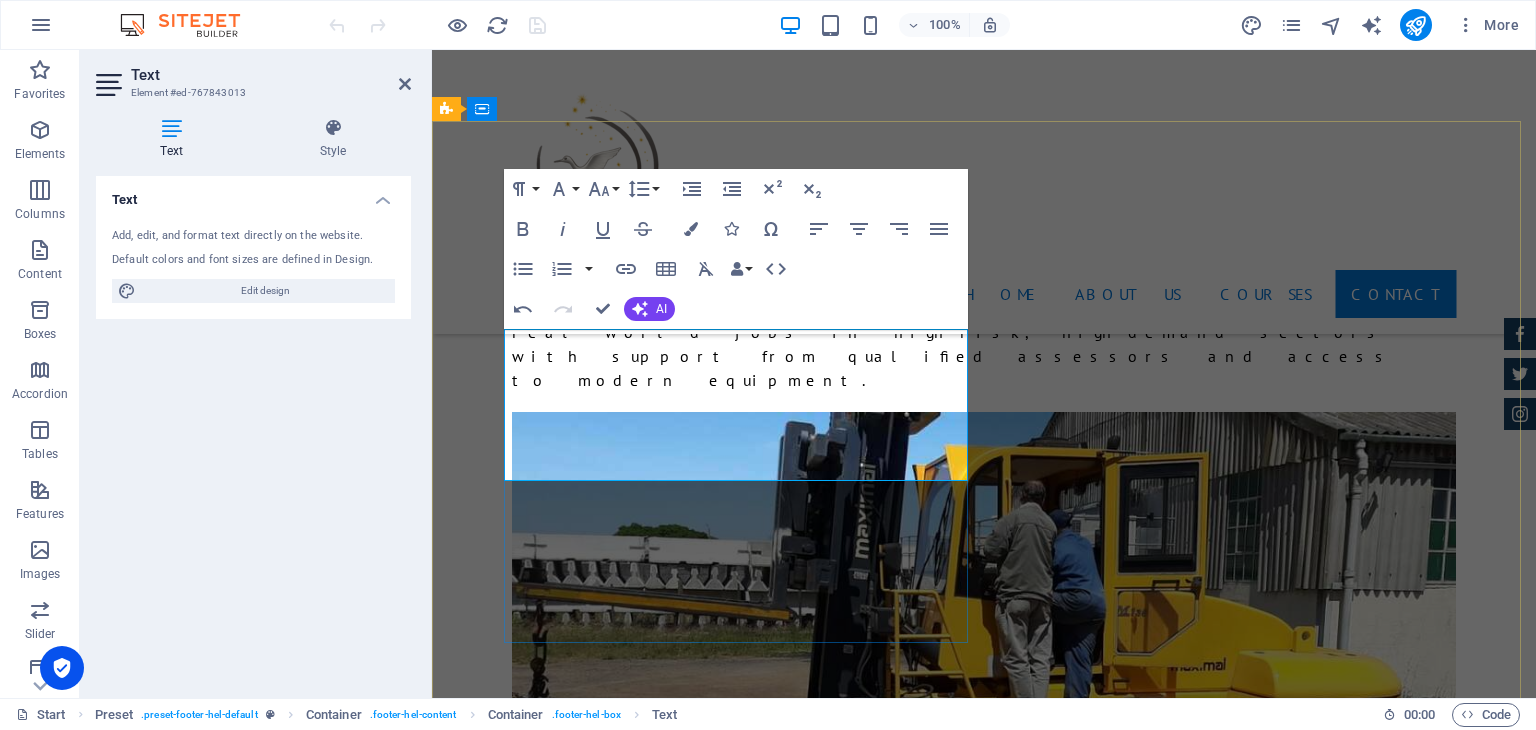 click on "+27 21 902 50   |     +27" at bounding box center (672, 6431) 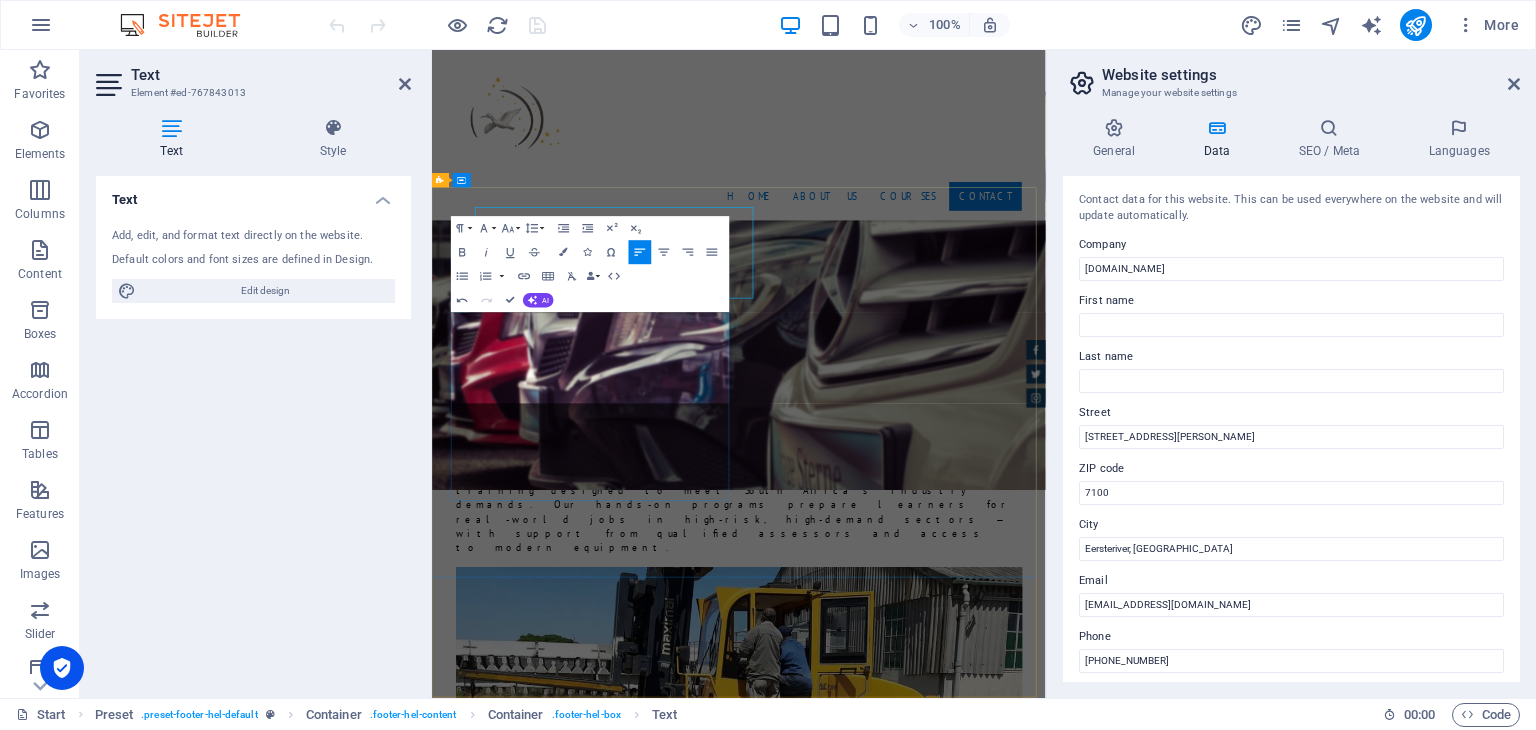 scroll, scrollTop: 4280, scrollLeft: 0, axis: vertical 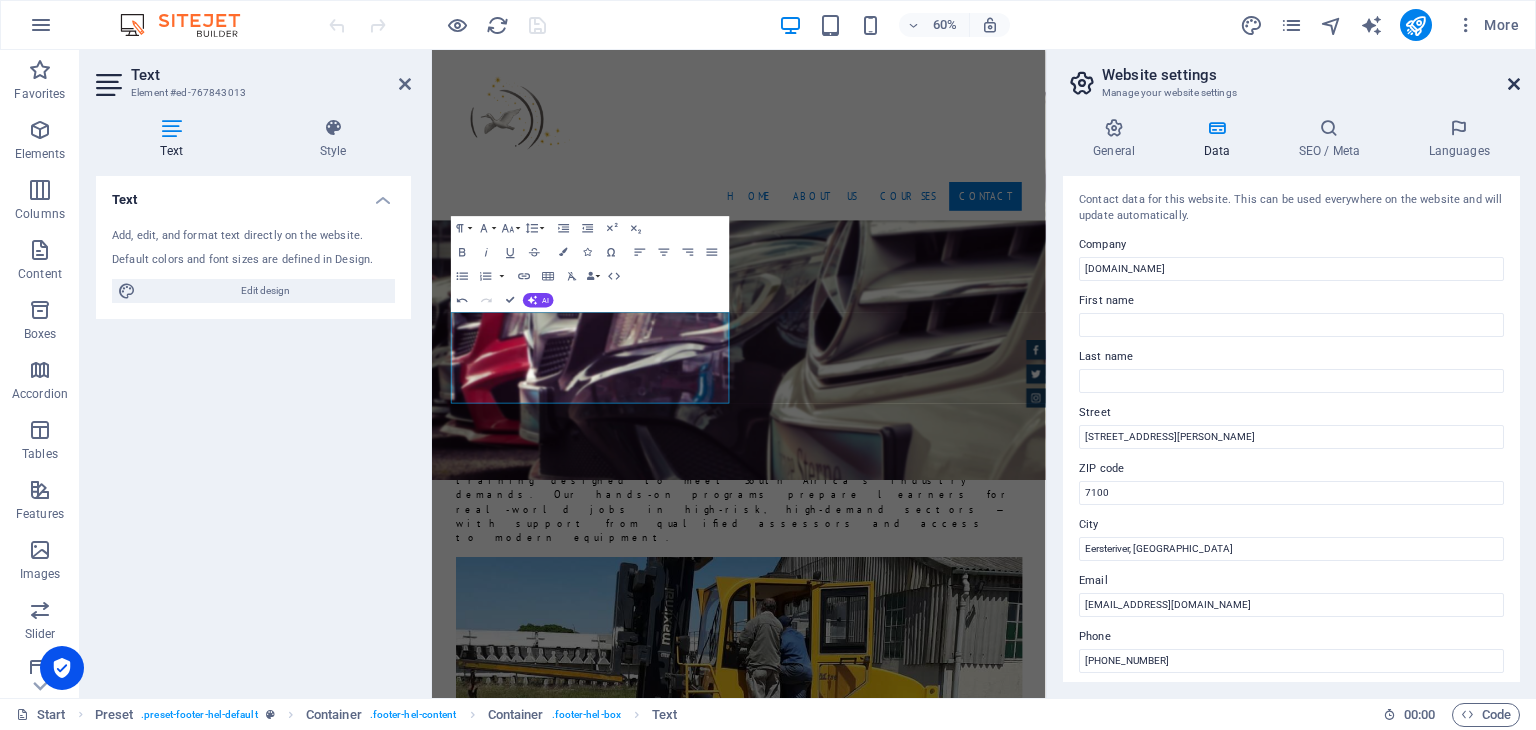 click at bounding box center [1514, 84] 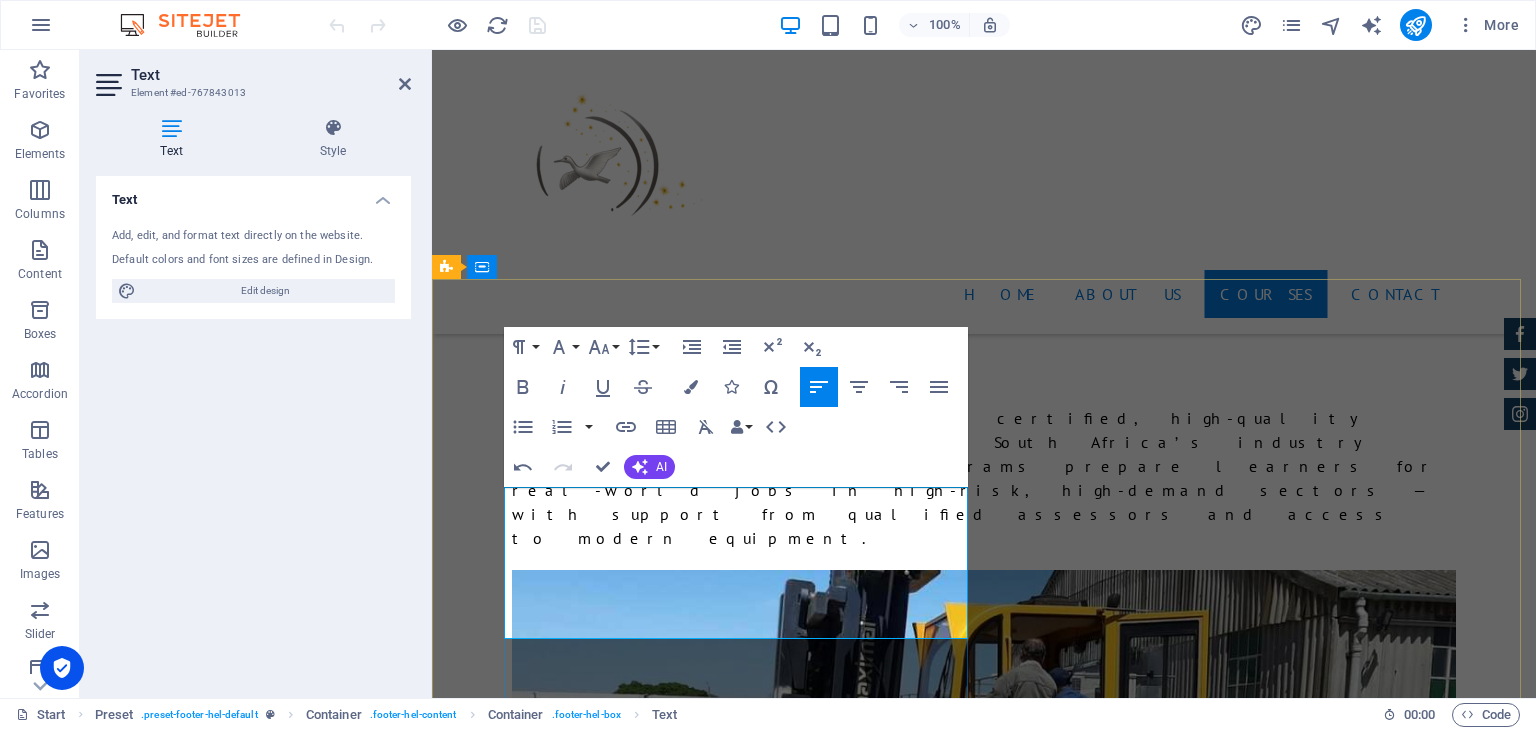 click on "+27 21 902 50   |     +27" at bounding box center (679, 6589) 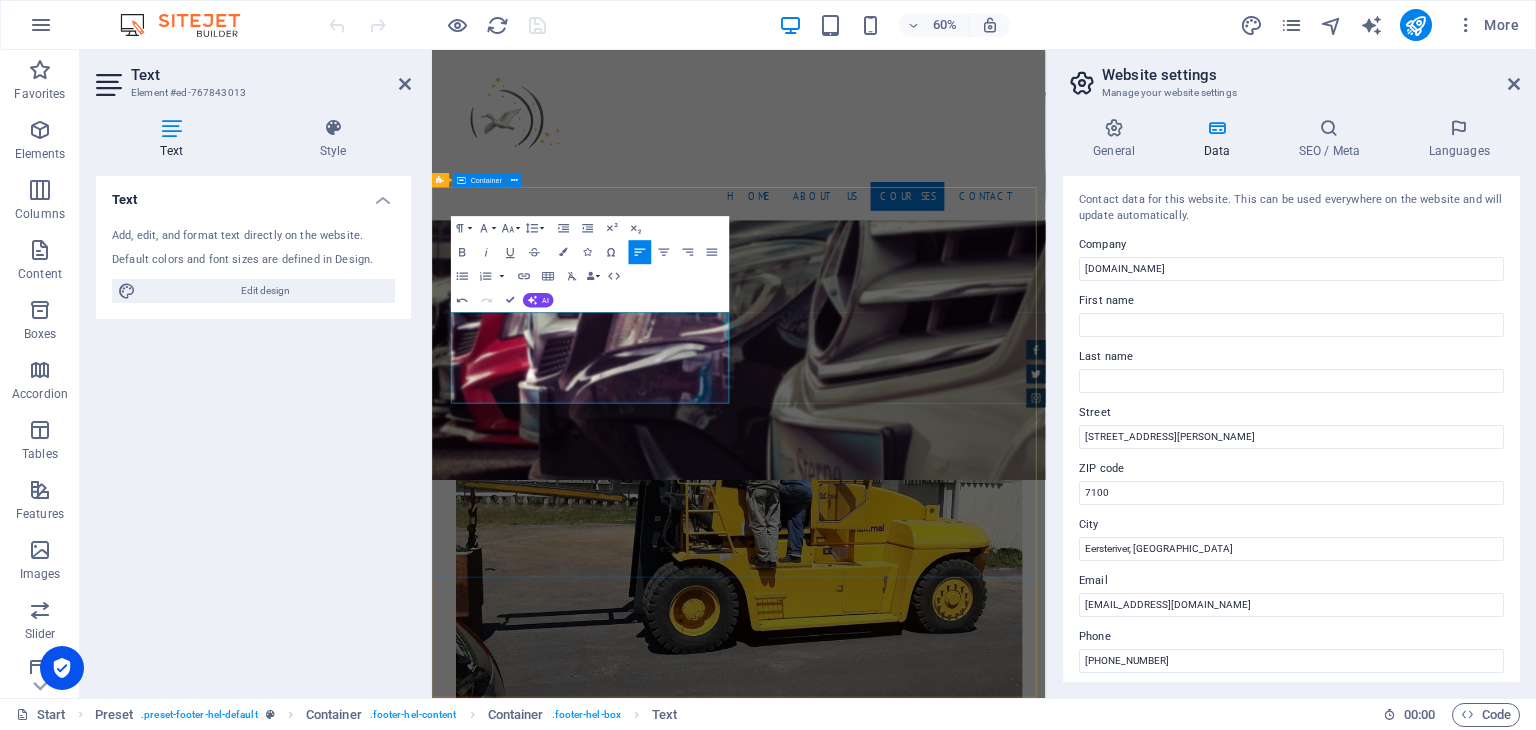 scroll, scrollTop: 4280, scrollLeft: 0, axis: vertical 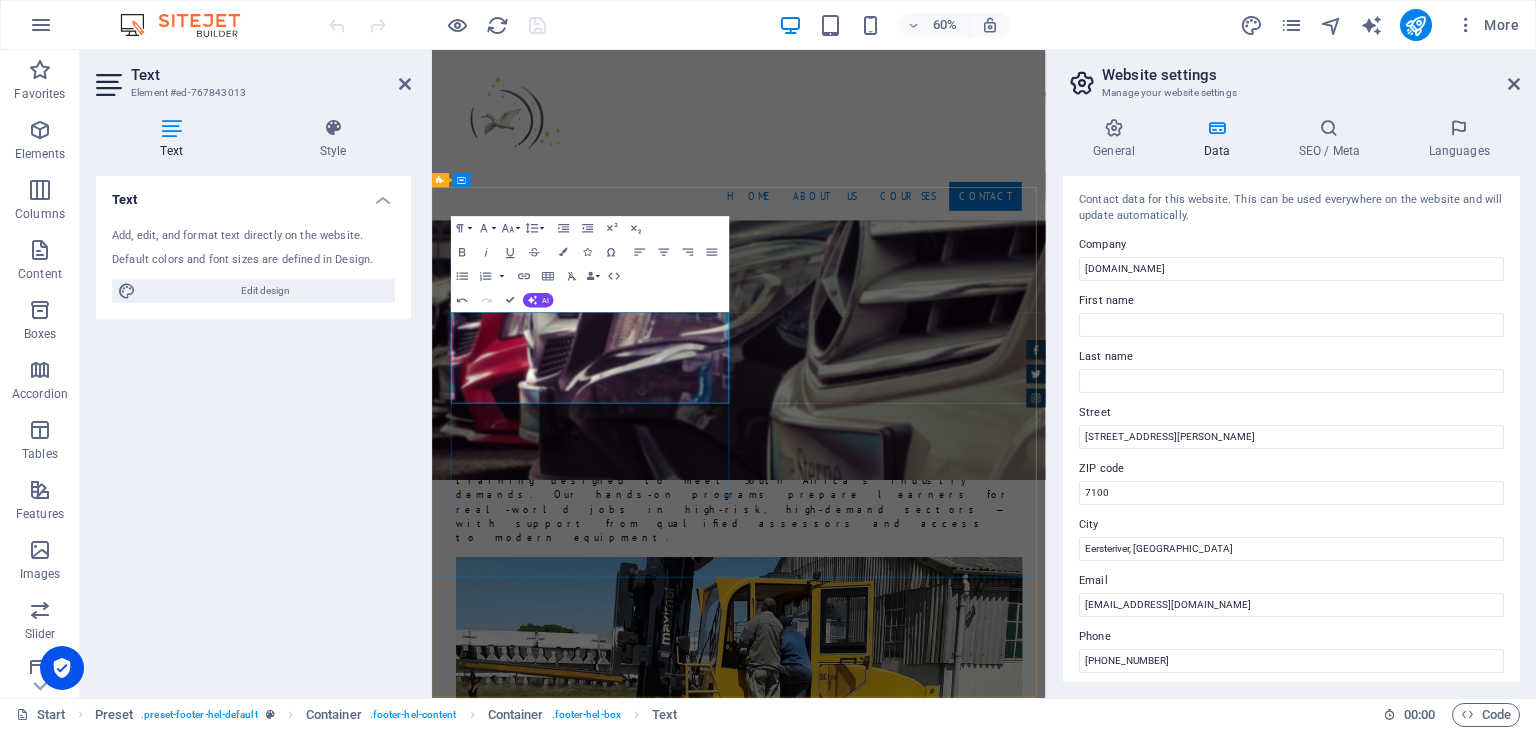 click on "+27 21 902 50   |     +27 82 507" at bounding box center [770, 7130] 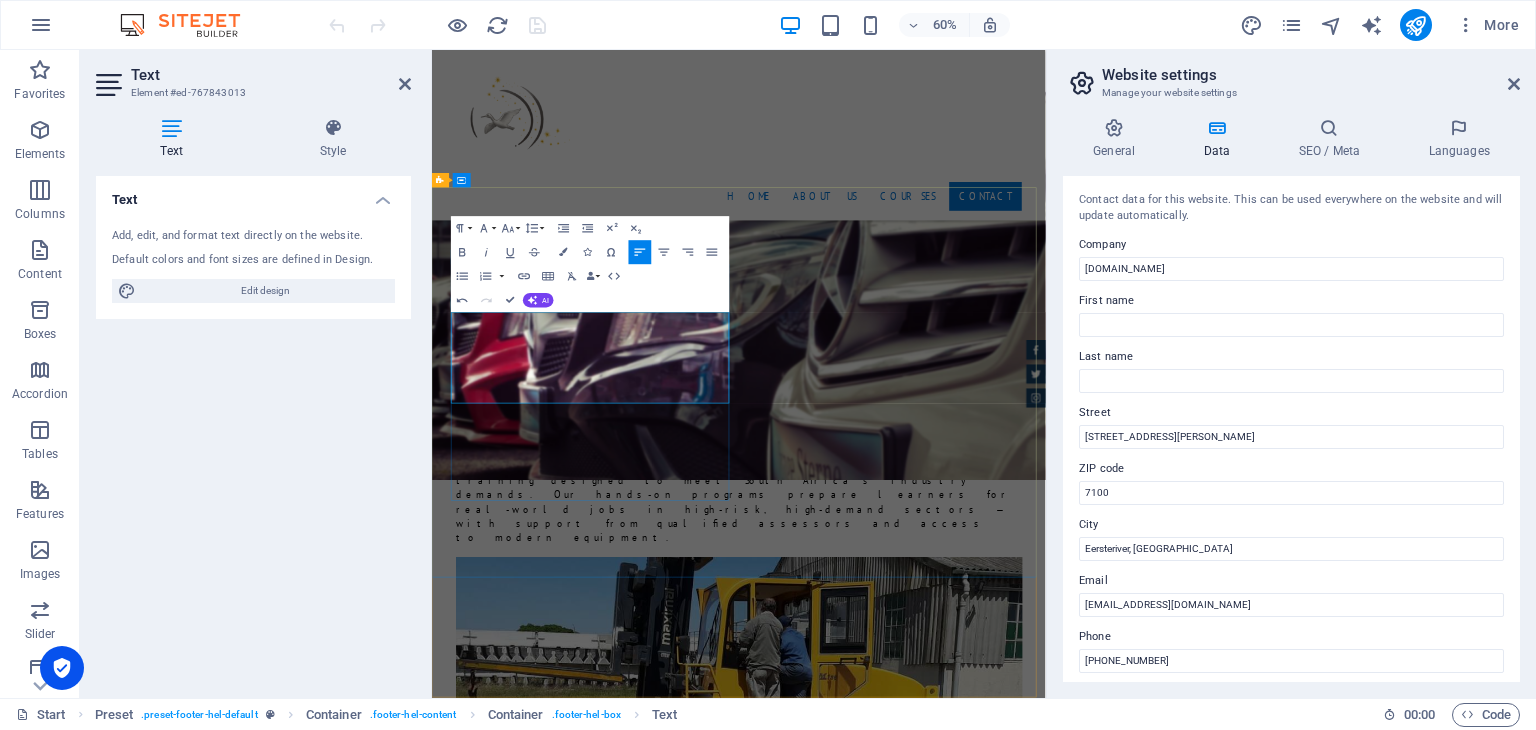 click on "Legal Notice  |  Privacy" at bounding box center [933, 7194] 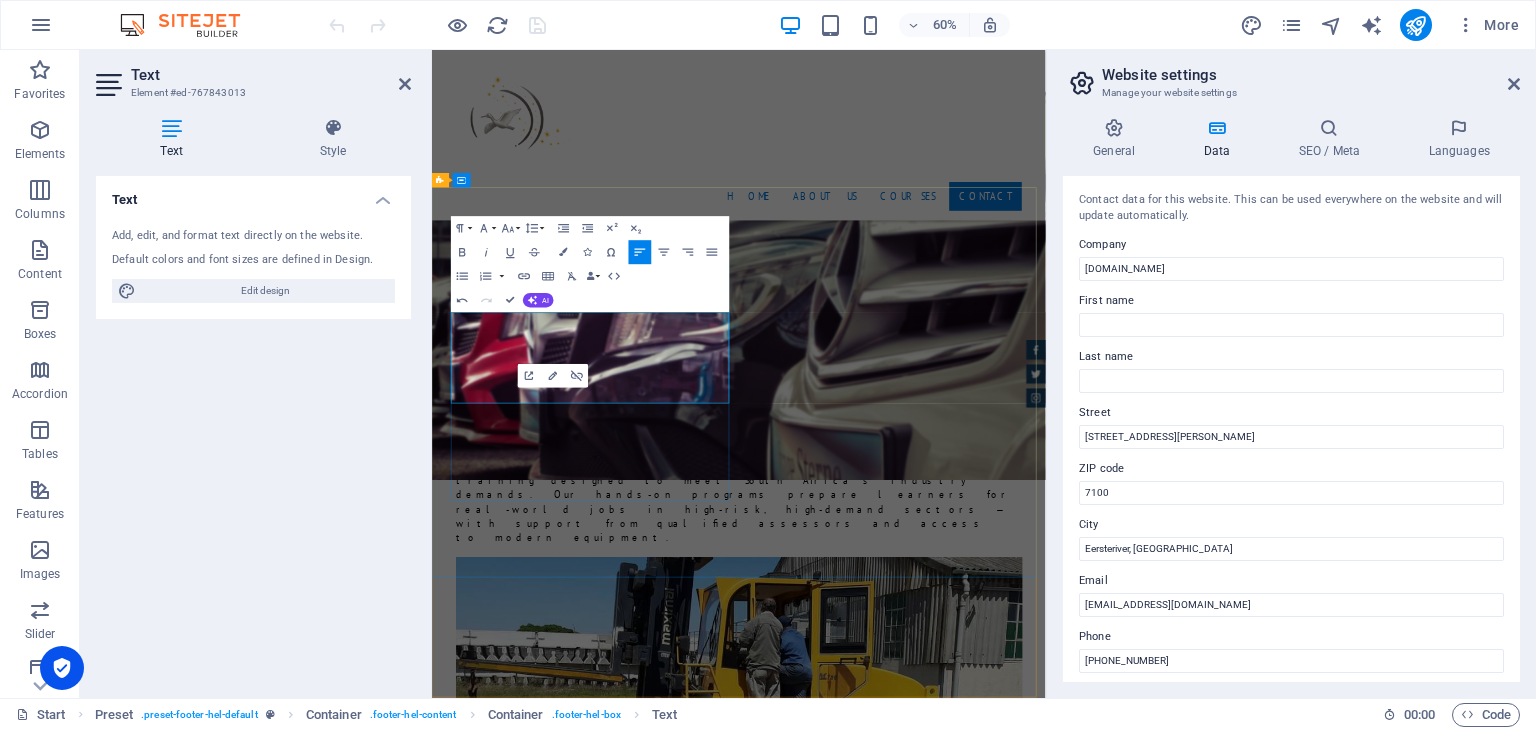 click on "Contact We are happy to assist you m2mtraining.co.za 11 Harold street, Devon Park ,  Eersteriver, Western Cape   7100 +27 21 902 50   |     +27 82 507 8338     info@m2mtraining.co.za Legal Notice  |  Privacy 825078338" at bounding box center [920, 7078] 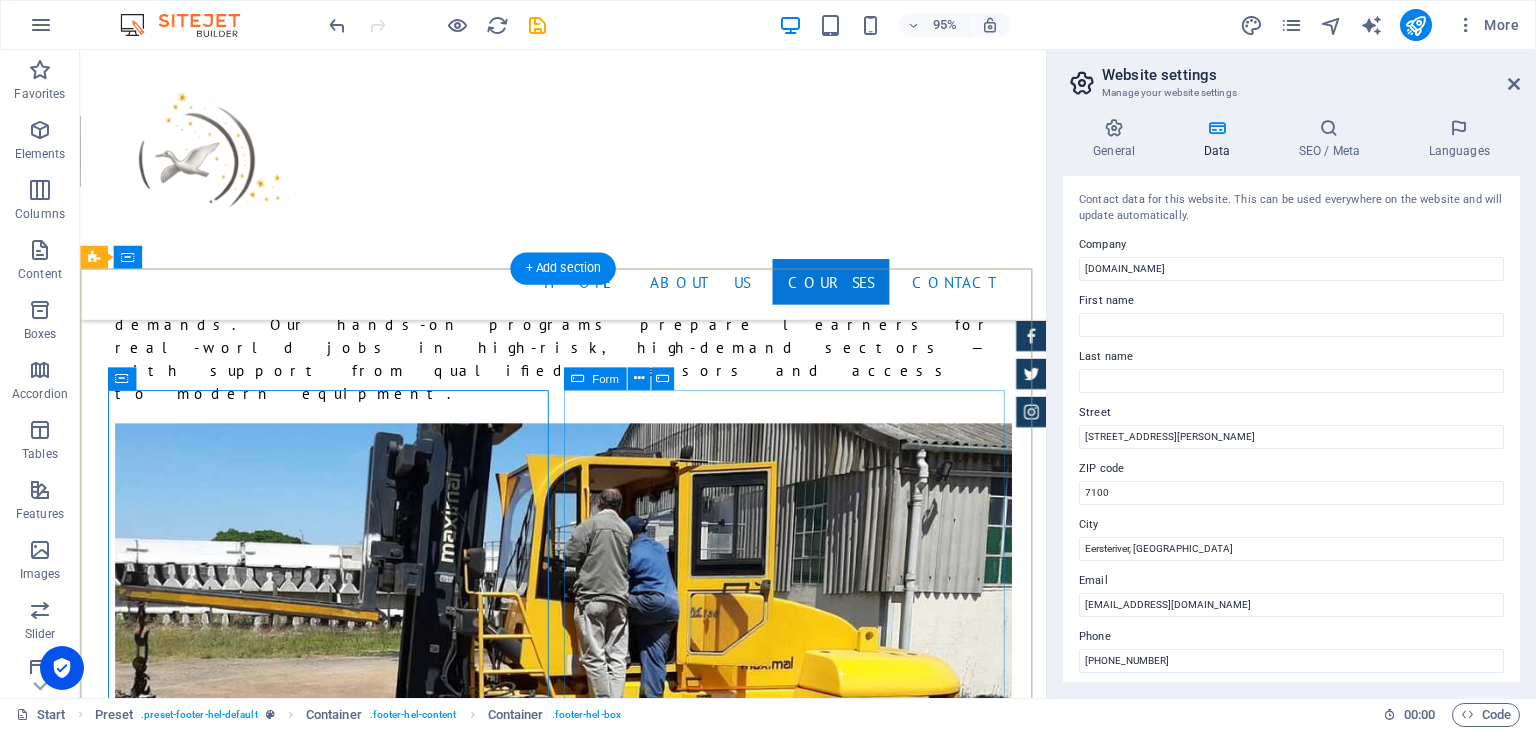 scroll, scrollTop: 4104, scrollLeft: 0, axis: vertical 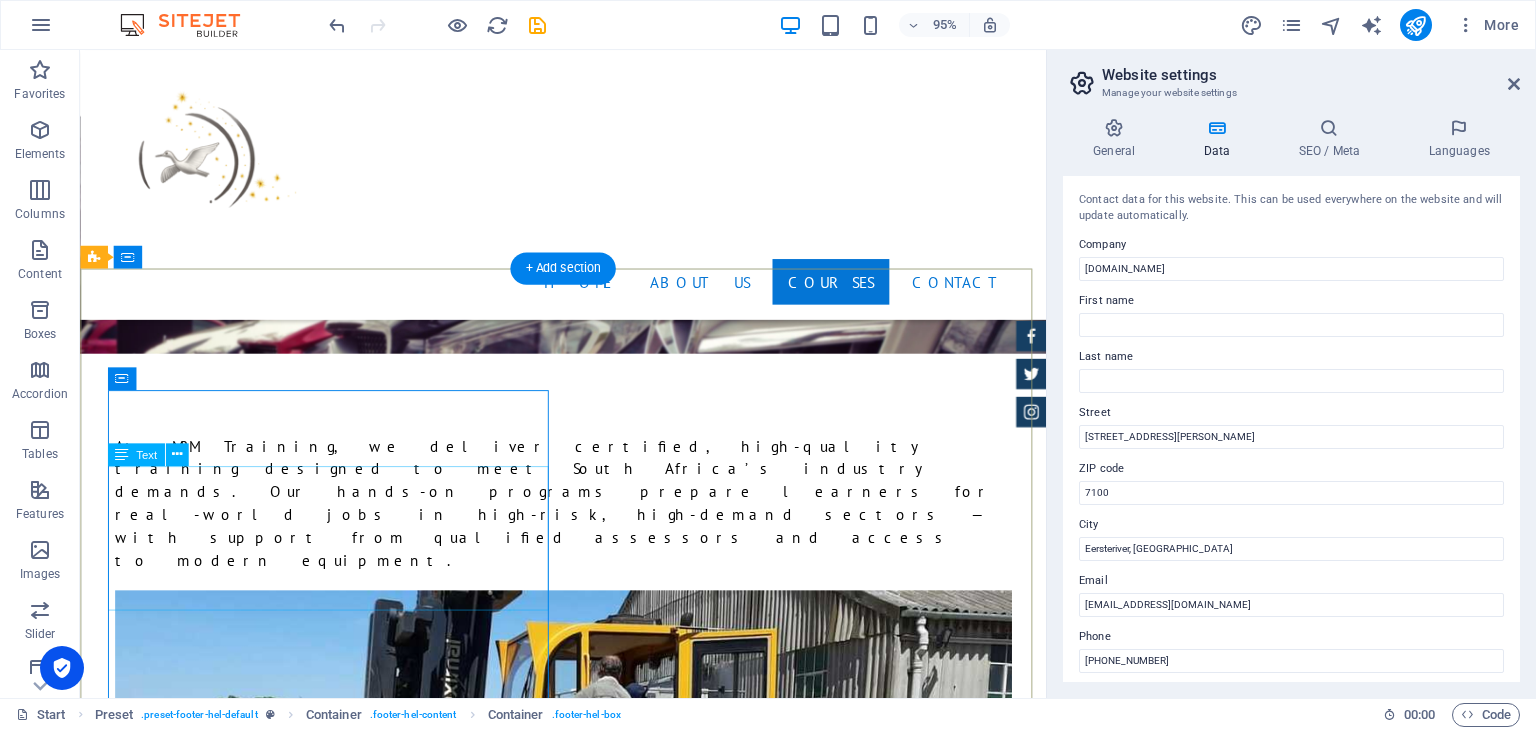 click on "m2mtraining.co.za 11 Harold street, Devon Park ,  Eersteriver, Western Cape   7100 +27 21 902 50   |     +27 82 507 8338   info@m2mtraining.co.za Legal Notice  |  Privacy" at bounding box center (568, 6643) 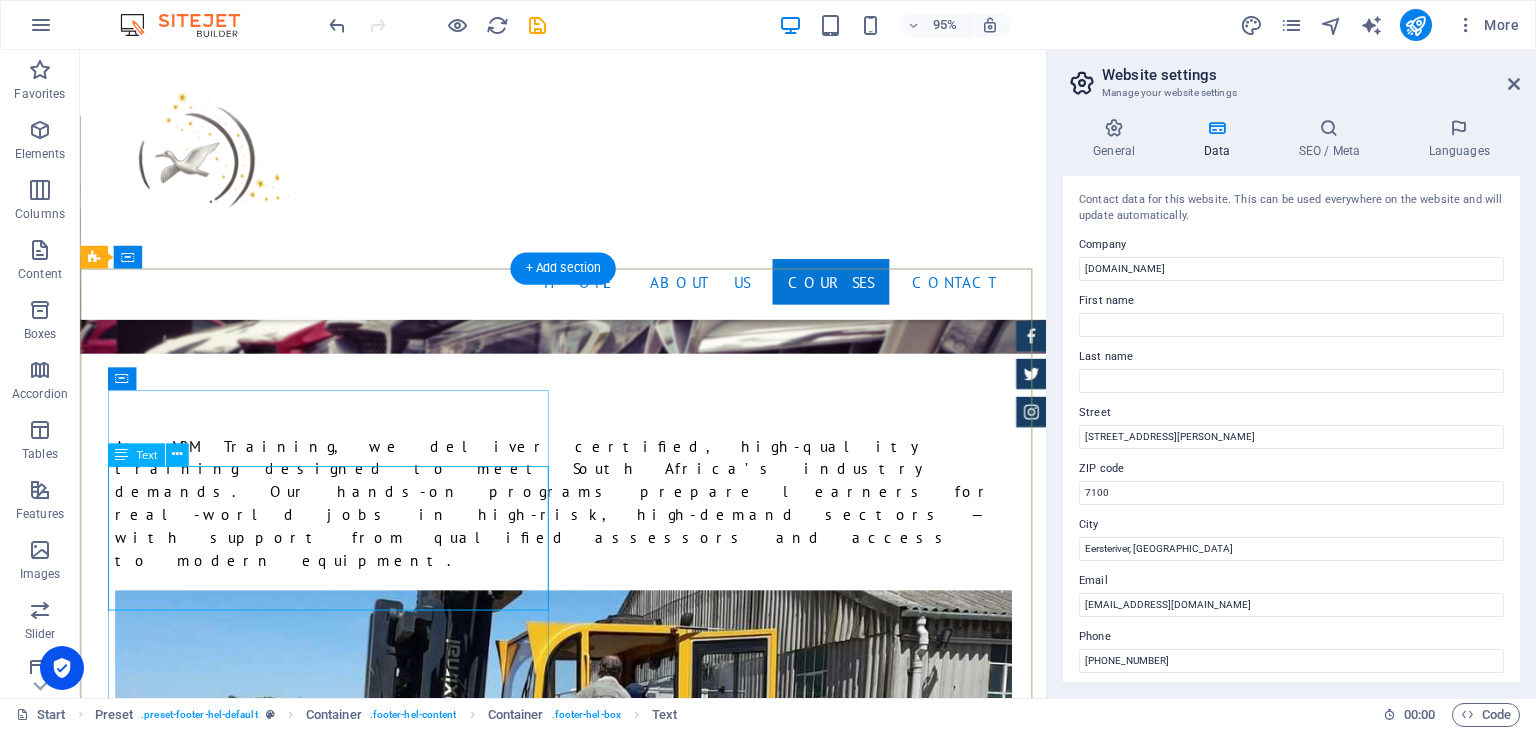 click on "m2mtraining.co.za 11 Harold street, Devon Park ,  Eersteriver, Western Cape   7100 +27 21 902 50   |     +27 82 507 8338   info@m2mtraining.co.za Legal Notice  |  Privacy" at bounding box center (568, 6643) 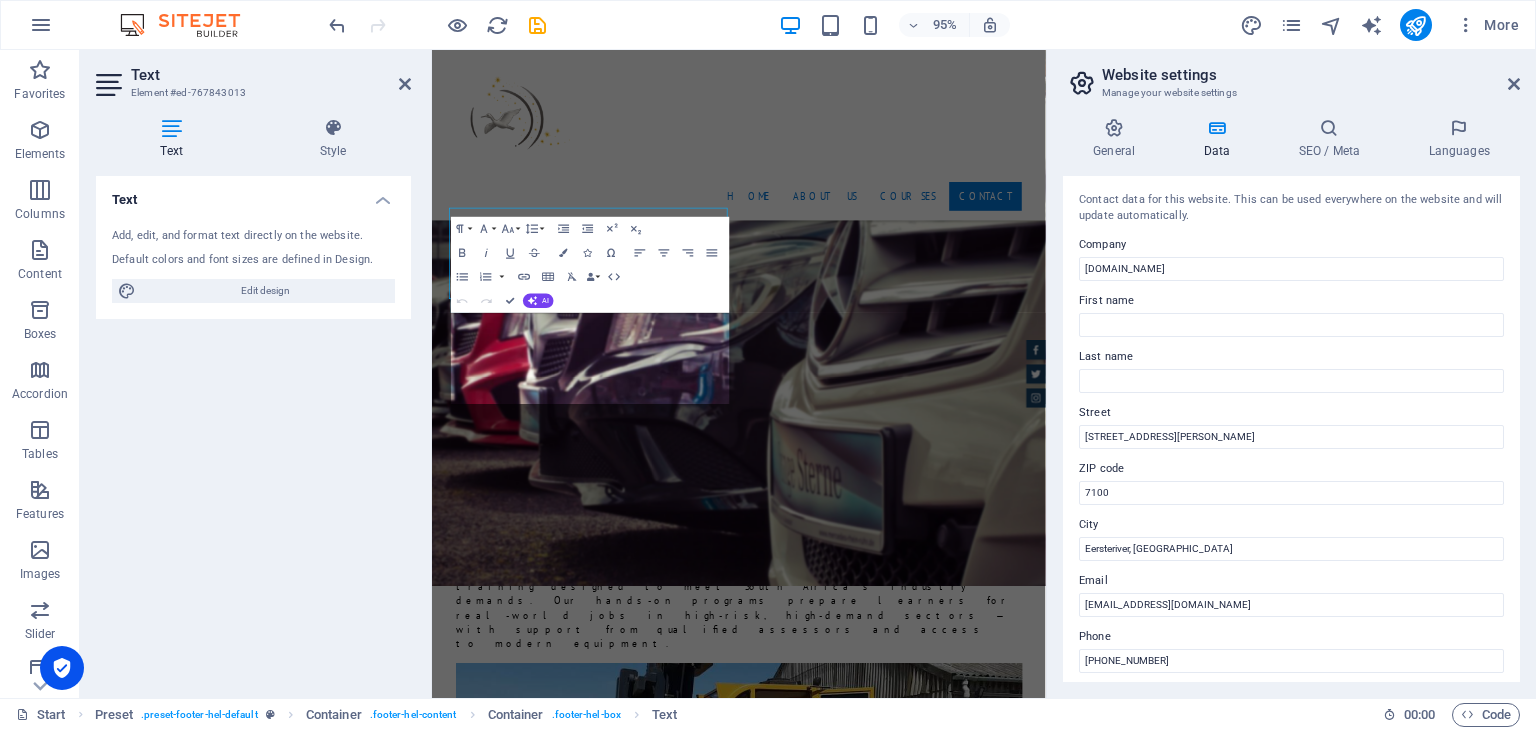 scroll, scrollTop: 4279, scrollLeft: 0, axis: vertical 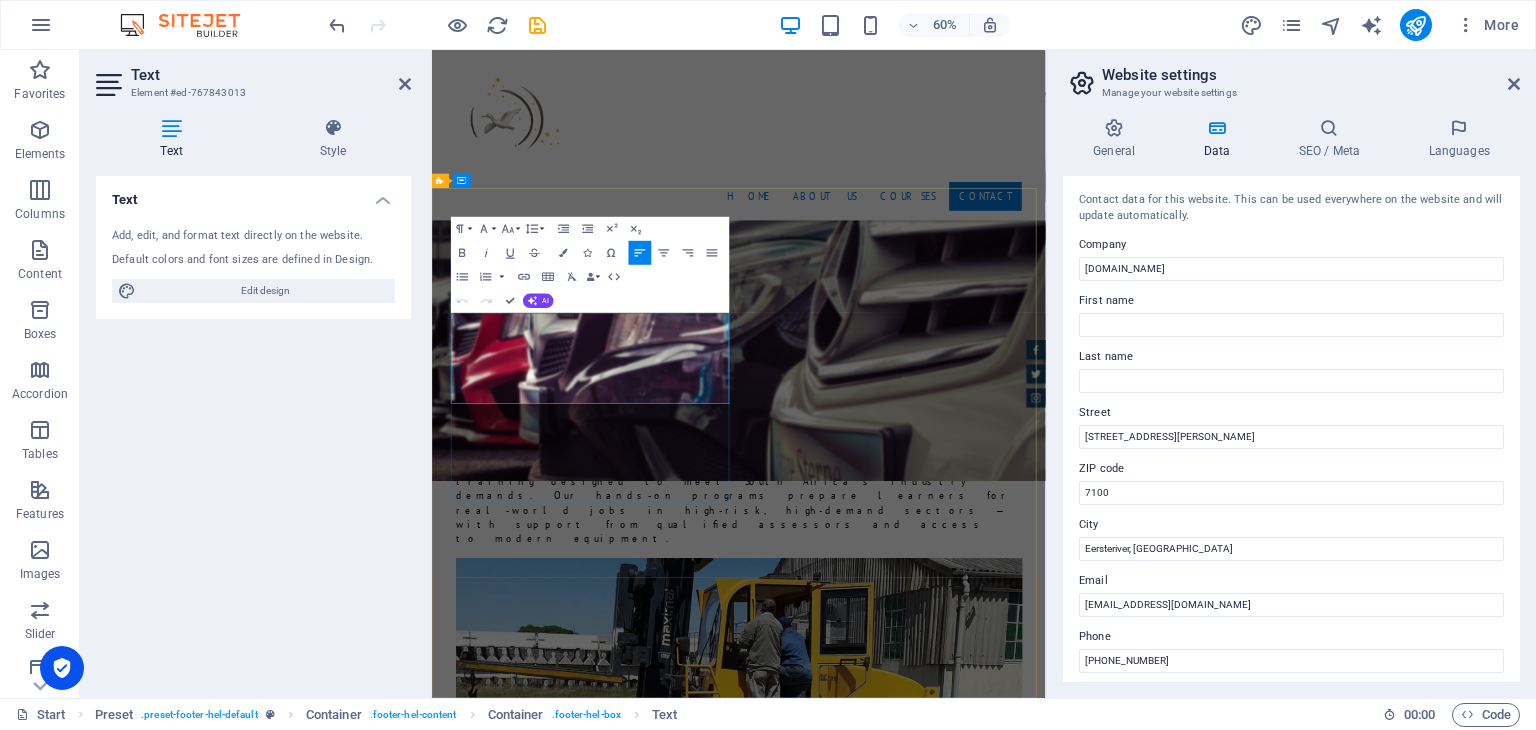 click on "+27 21 902 50   |     +27 82 507 8338" at bounding box center [762, 7131] 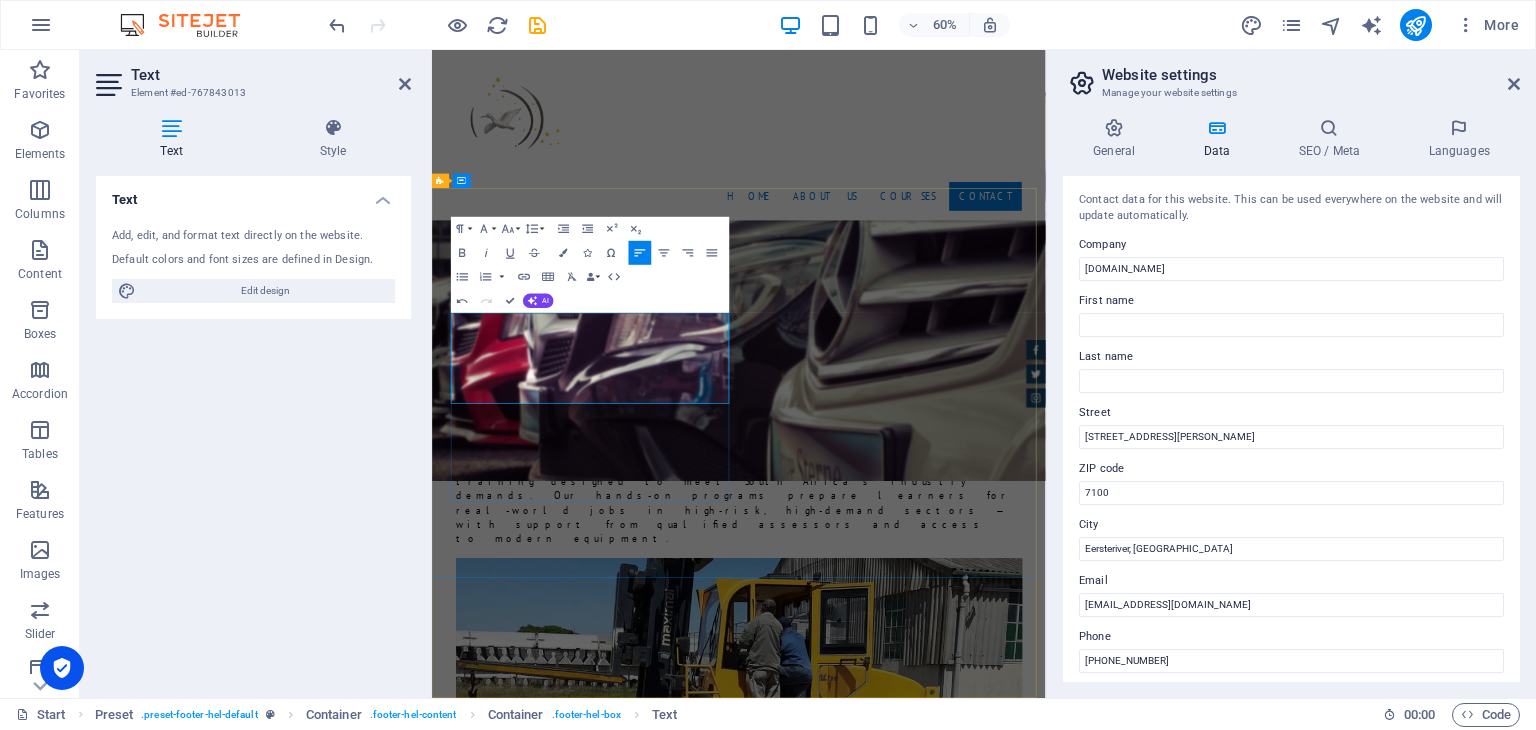 click on "+27 21 902 50   |   +27 82 507 8338" at bounding box center (740, 7131) 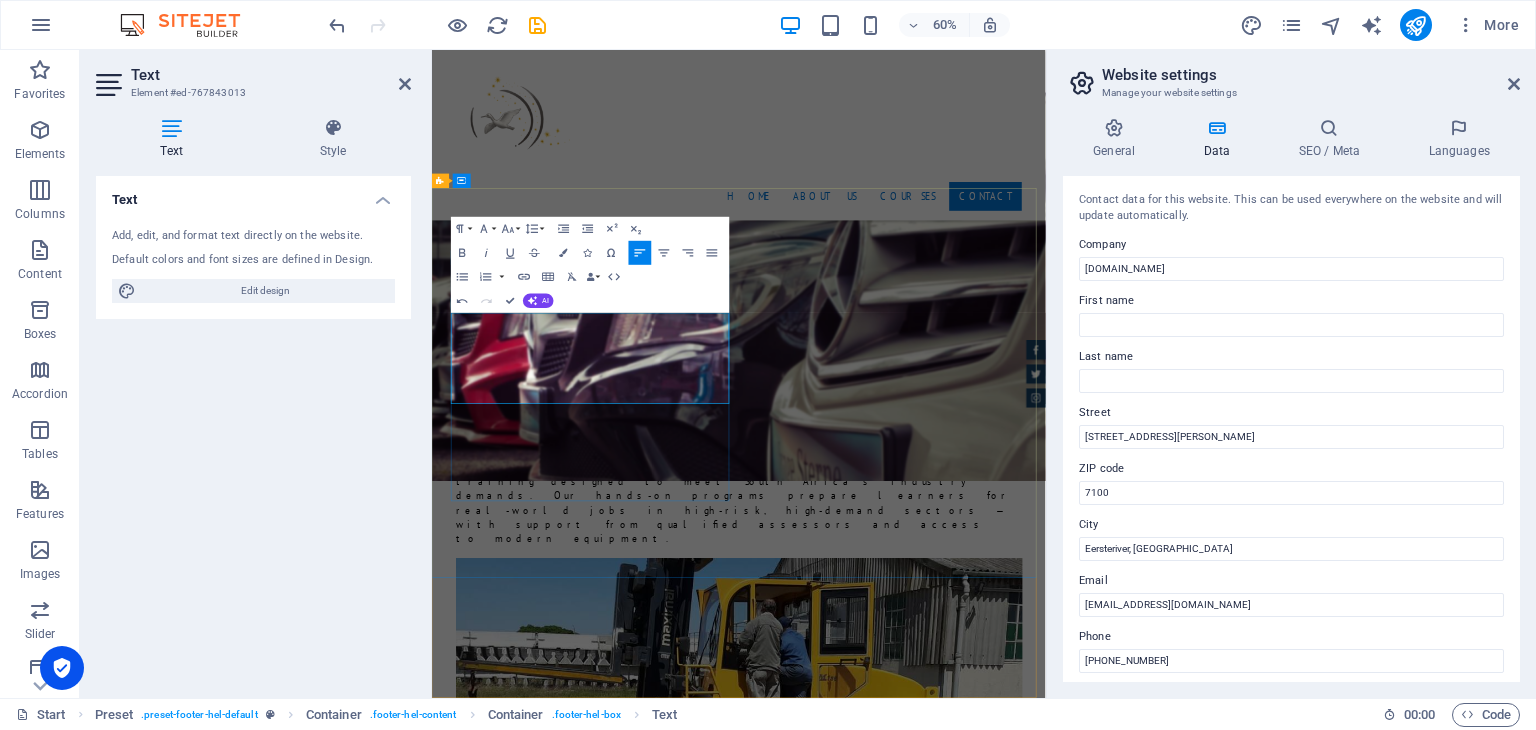 click on "Contact We are happy to assist you m2mtraining.co.za 11 Harold street, Devon Park ,  Eersteriver, Western Cape   7100 +27 21 902 5097  /  +27 82 507 8338   info@m2mtraining.co.za Legal Notice  |  Privacy" at bounding box center (920, 7079) 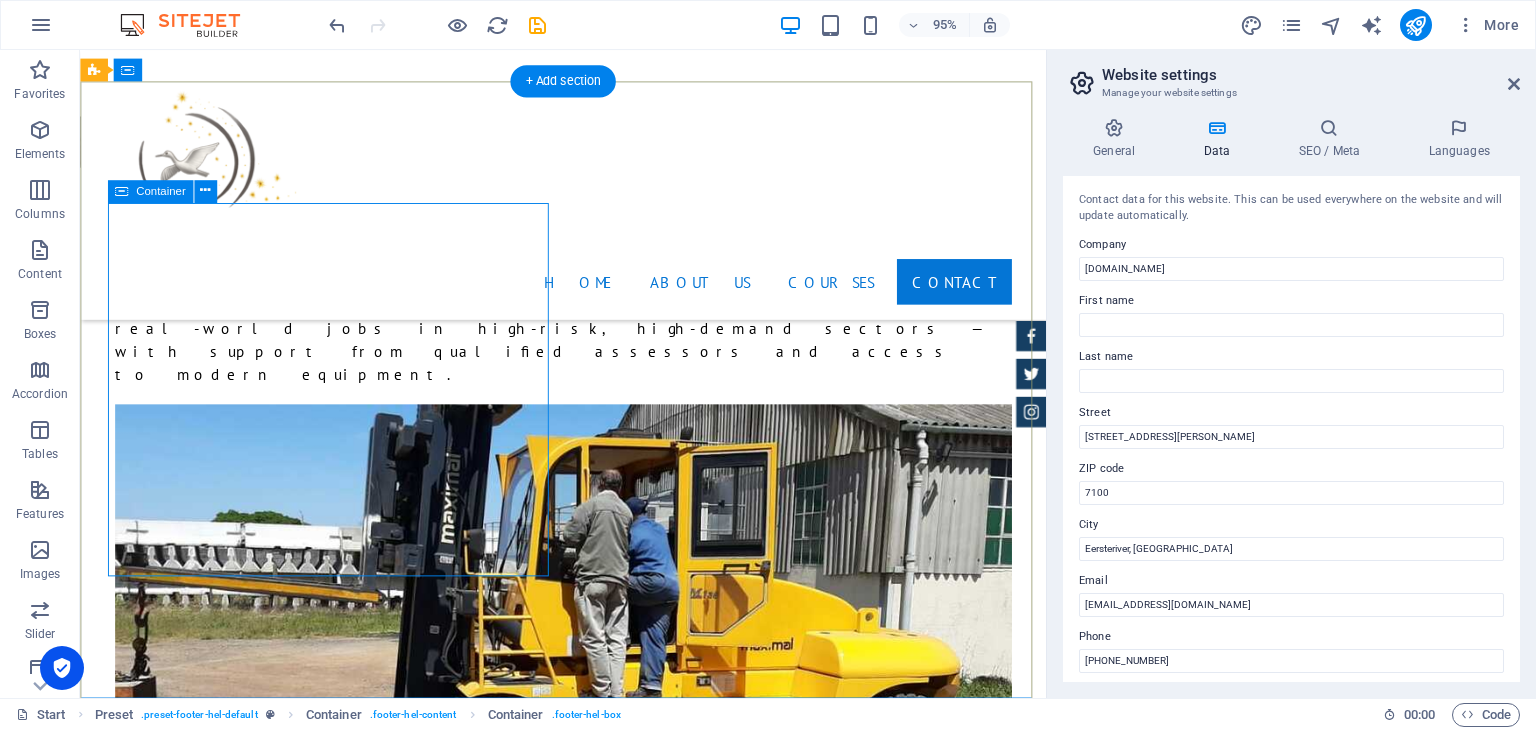 scroll, scrollTop: 4304, scrollLeft: 0, axis: vertical 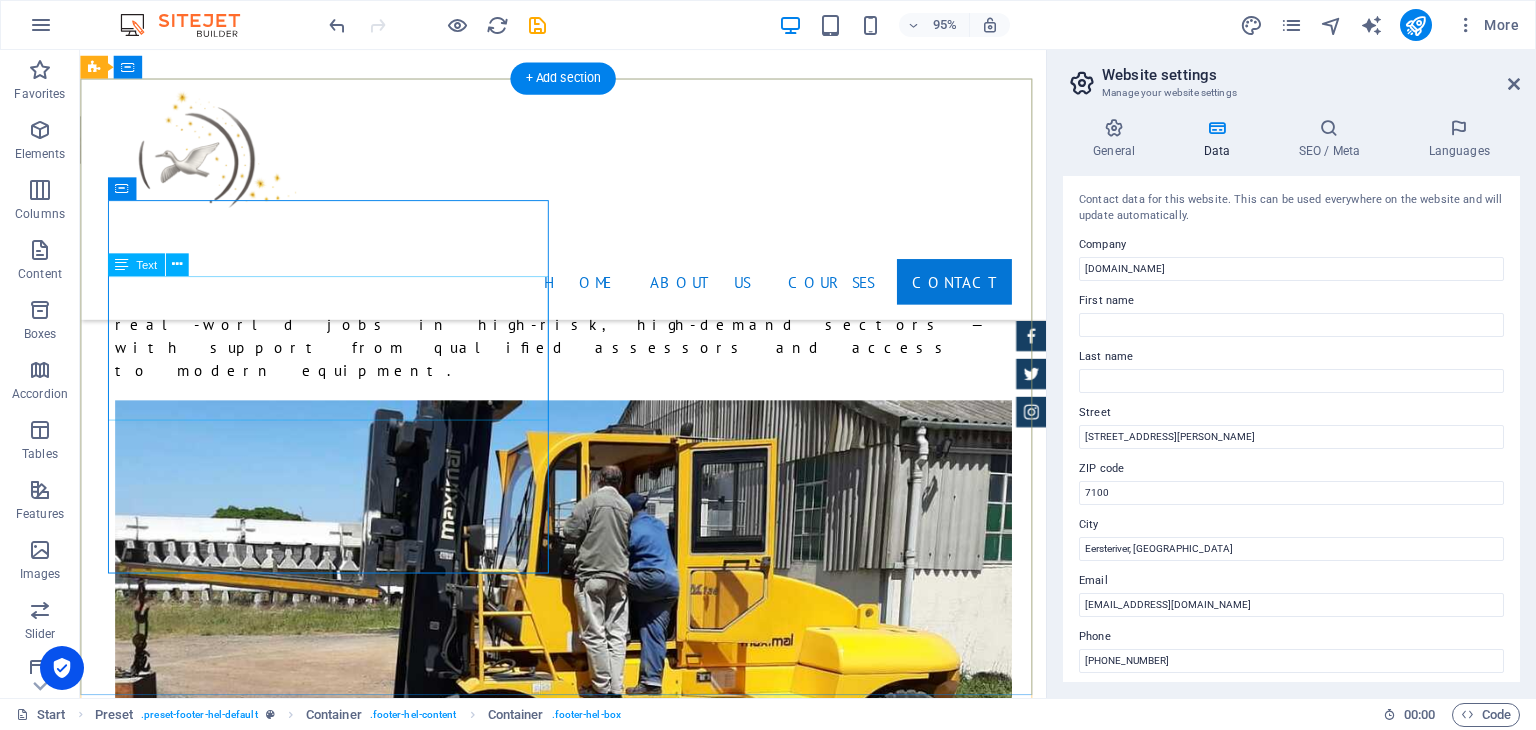 click on "m2mtraining.co.za 11 Harold street, Devon Park ,  Eersteriver, Western Cape   7100 +27 21 902 5097  /  +27 82 507 8338   info@m2mtraining.co.za Legal Notice  |  Privacy" at bounding box center (568, 6443) 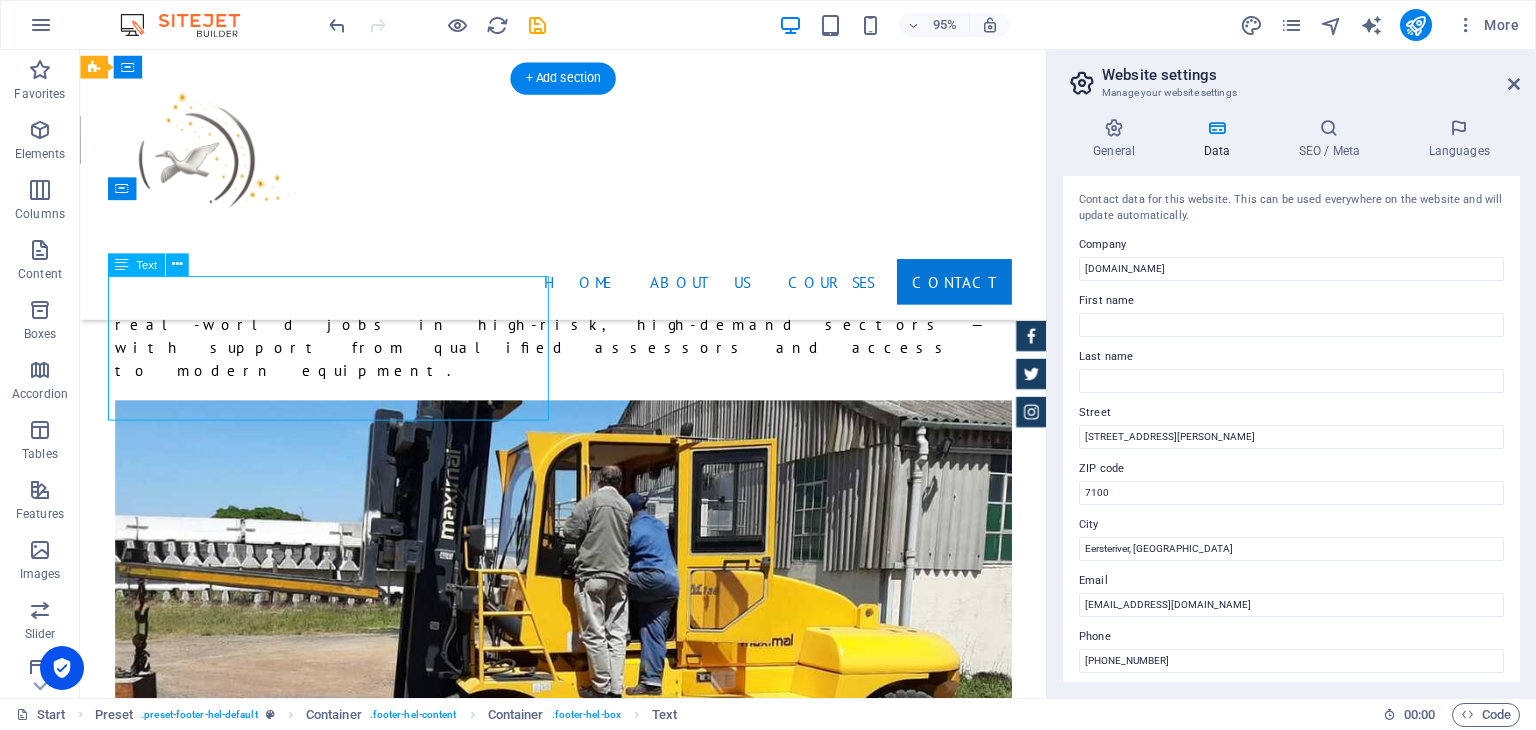 click on "m2mtraining.co.za 11 Harold street, Devon Park ,  Eersteriver, Western Cape   7100 +27 21 902 5097  /  +27 82 507 8338   info@m2mtraining.co.za Legal Notice  |  Privacy" at bounding box center (568, 6443) 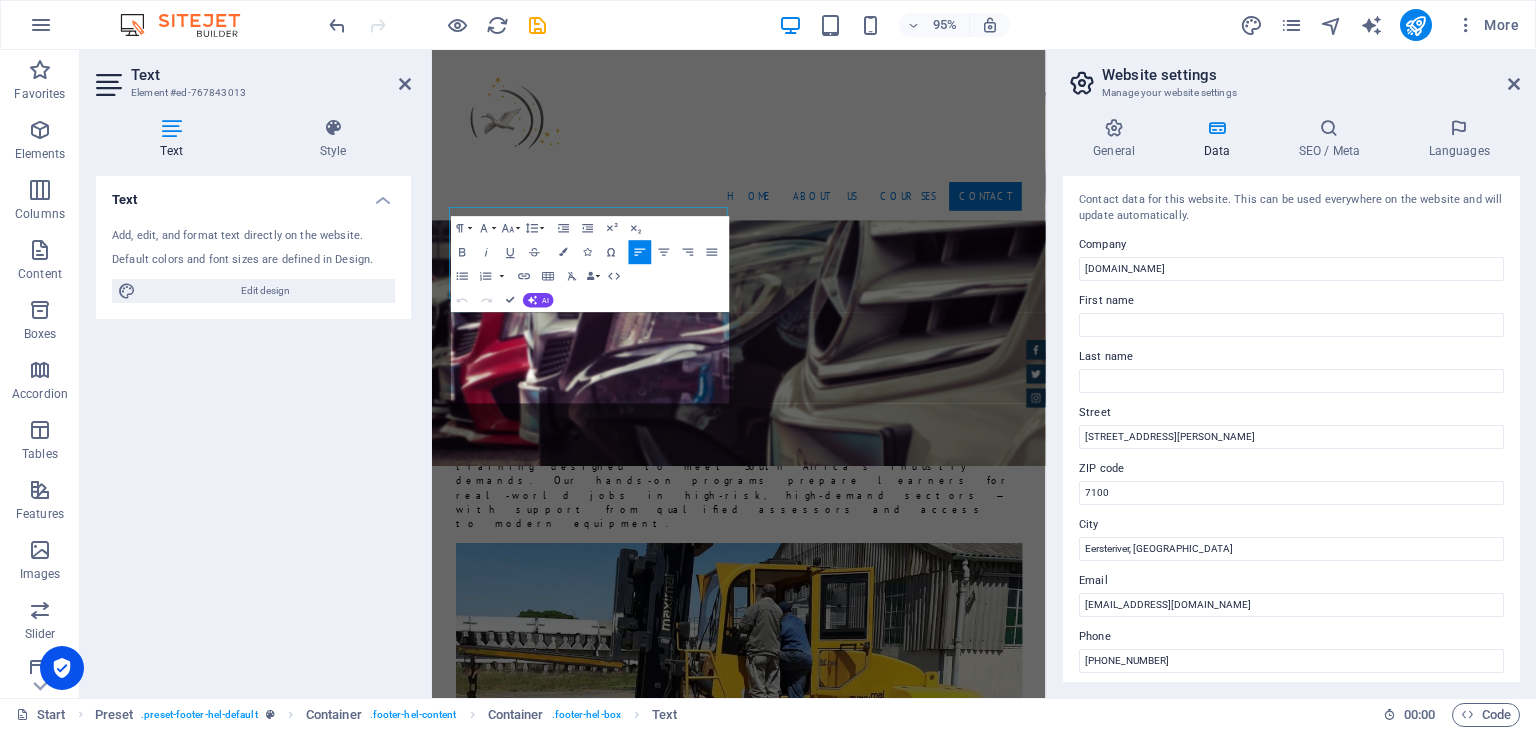 scroll, scrollTop: 4280, scrollLeft: 0, axis: vertical 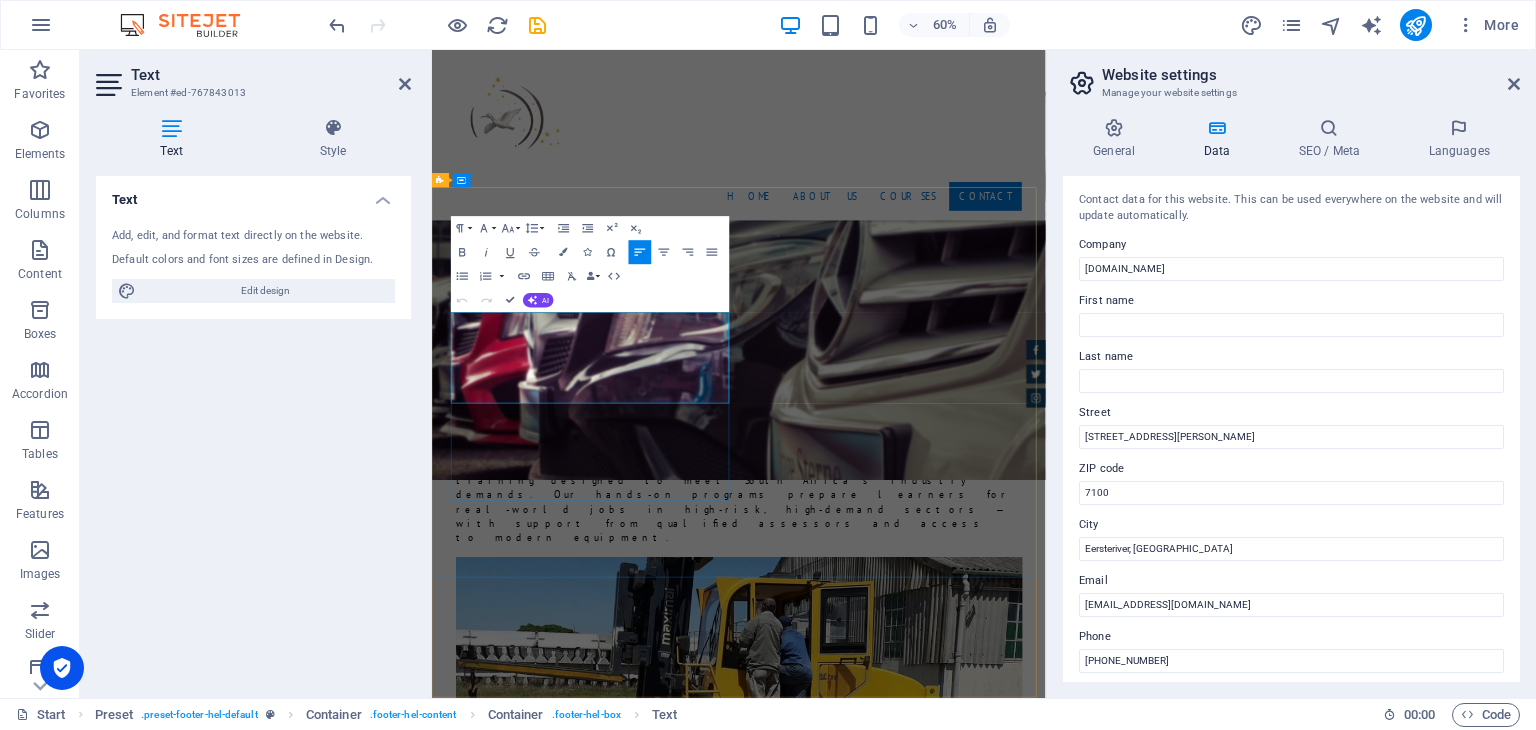 click on "+27 21 902 5097  /  +27 82 507 8338" at bounding box center [715, 7130] 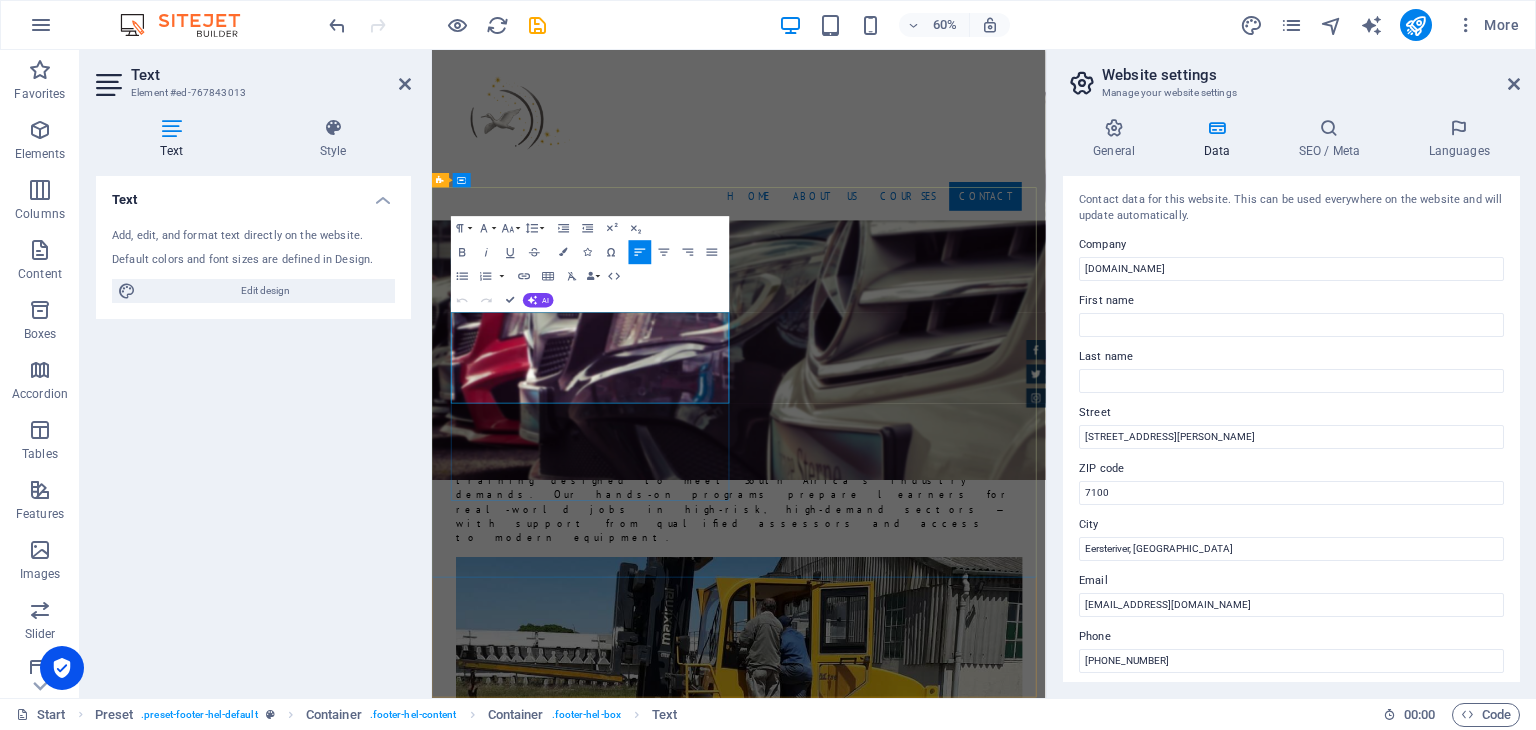 type 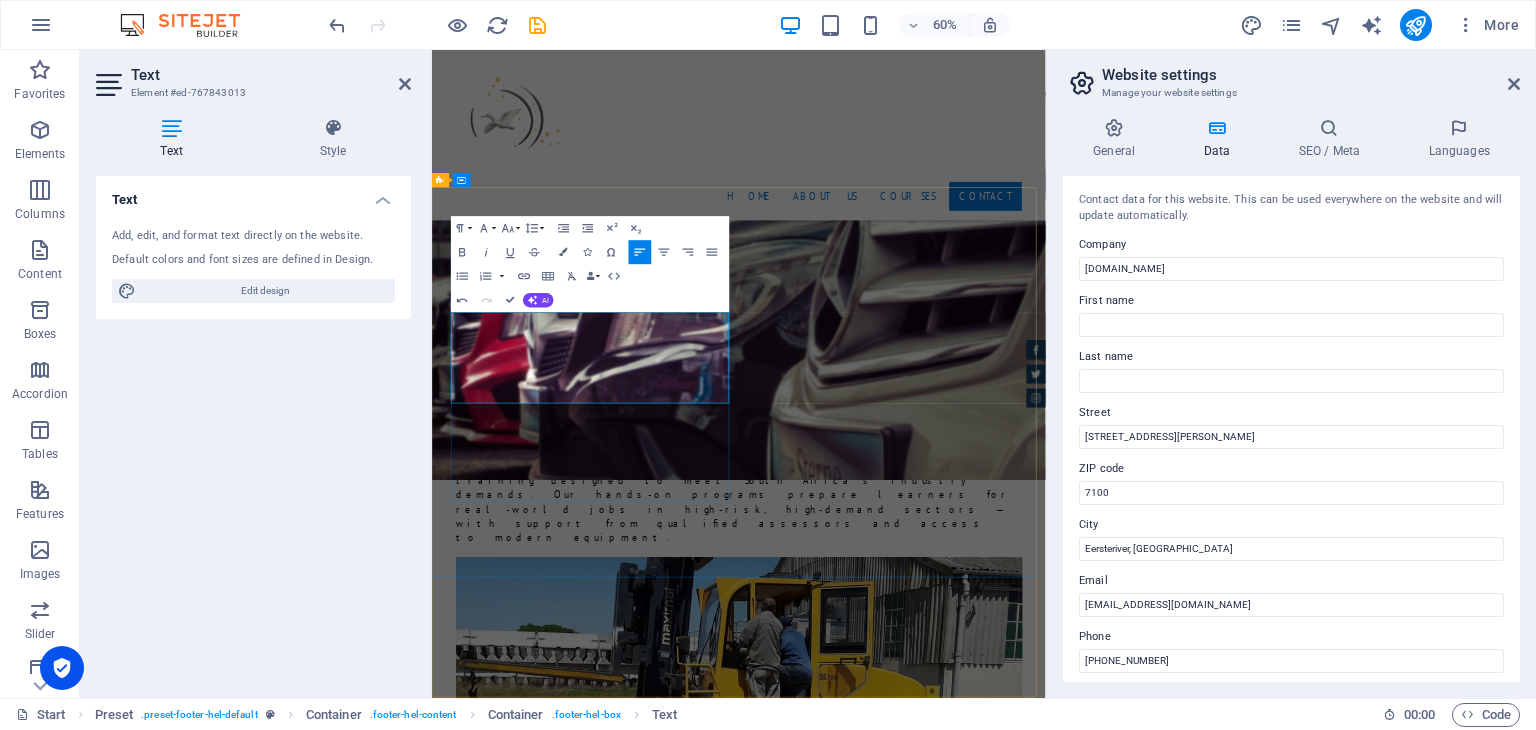click on "+27 21 902 5097  /  +27 82 507 8338  /" at bounding box center (771, 7130) 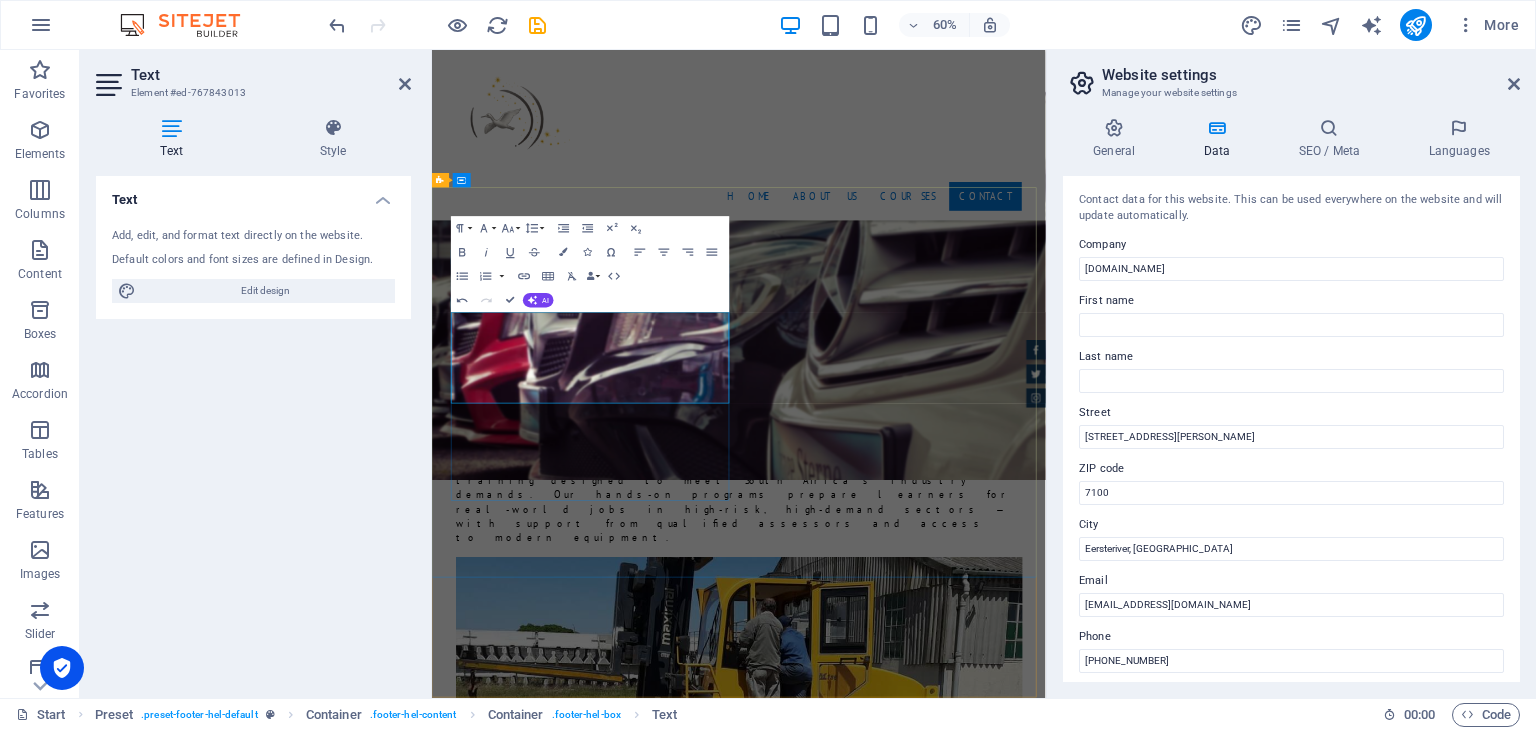 click on "Contact We are happy to assist you m2mtraining.co.za 11 Harold street, Devon Park ,  Eersteriver, Western Cape   7100 +27 21 902 5097  /  +27 82 507 8338  / 79 271 9424   info@m2mtraining.co.za Legal Notice  |  Privacy 79 271 9424" at bounding box center (920, 7078) 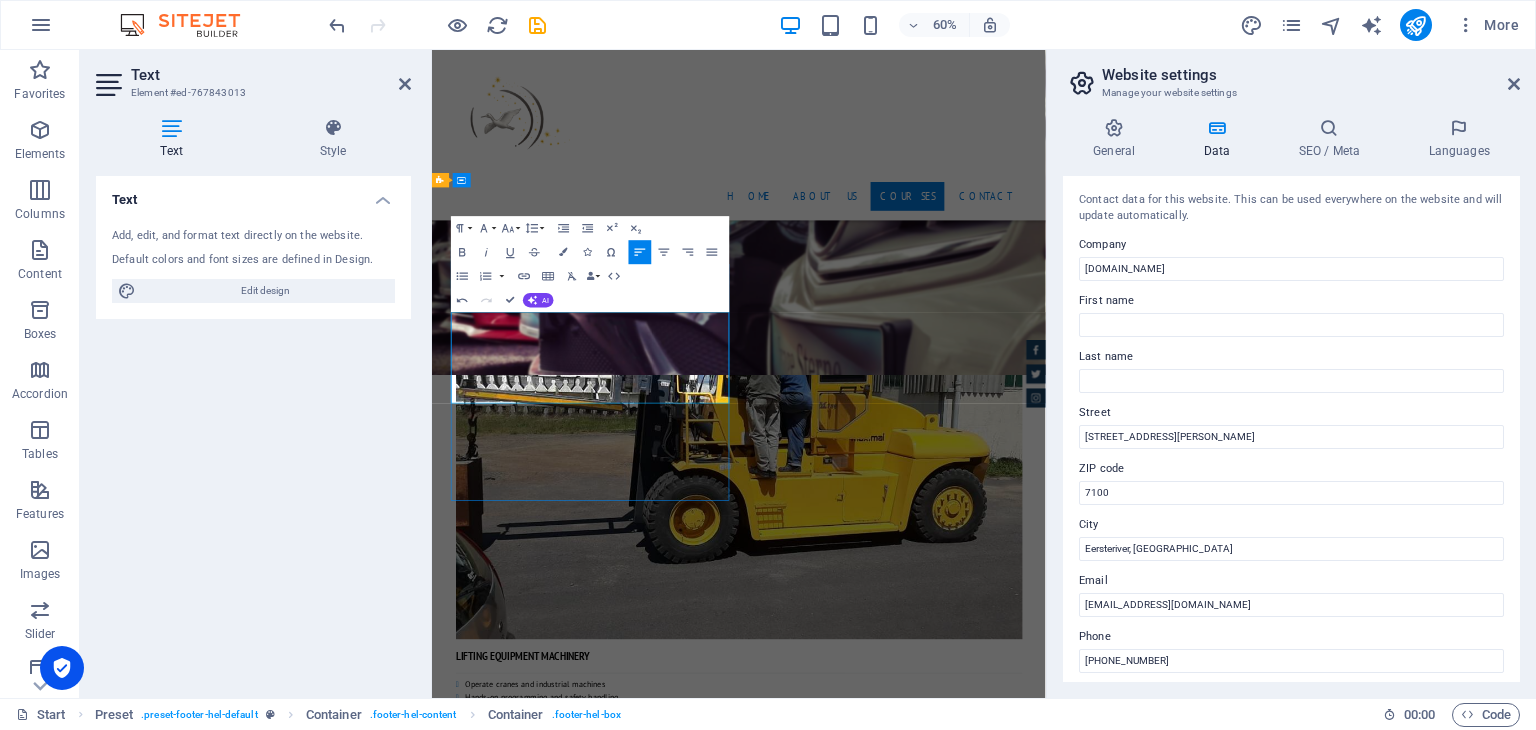 scroll, scrollTop: 4104, scrollLeft: 0, axis: vertical 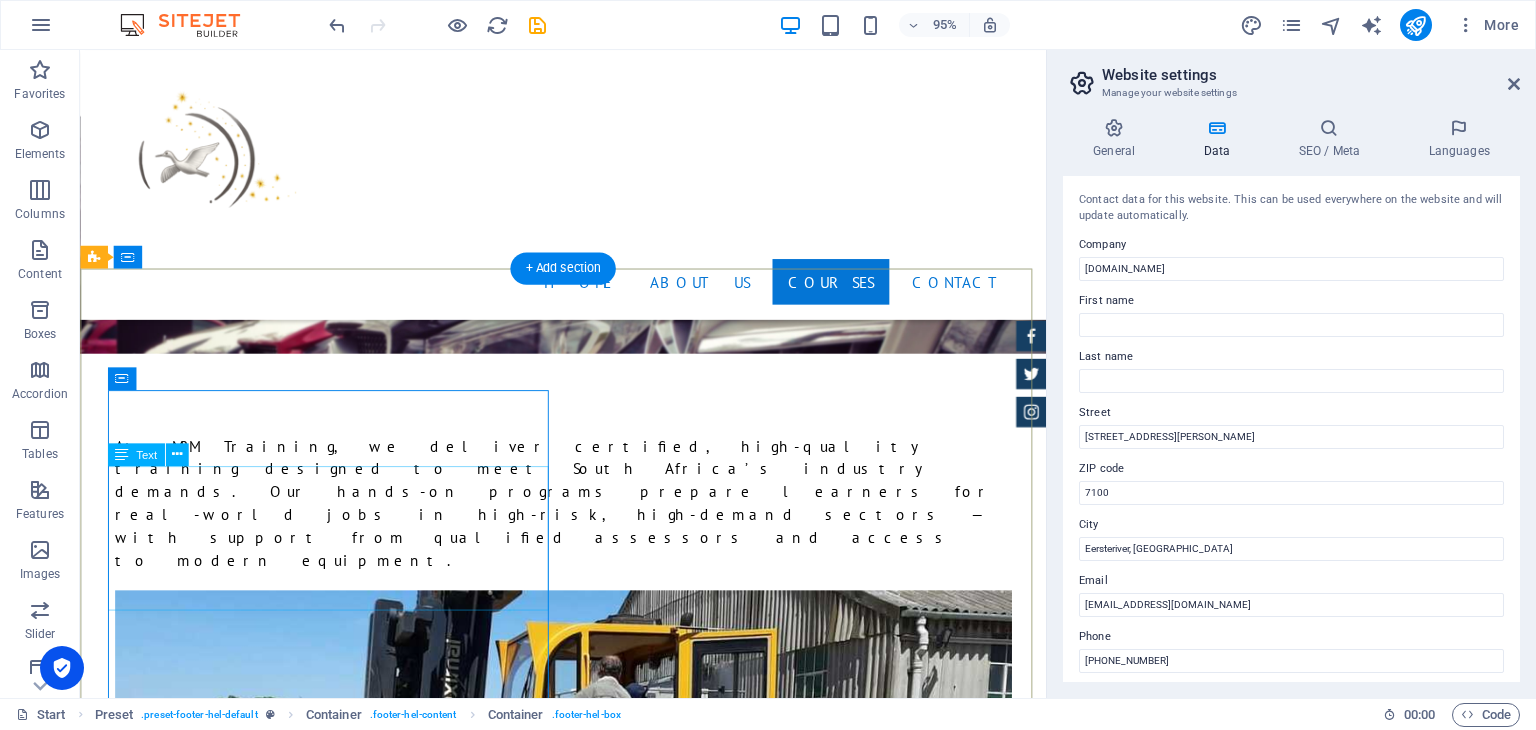 click on "m2mtraining.co.za 11 Harold street, Devon Park ,  Eersteriver, Western Cape   7100 +27 21 902 5097  /  +27 82 507 8338  / 79 271 9424   info@m2mtraining.co.za Legal Notice  |  Privacy" at bounding box center (568, 6643) 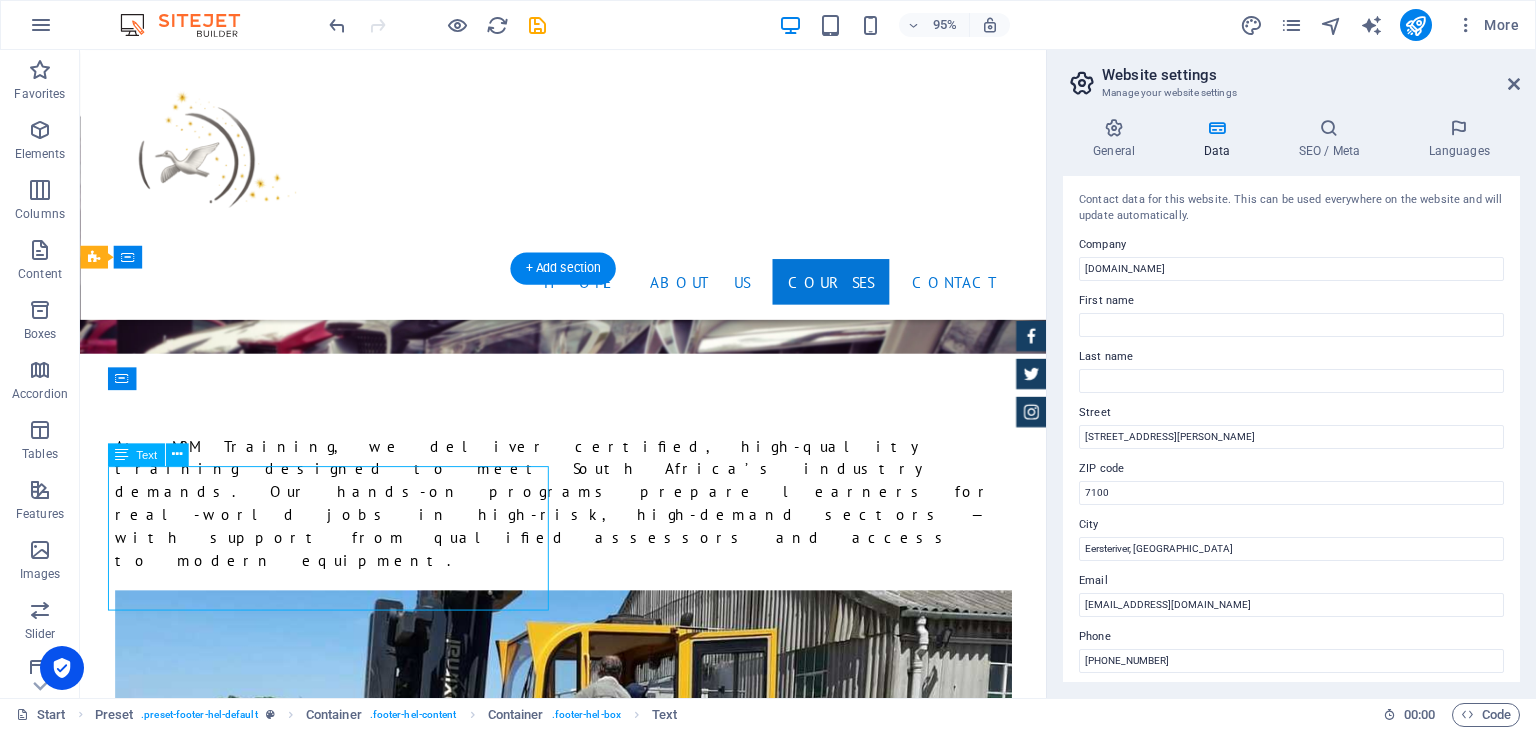 click on "m2mtraining.co.za 11 Harold street, Devon Park ,  Eersteriver, Western Cape   7100 +27 21 902 5097  /  +27 82 507 8338  / 79 271 9424   info@m2mtraining.co.za Legal Notice  |  Privacy" at bounding box center (568, 6643) 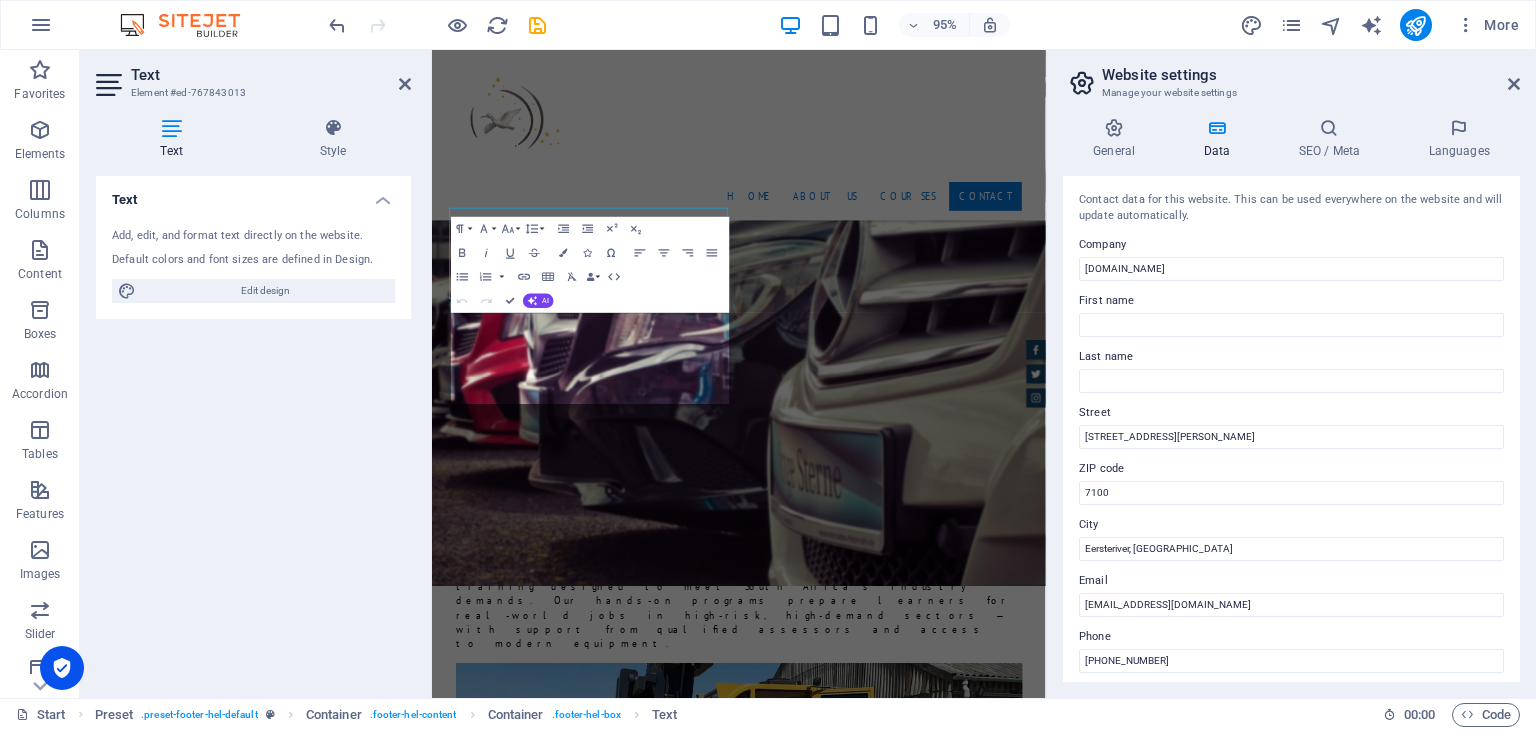 scroll, scrollTop: 4279, scrollLeft: 0, axis: vertical 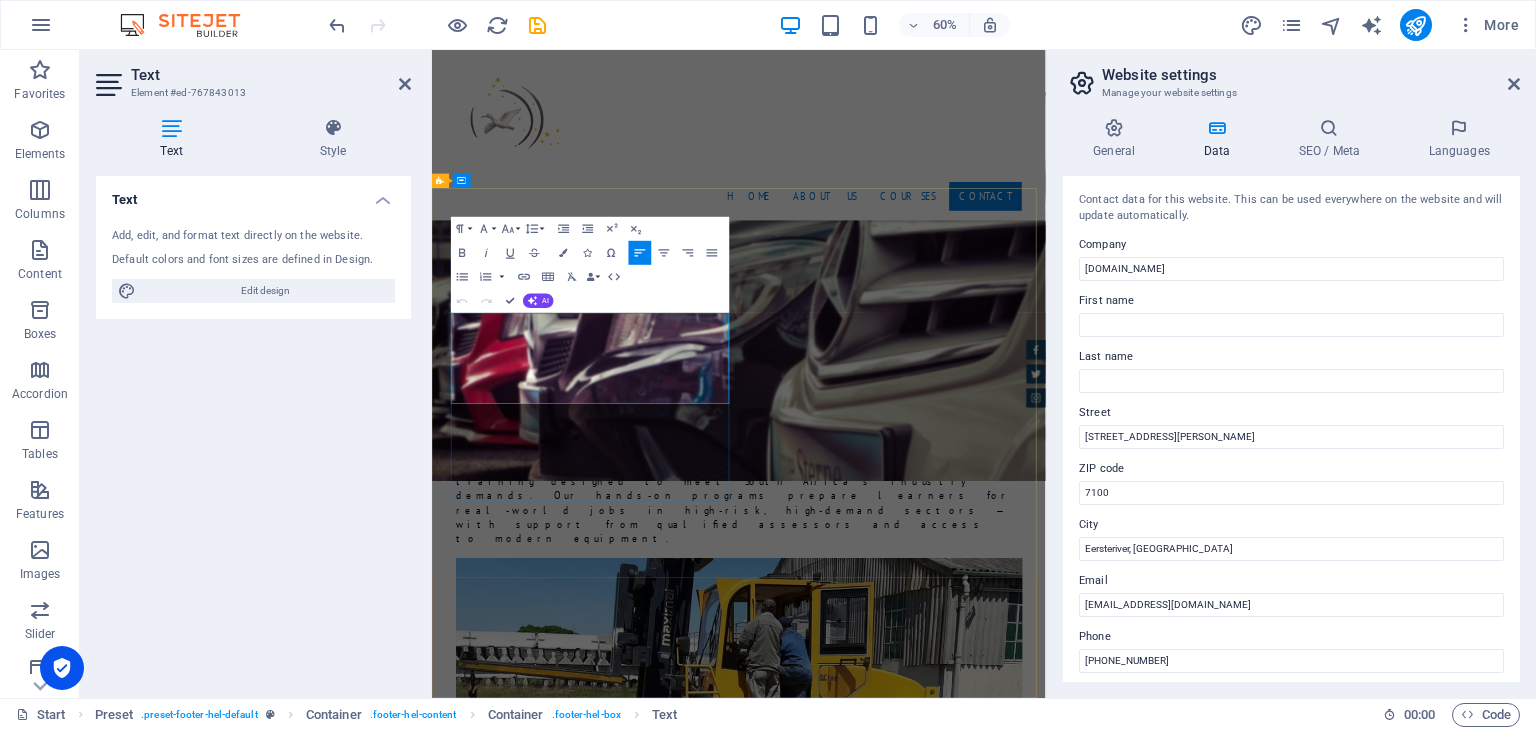 click on "+27 21 902 5097  /  +27 82 507 8338  / 79 271 9424" at bounding box center (869, 7131) 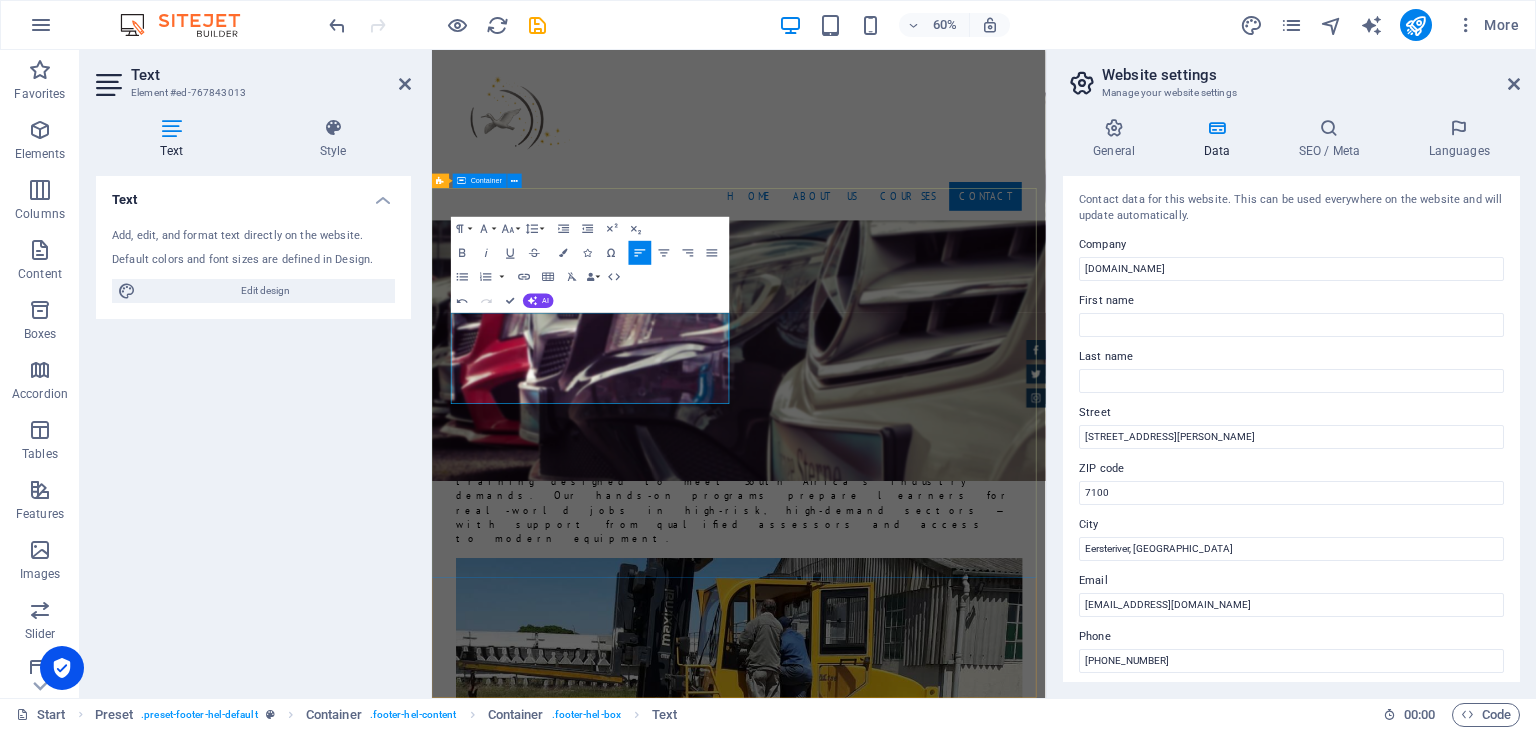 click on "Contact We are happy to assist you m2mtraining.co.za 11 Harold street, Devon Park ,  Eersteriver, Western Cape   7100 +27 21 902 5097  /  +27 82 507 8338  / +27  79 271 9424   info@m2mtraining.co.za Legal Notice  |  Privacy   I have read and understand the privacy policy. Unreadable? Regenerate Send" at bounding box center (943, 7314) 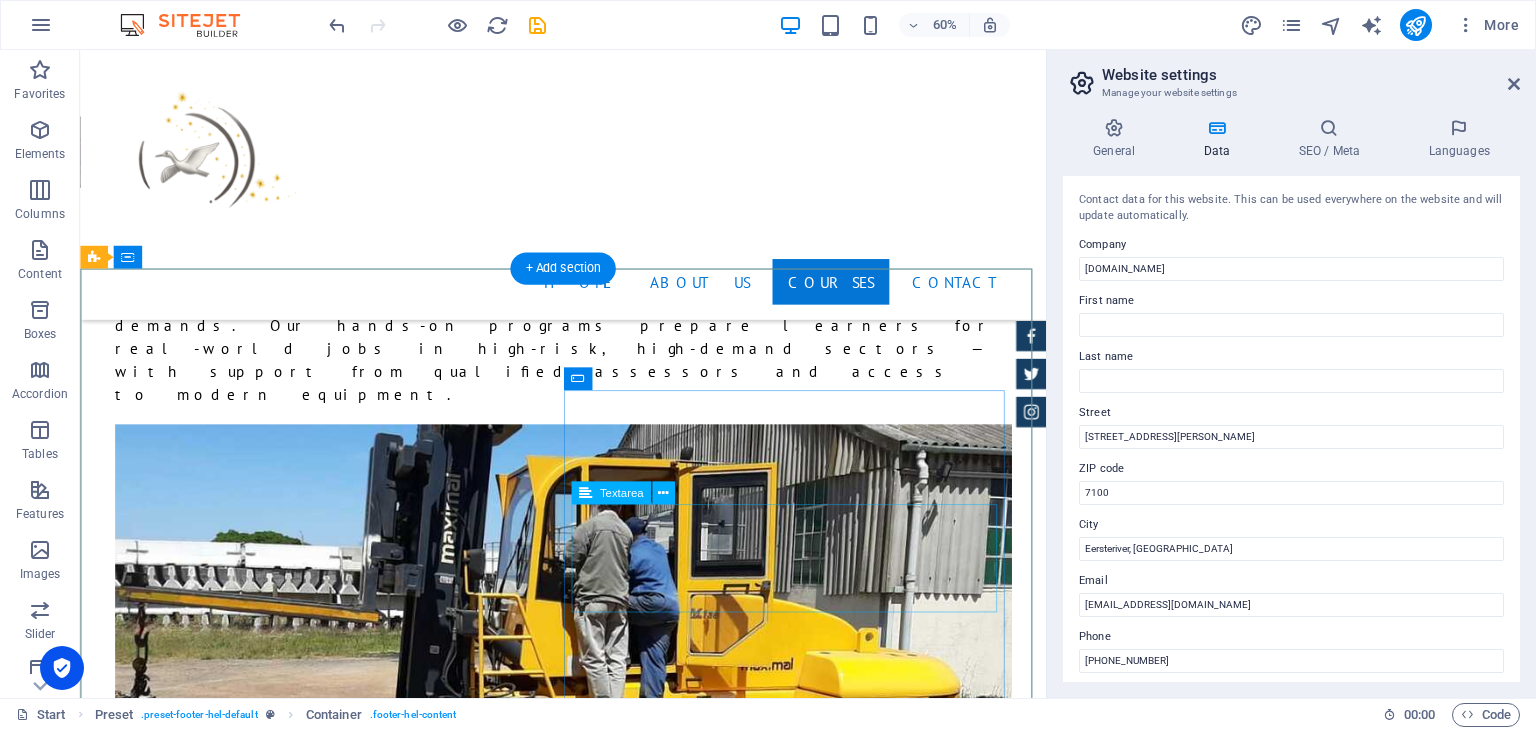 scroll, scrollTop: 4104, scrollLeft: 0, axis: vertical 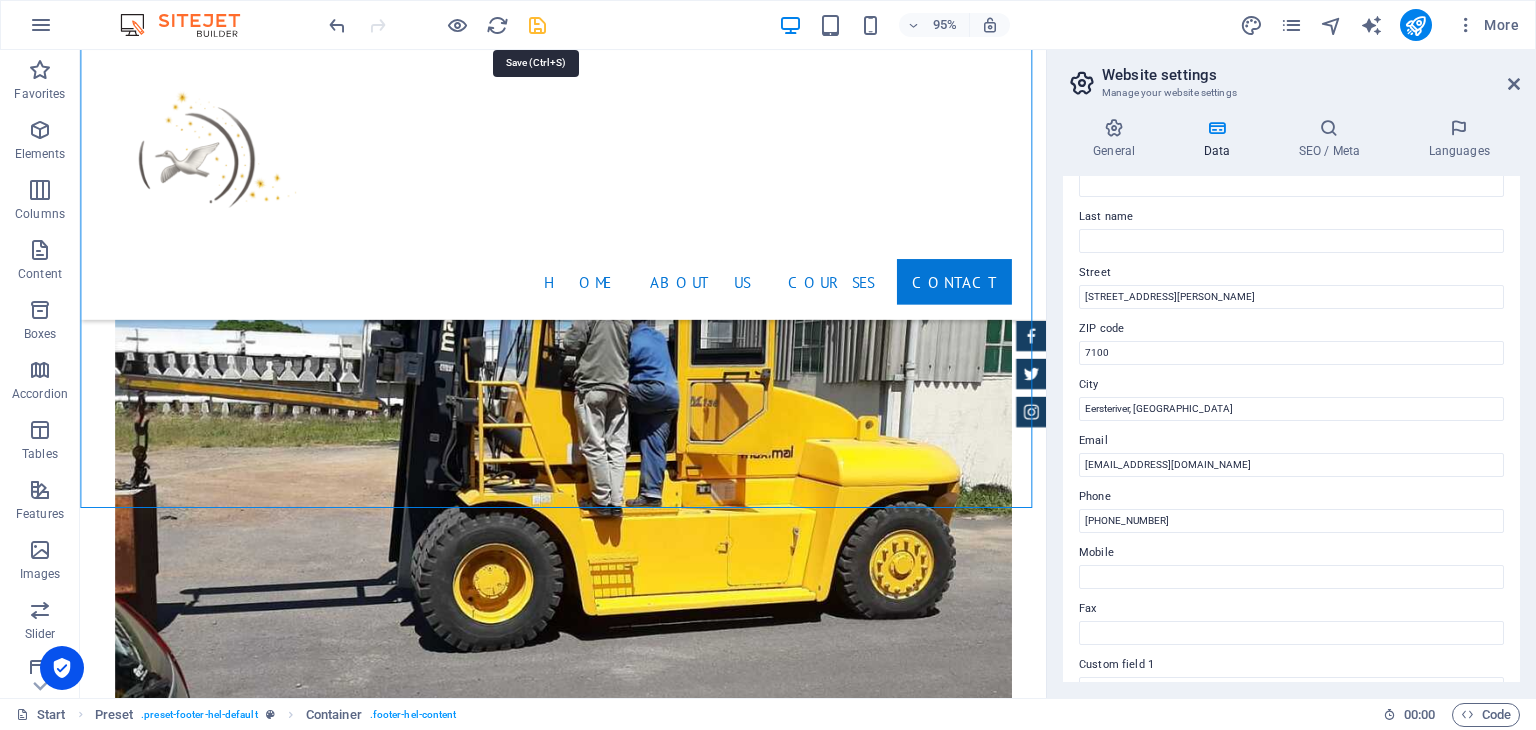 click at bounding box center [537, 25] 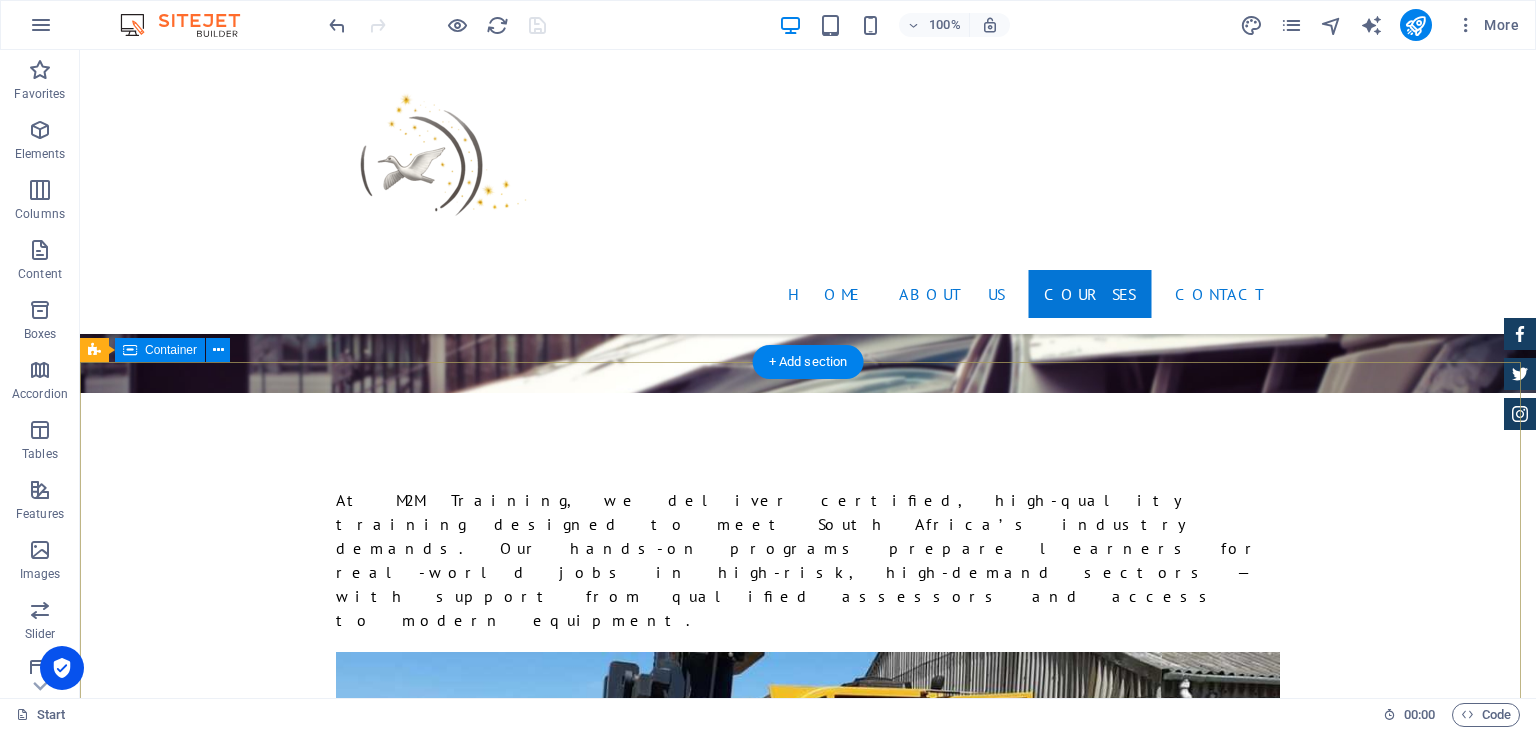 scroll, scrollTop: 4022, scrollLeft: 0, axis: vertical 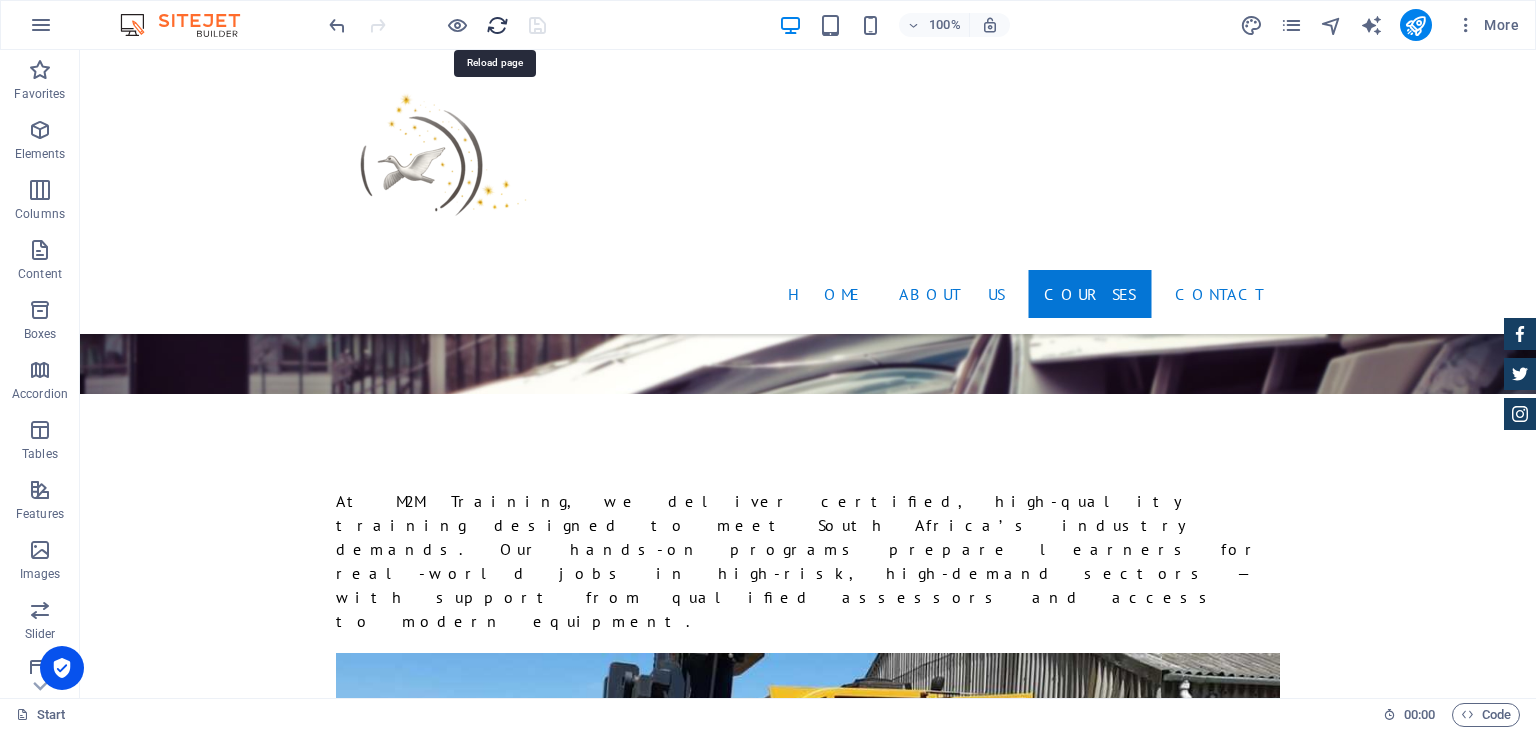 click at bounding box center (497, 25) 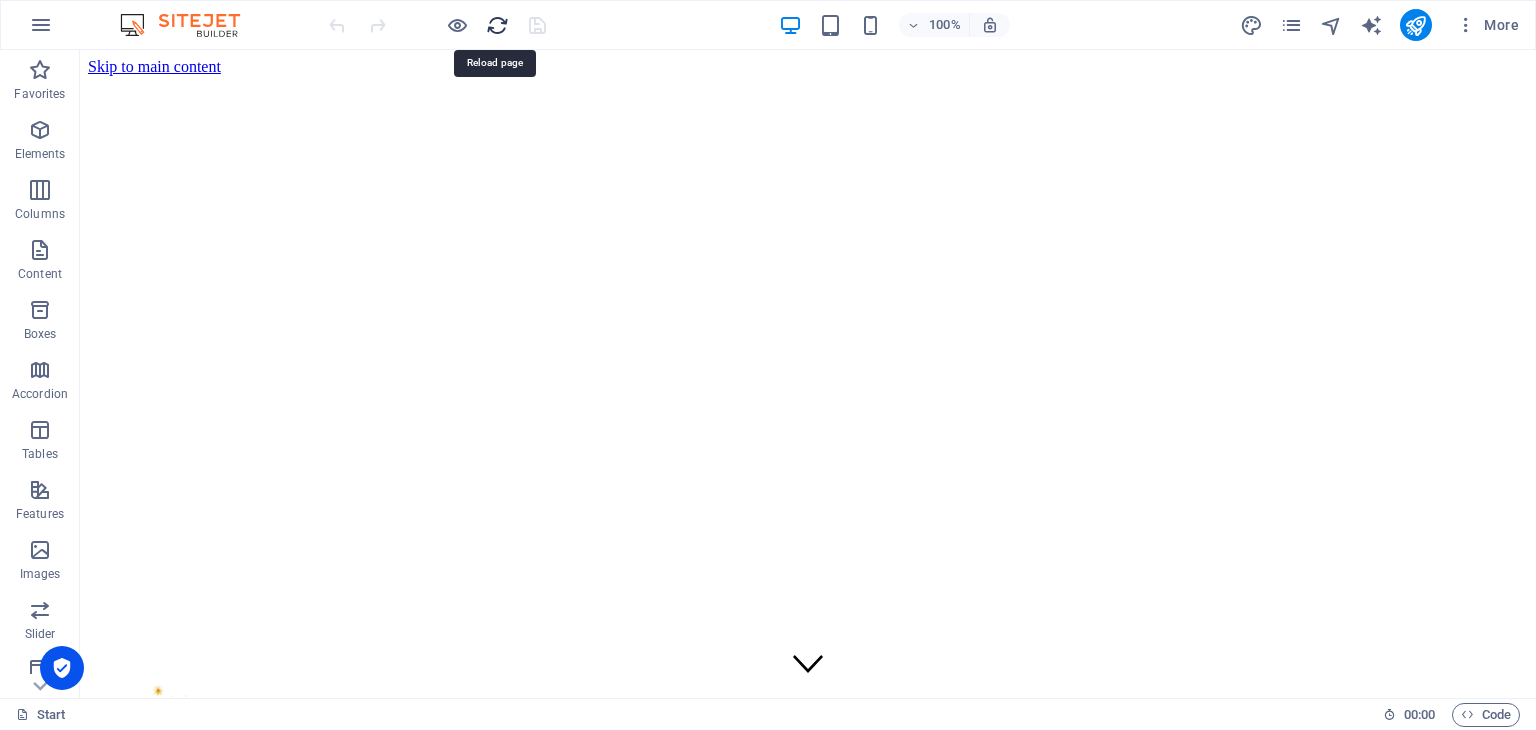 scroll, scrollTop: 0, scrollLeft: 0, axis: both 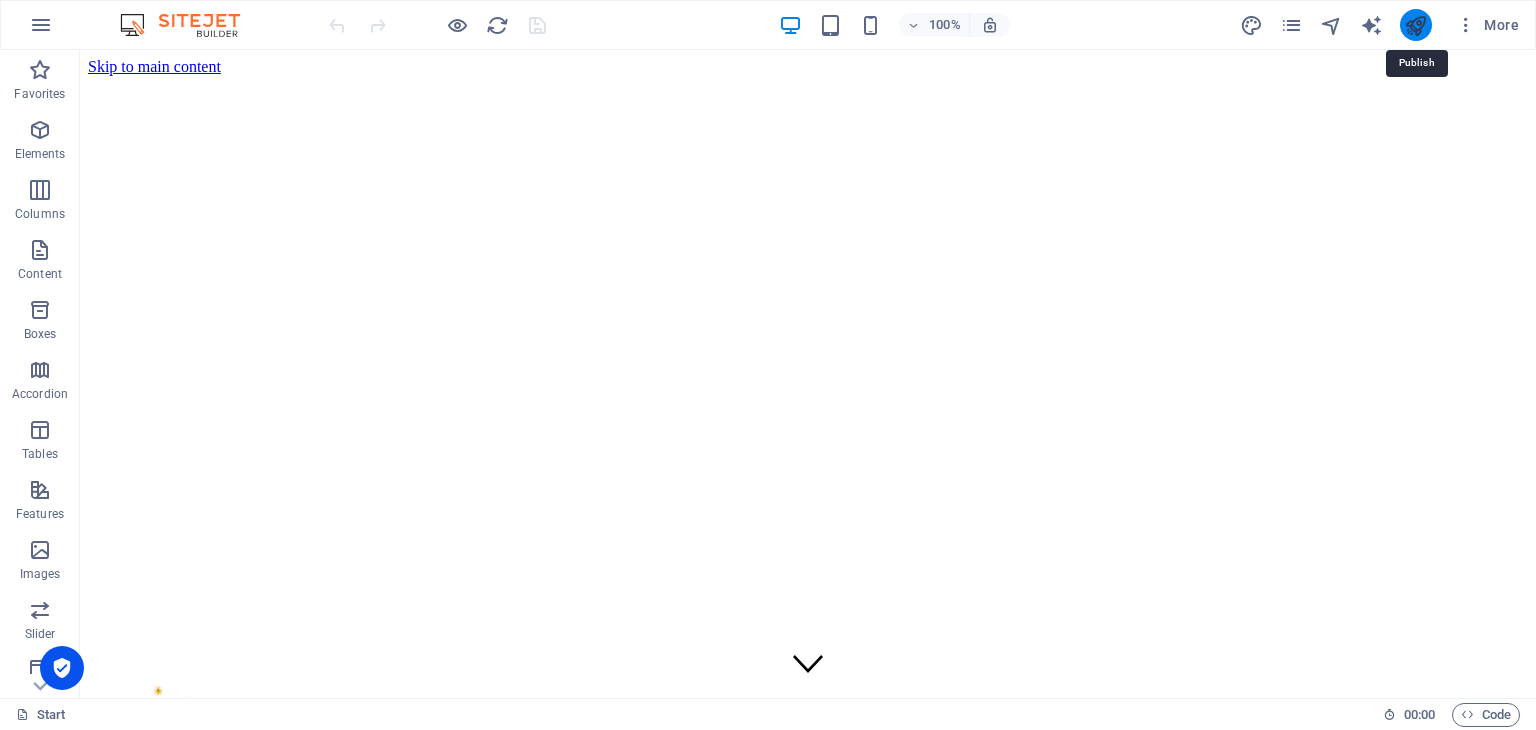 click at bounding box center [1415, 25] 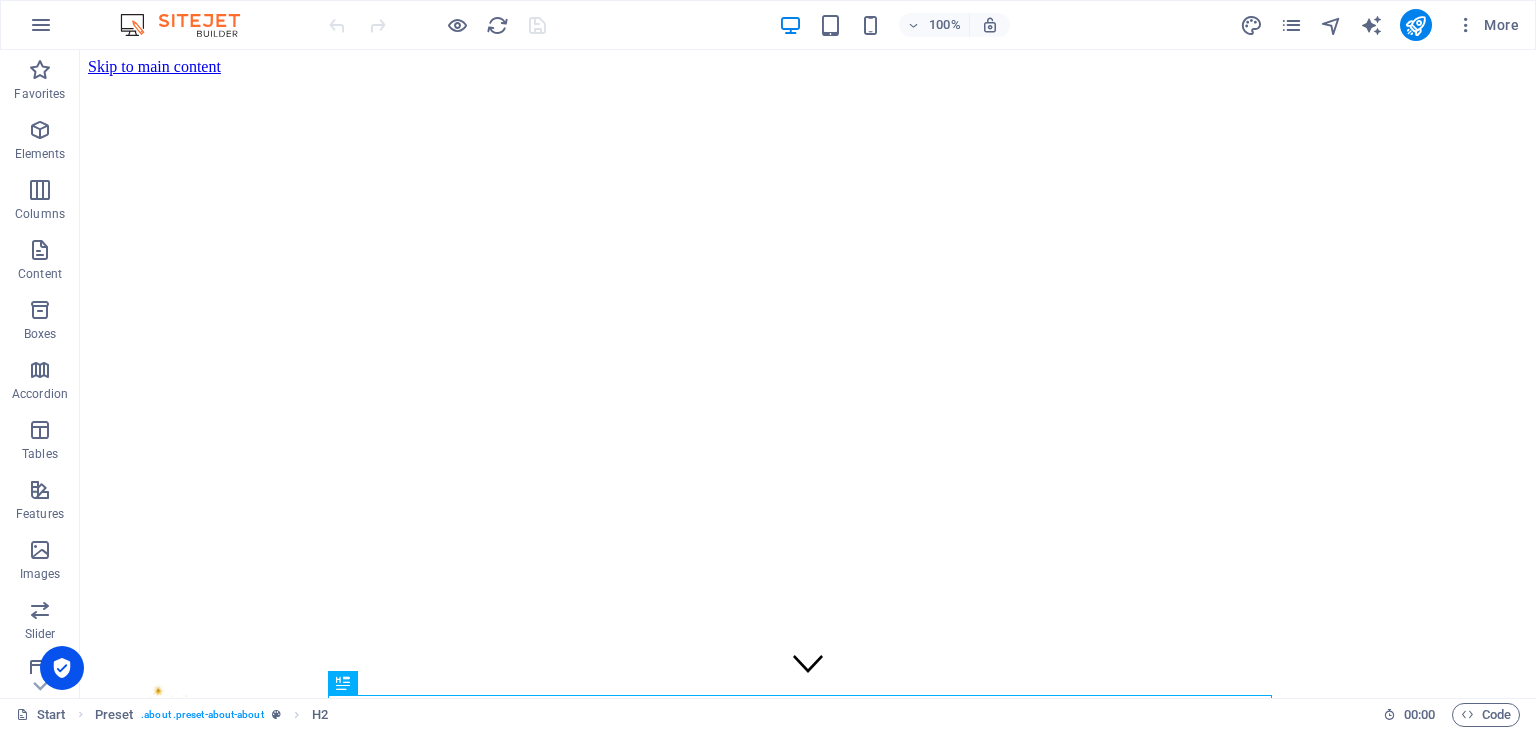 scroll, scrollTop: 0, scrollLeft: 0, axis: both 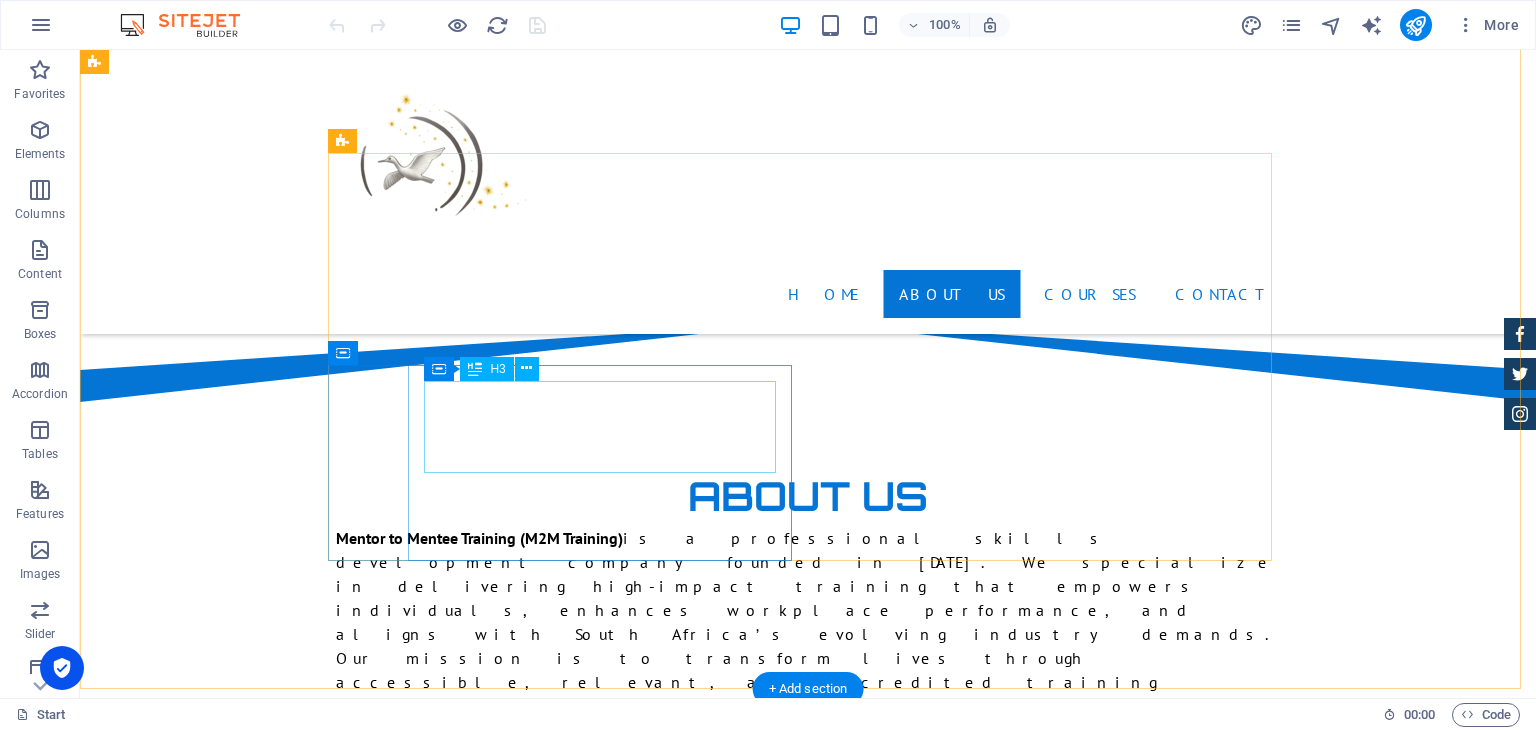 click on "QCTO Registration In Progress" at bounding box center [808, 1581] 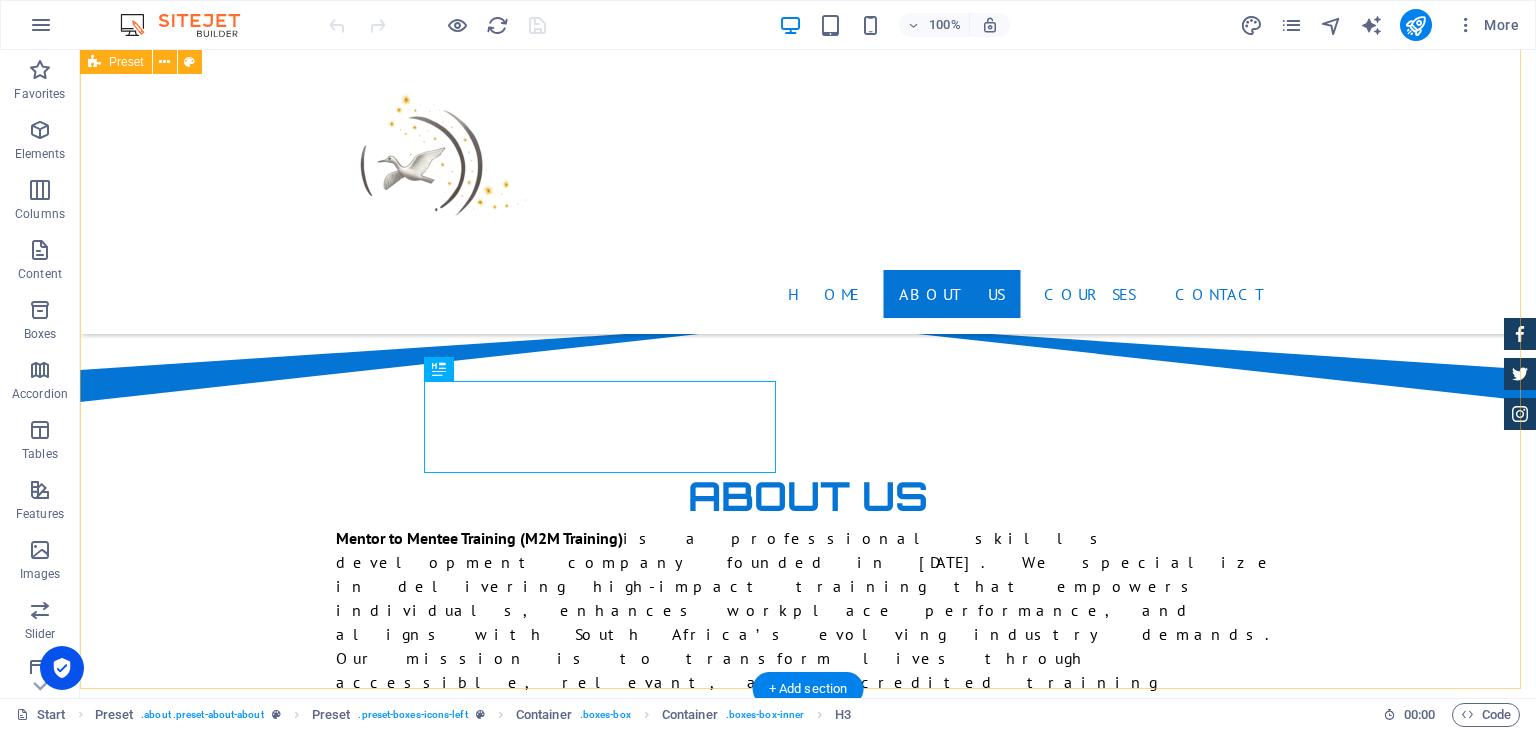 click on "About us Mentor to Mentee Training (M2M Training)  is a professional skills development company founded in 2009. We specialize in delivering high-impact training that empowers individuals, enhances workplace performance, and aligns with South Africa’s evolving industry demands. Our mission is to transform lives through accessible, relevant, and accredited training programs that promote self-improvement and career readiness. We pride ourselves on our commitment to quality, integrity, and continuous improvement — offering real-world training using industry-standard equipment through strong partnerships with service providers and sector experts. ✅ Why Choose M2M Training Certified & Experienced Trainers Our assessors and moderators are certified professionals who bring years of real-world knowledge into the training room Affordable, High-Quality Training We offer competitive pricing without compromising on practical, high-impact learning outcomes. QCTO Registration In Progress Industry-Relevant Programs" at bounding box center [808, 1235] 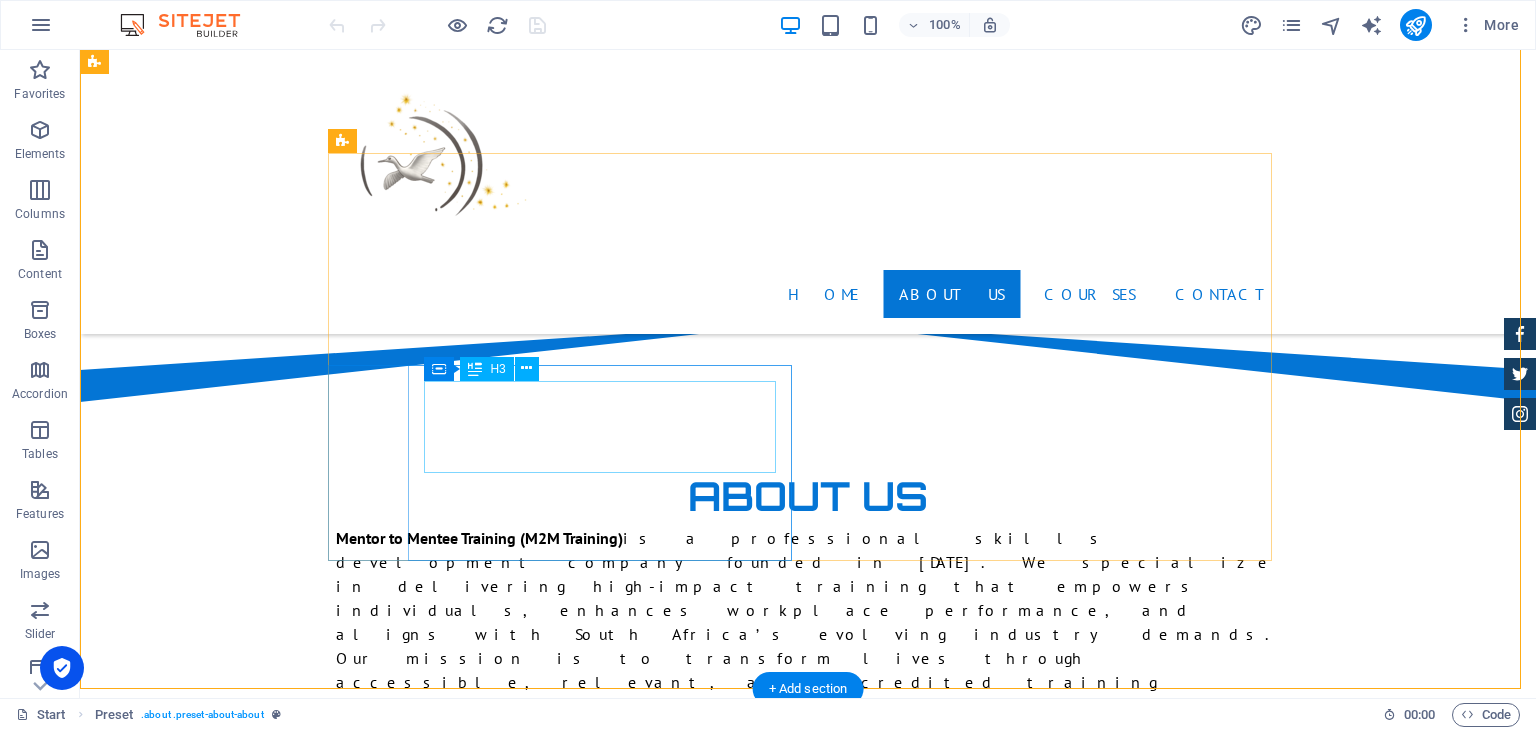 click on "QCTO Registration In Progress" at bounding box center [808, 1581] 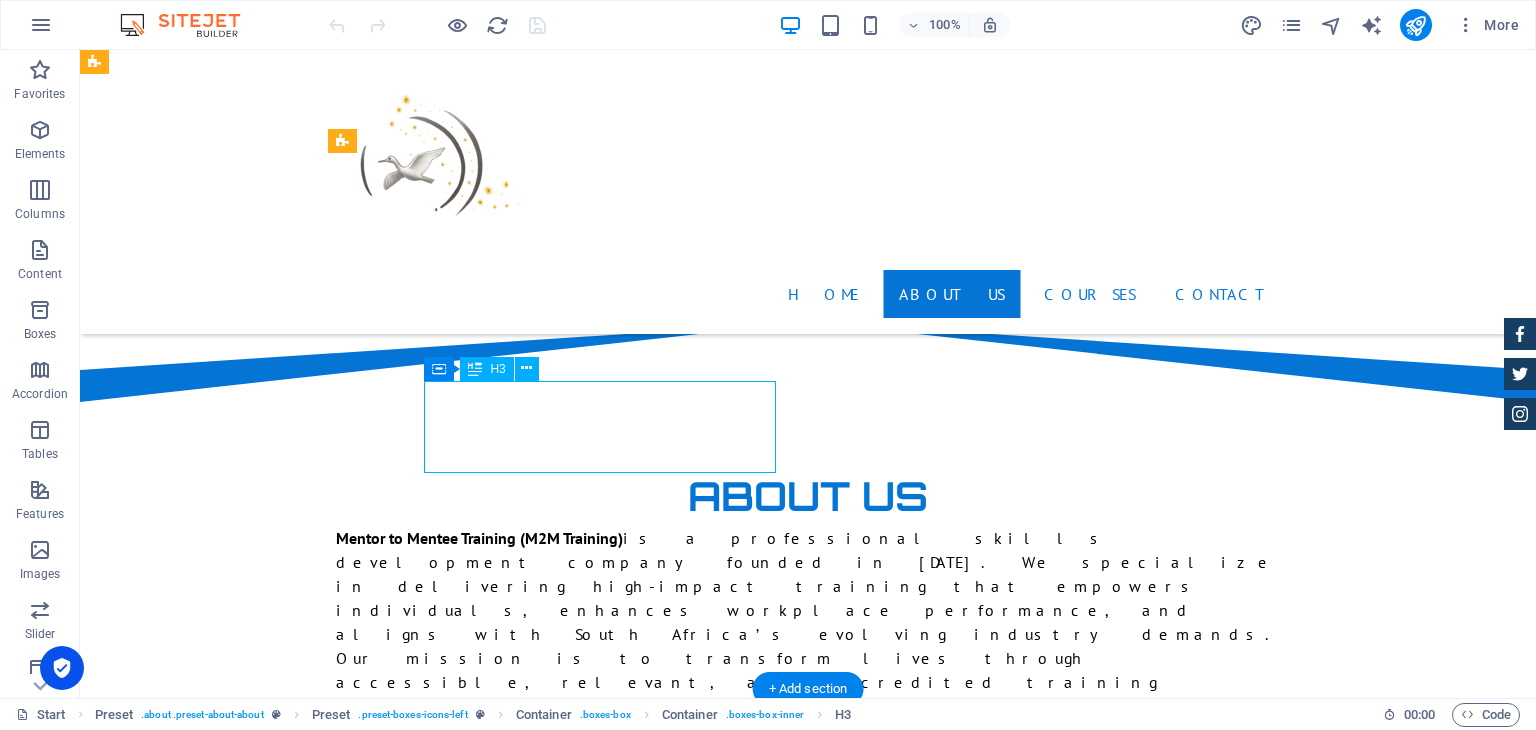 click on "QCTO Registration In Progress" at bounding box center [808, 1581] 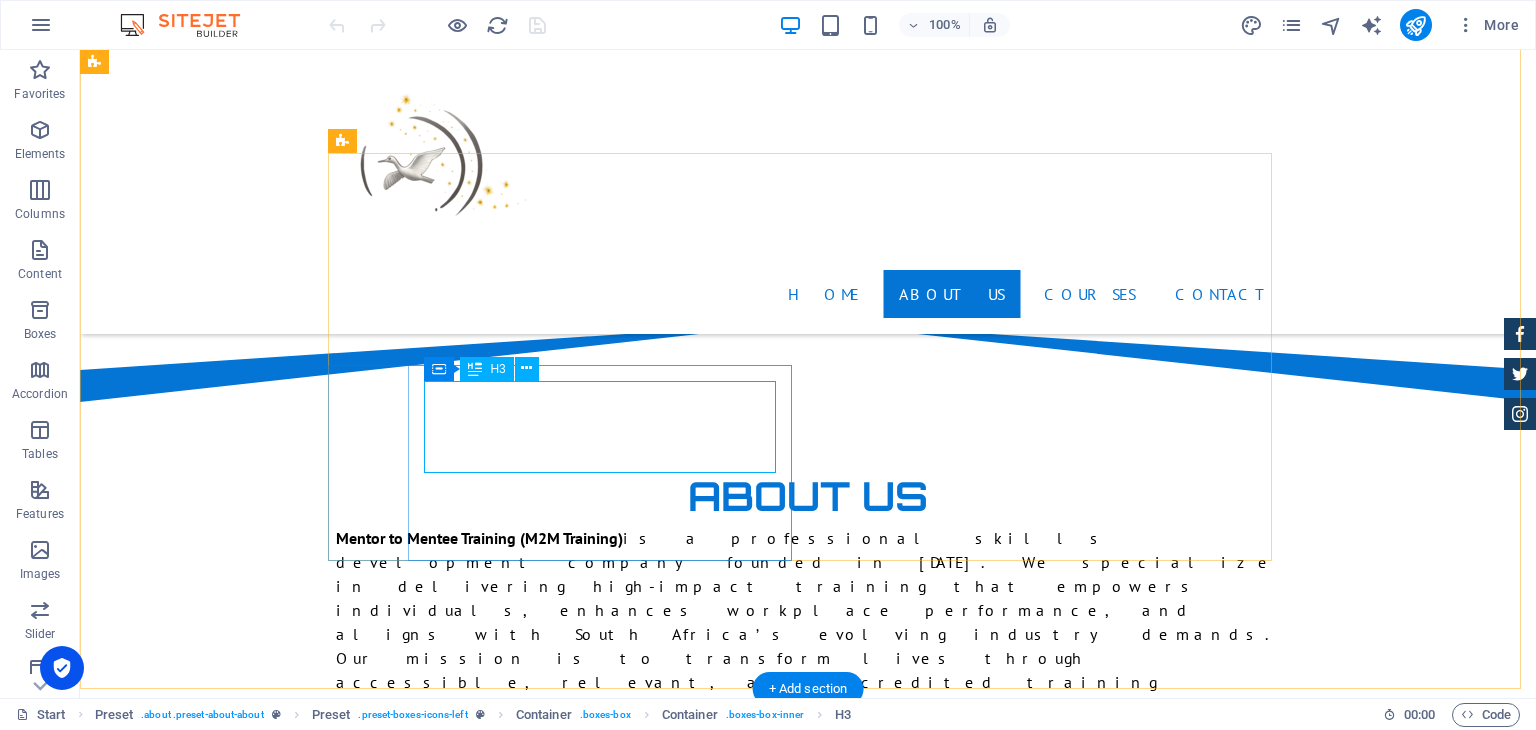 click on "QCTO Registration In Progress" at bounding box center [808, 1581] 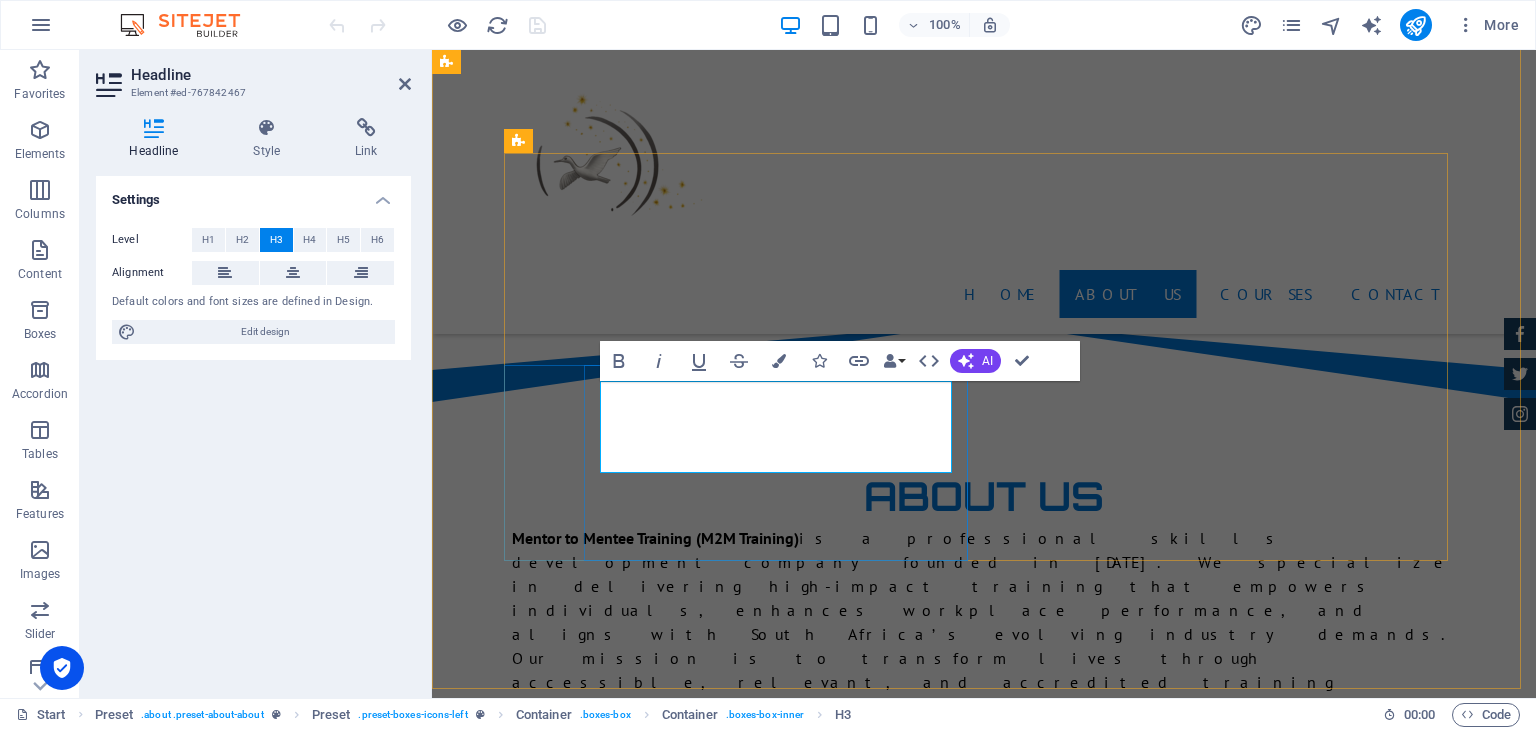 click on "QCTO Registration In Progress" at bounding box center (984, 1581) 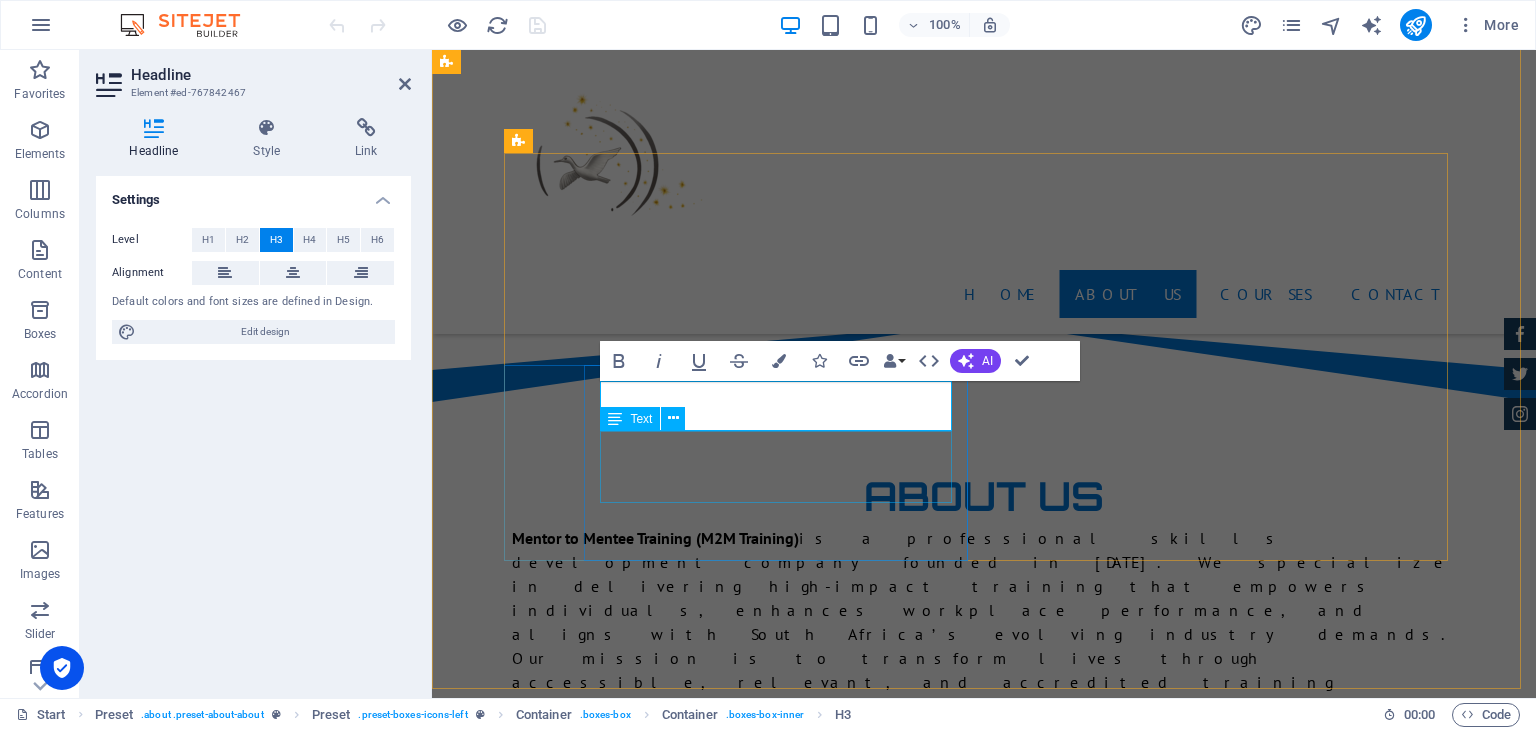 scroll, scrollTop: 717, scrollLeft: 7, axis: both 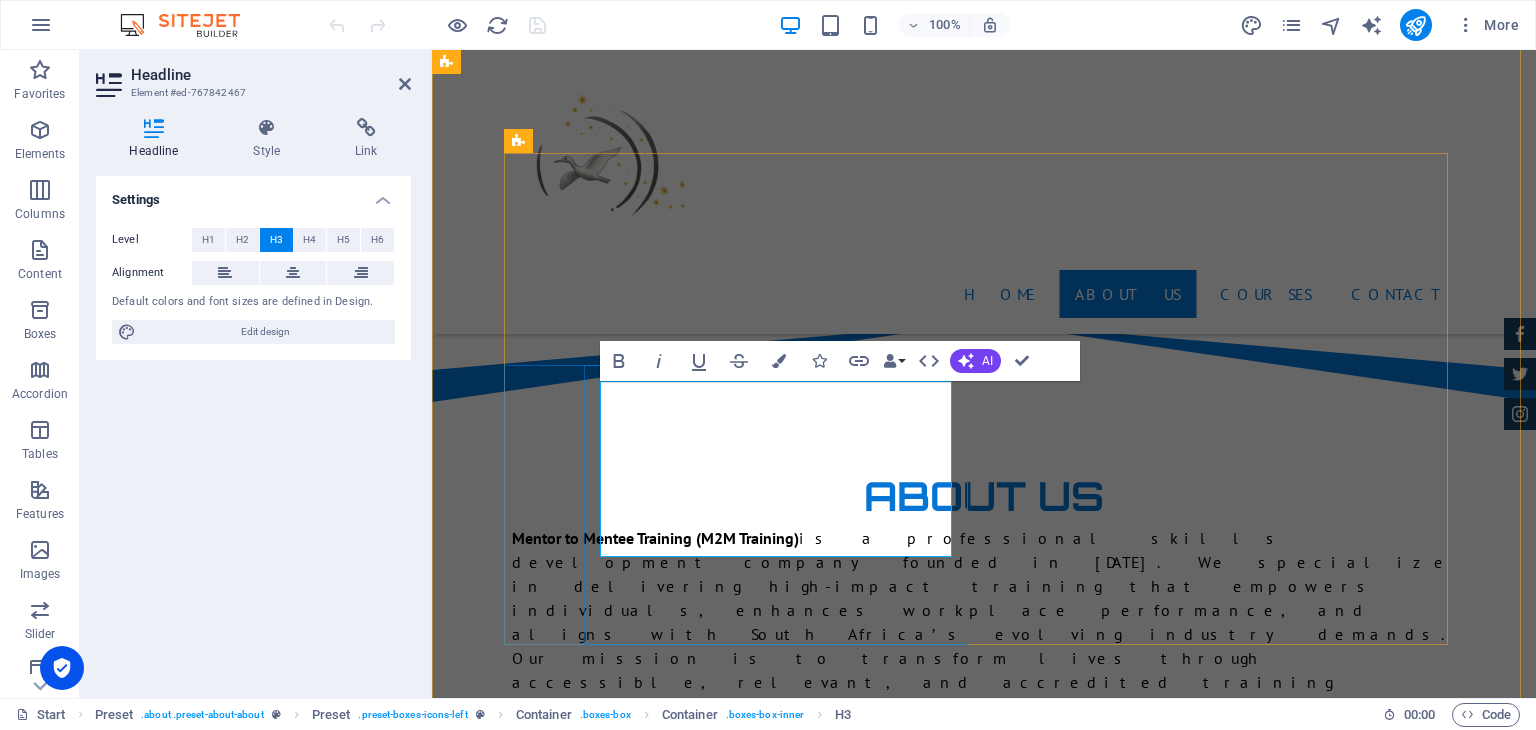 click on "QCTO Occupational Certificate: Firefighter (SAQA ID 98991) QCTO certified" at bounding box center (984, 1602) 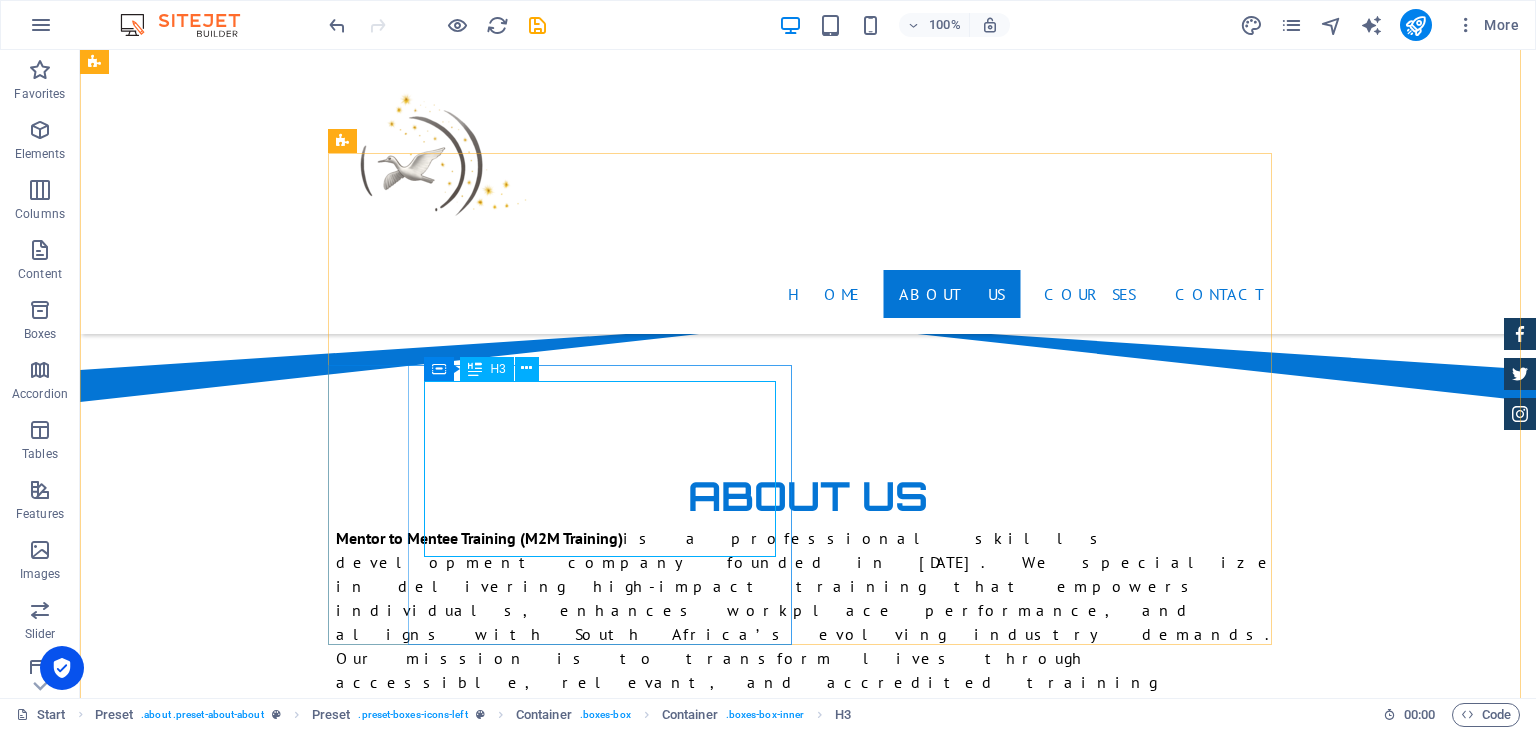 click on "Occupational Certificate: Firefighter (SAQA ID 98991) QCTO certified" at bounding box center [808, 1602] 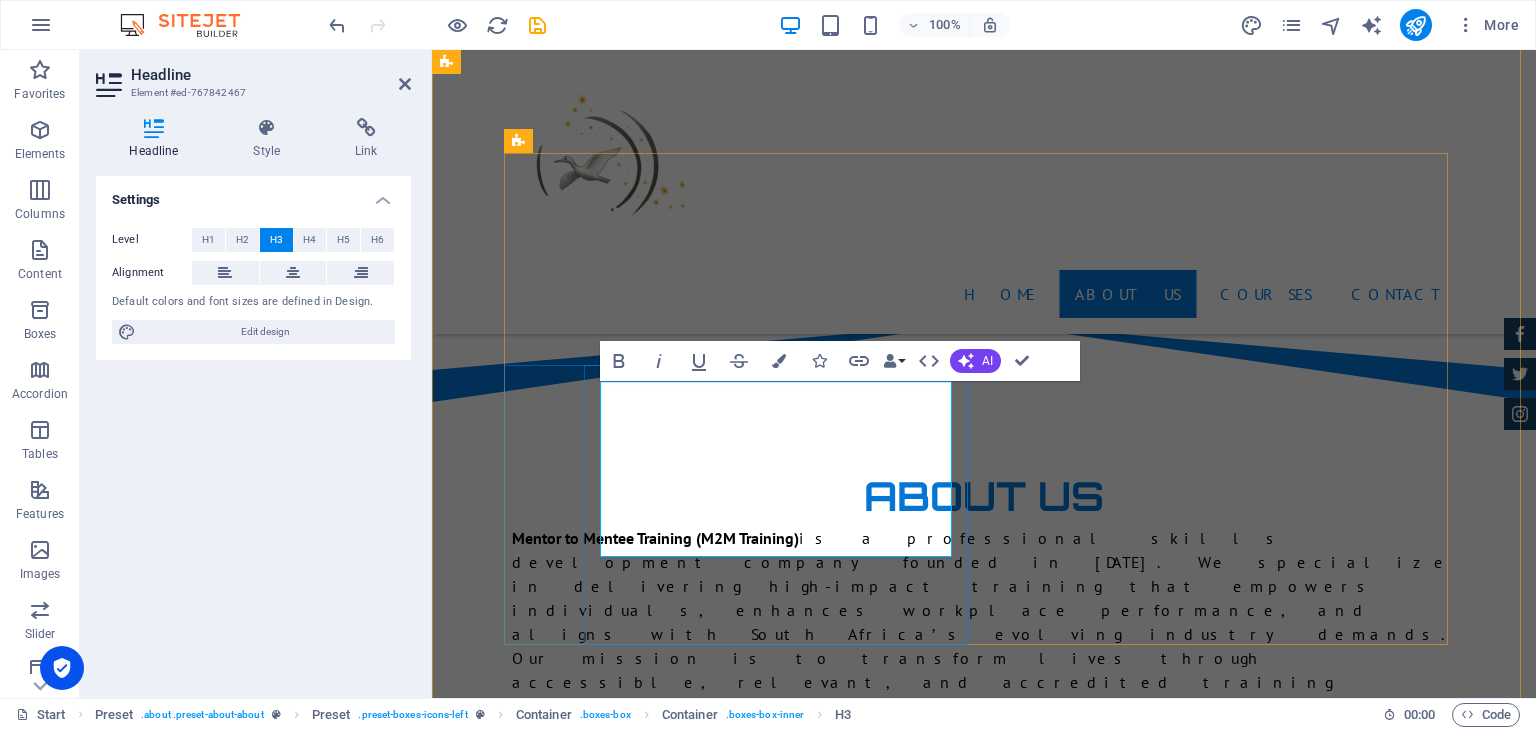click on "Occupational Certificate: Firefighter (SAQA ID 98991) QCTO certified" at bounding box center (984, 1602) 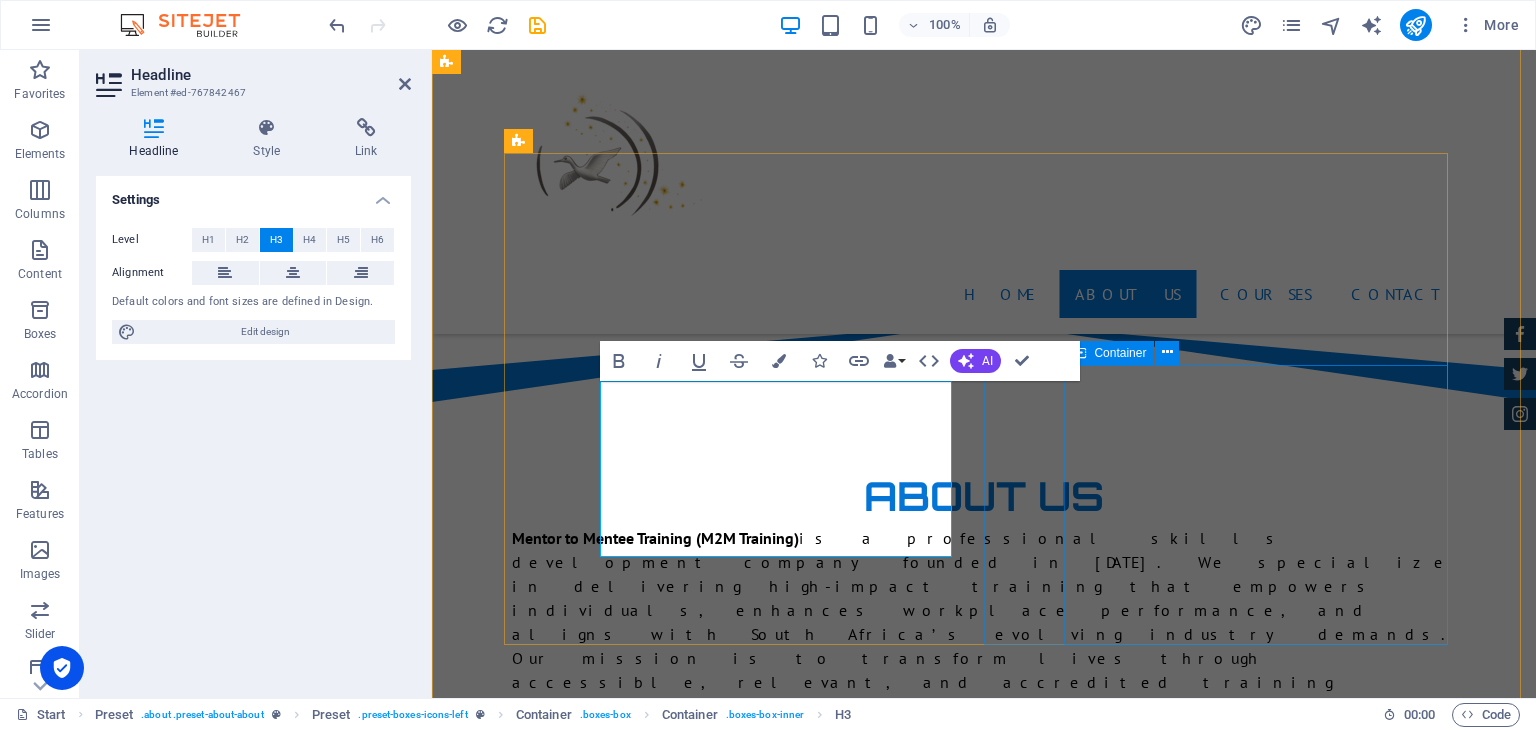 click on "Industry-Relevant Programs We focus on critical skills such as Lifting Equipment, Health & Safety, Rigging, and Plant Operations — tailored for real job environments." at bounding box center (984, 1905) 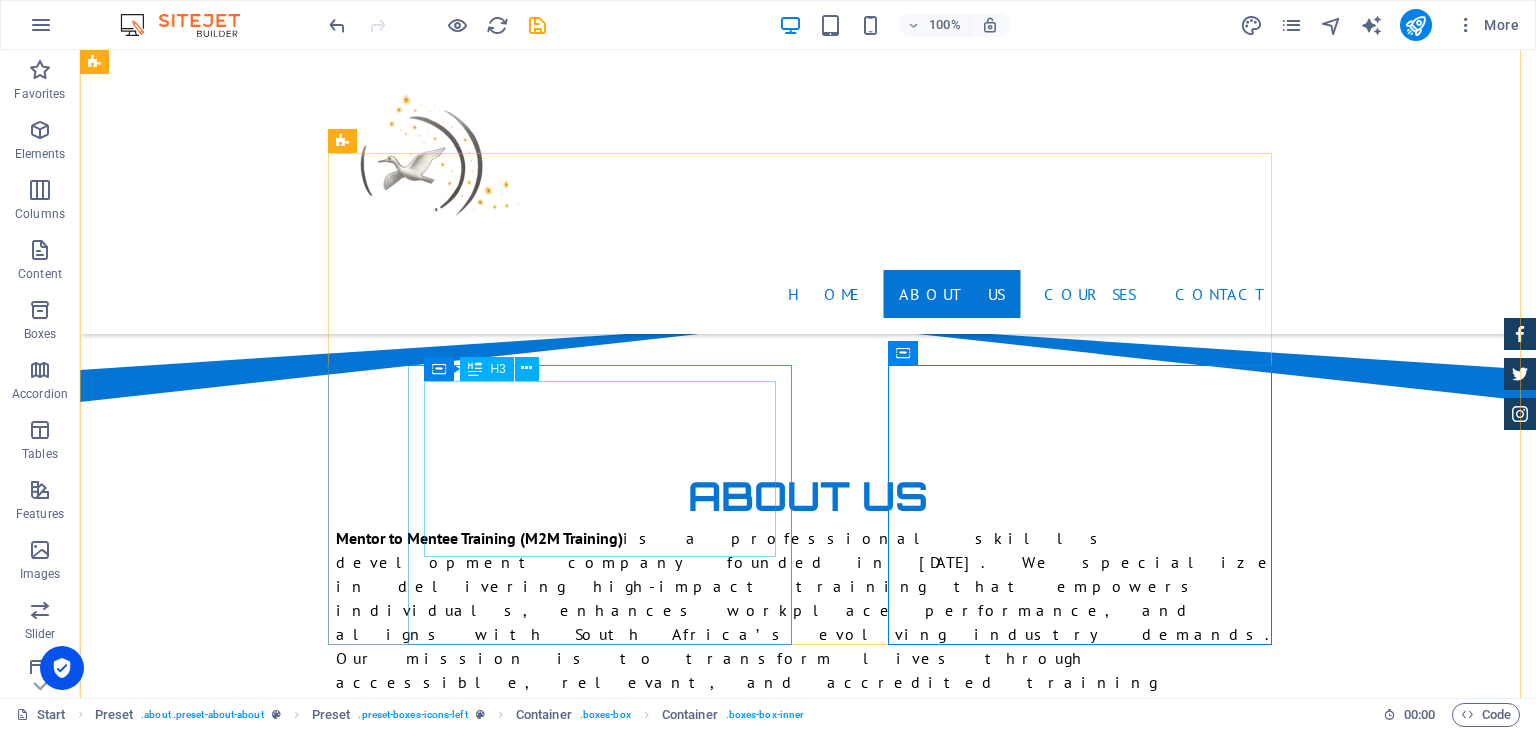 click on "Occupational Certificate: Firefighter (SAQA ID 98991) QCTO certified." at bounding box center (808, 1602) 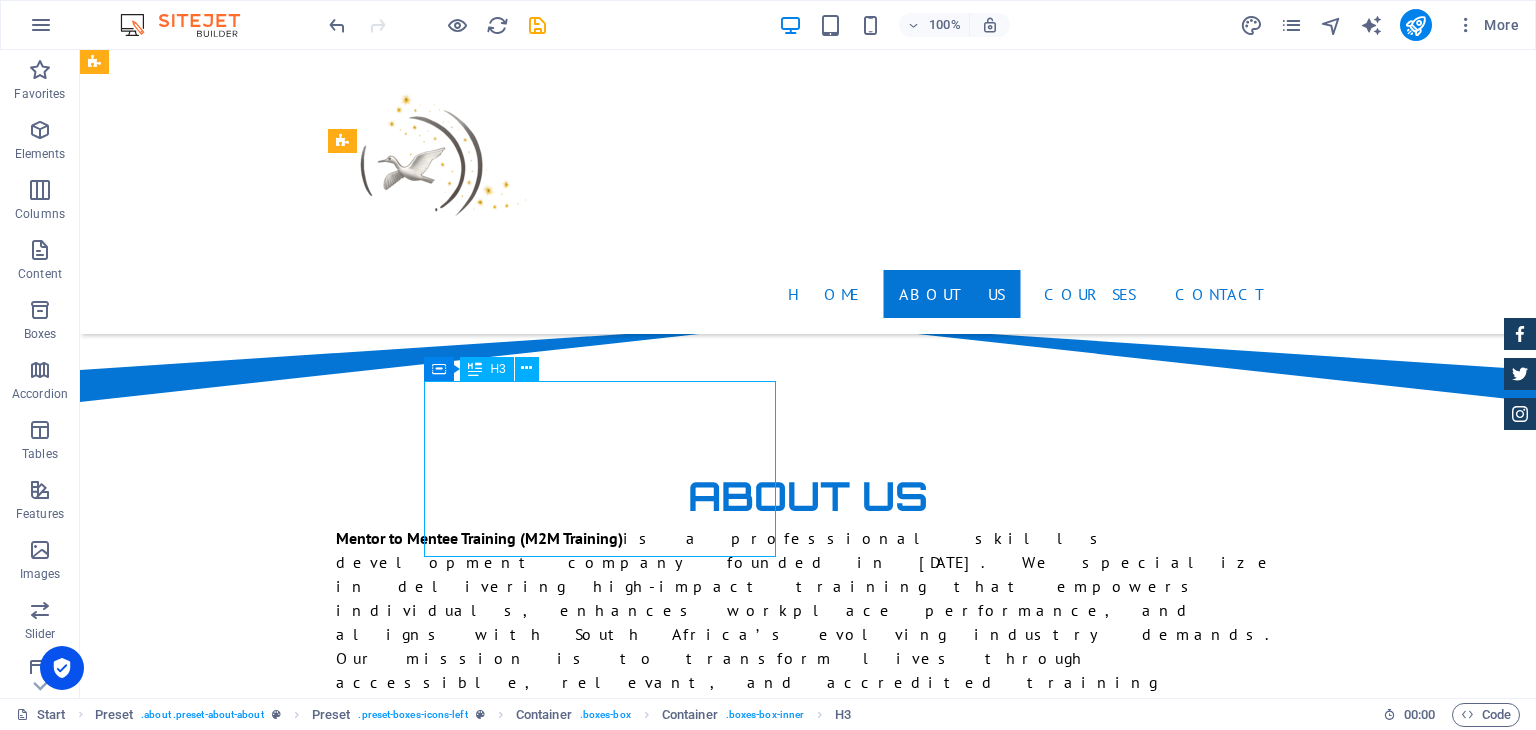 click on "Occupational Certificate: Firefighter (SAQA ID 98991) QCTO certified." at bounding box center [808, 1602] 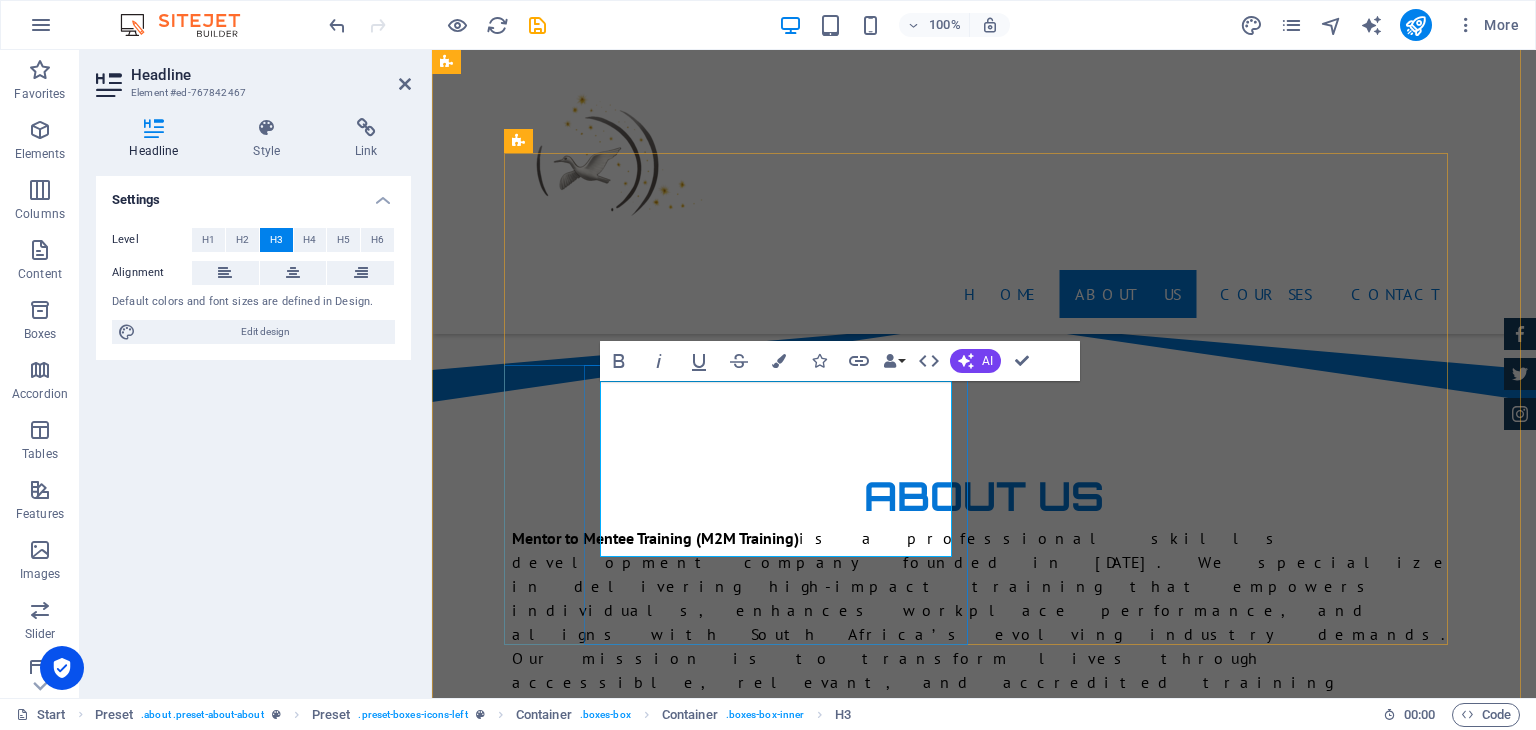 click on "Occupational Certificate: Firefighter (SAQA ID 98991) QCTO certified." at bounding box center (984, 1602) 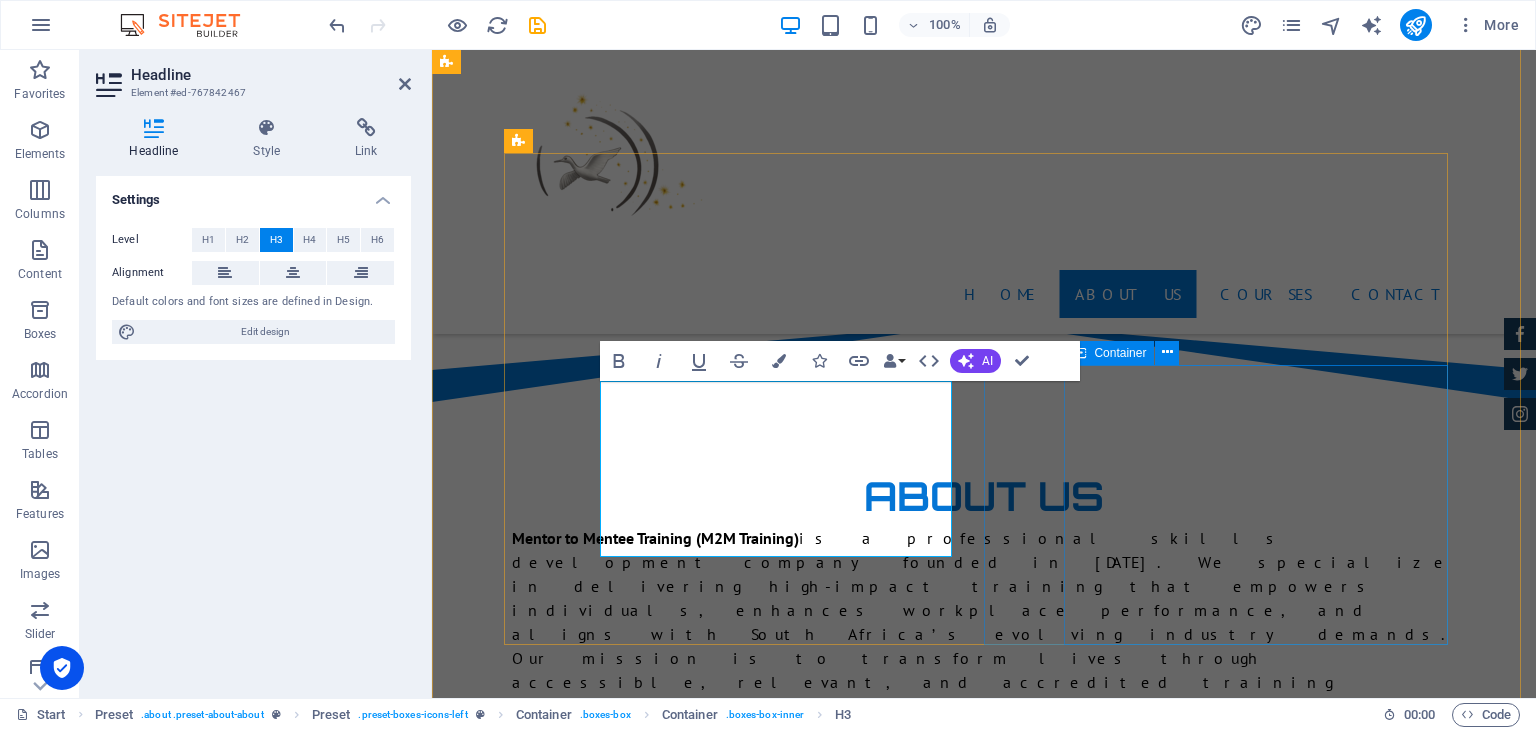 click on "Industry-Relevant Programs We focus on critical skills such as Lifting Equipment, Health & Safety, Rigging, and Plant Operations — tailored for real job environments." at bounding box center (984, 1905) 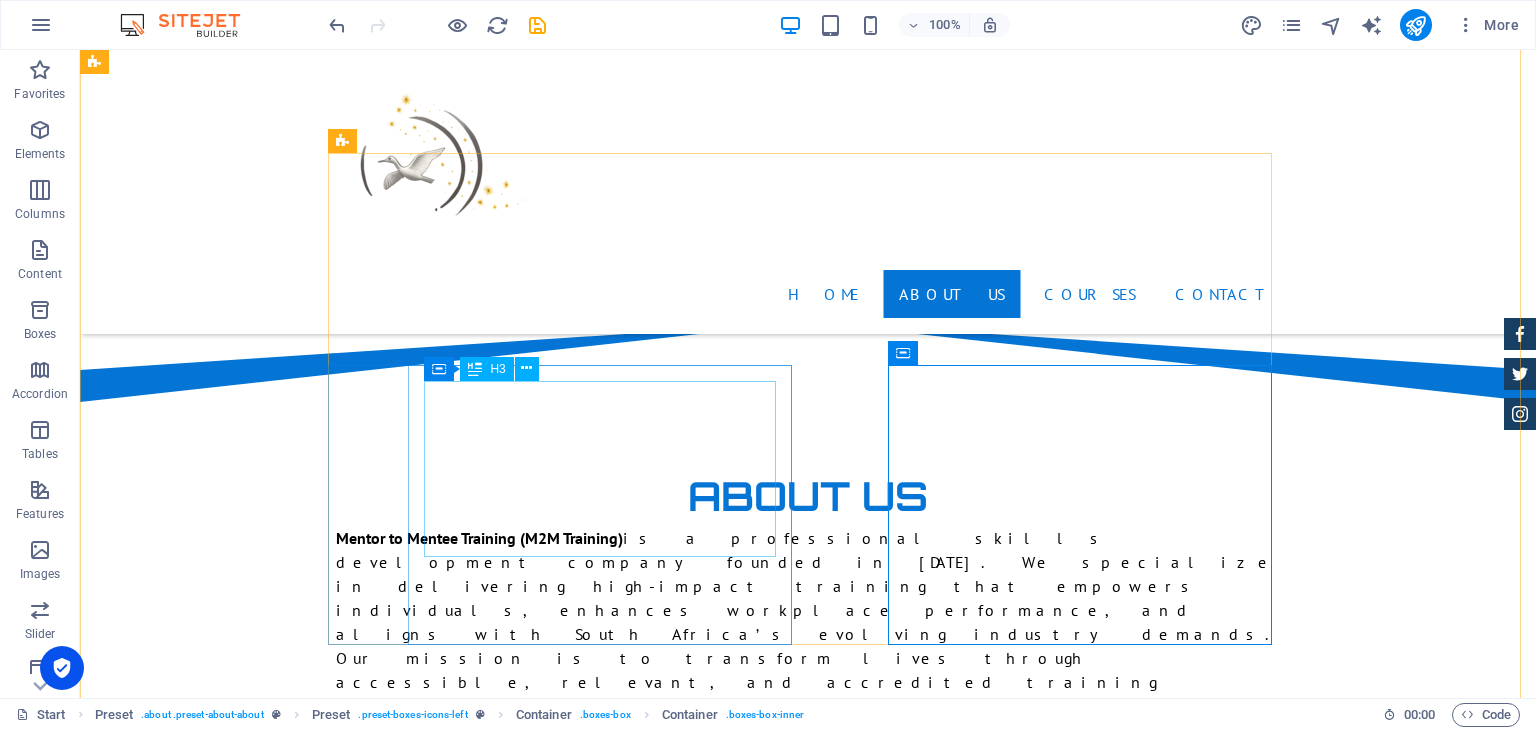 click on "Occupational Certificate: Firefighter (SAQA ID 98991) QCTO certified" at bounding box center [808, 1602] 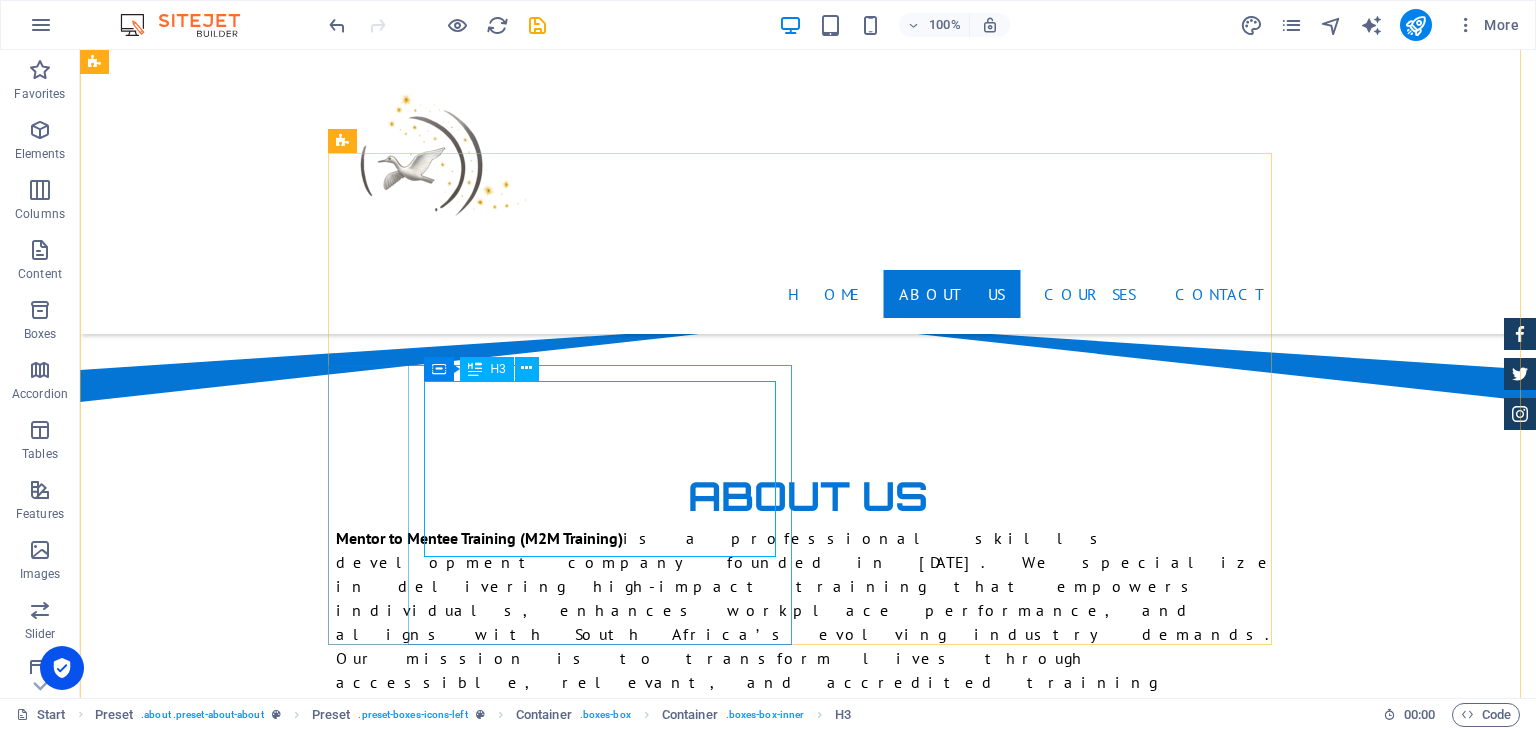 click on "Occupational Certificate: Firefighter (SAQA ID 98991) QCTO certified" at bounding box center (808, 1602) 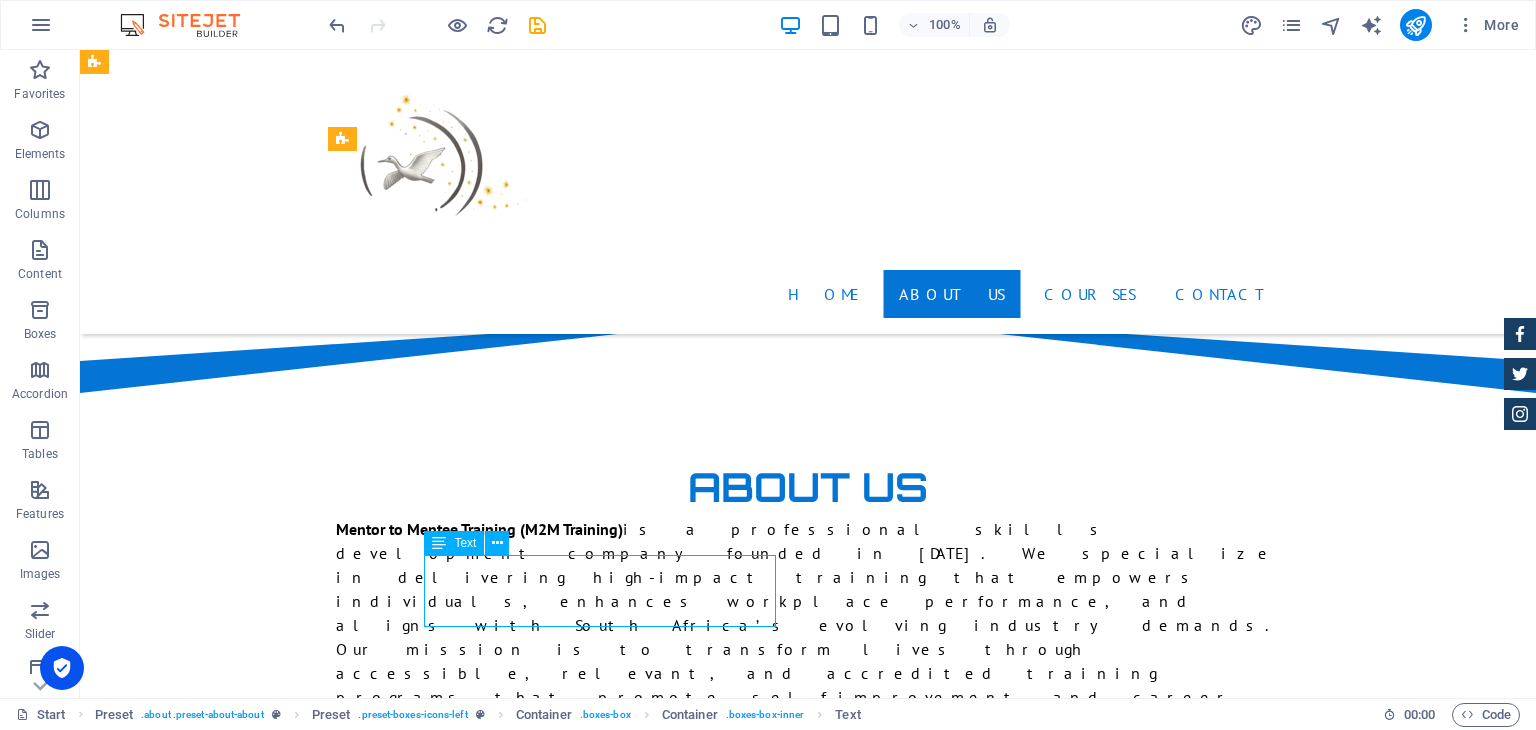 drag, startPoint x: 511, startPoint y: 593, endPoint x: 561, endPoint y: 605, distance: 51.41984 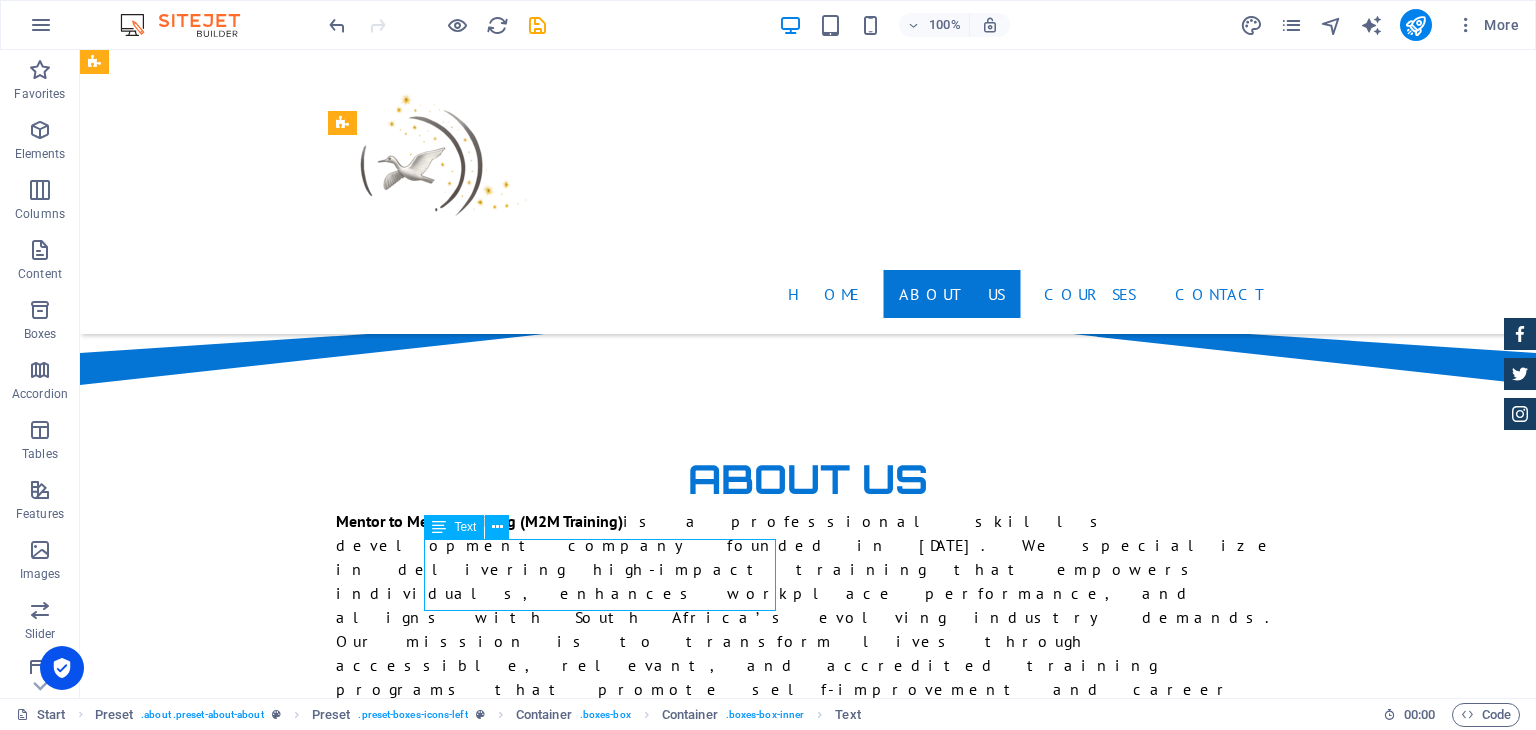 click on "We are actively formalizing our accreditation with QCTO, ensuring our students receive nationally recognized qualifications." at bounding box center [808, 1671] 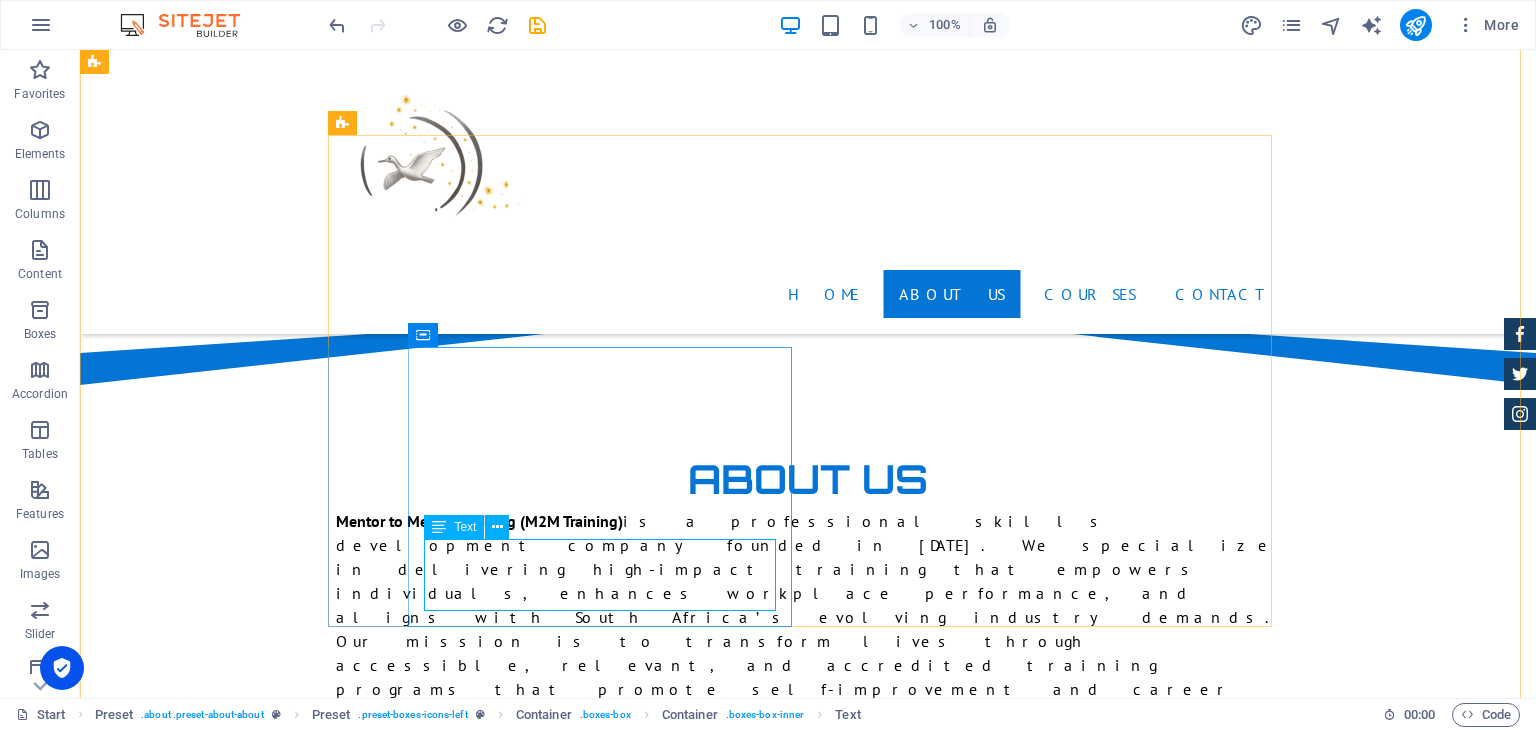 click on "We are actively formalizing our accreditation with QCTO, ensuring our students receive nationally recognized qualifications." at bounding box center (808, 1671) 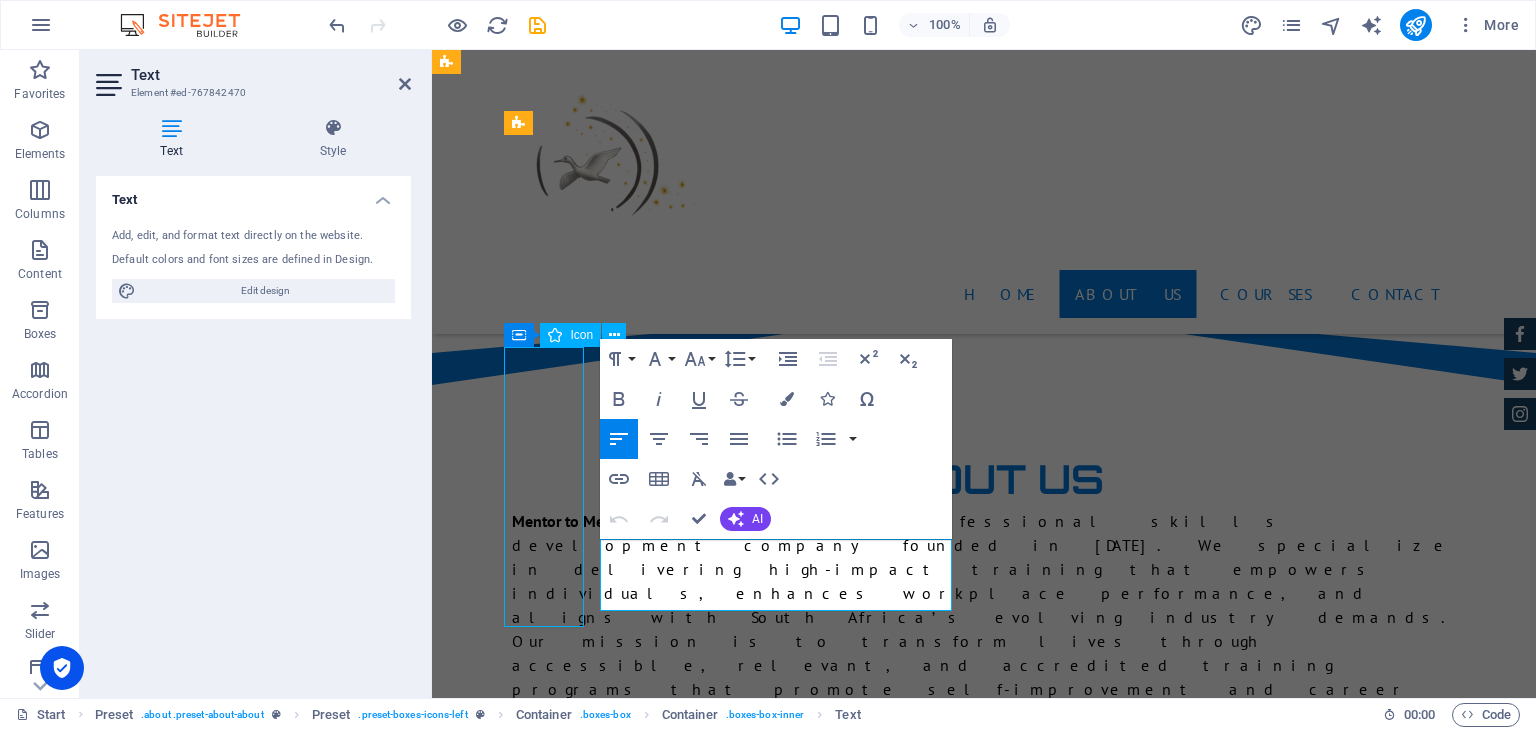 click at bounding box center (984, 1487) 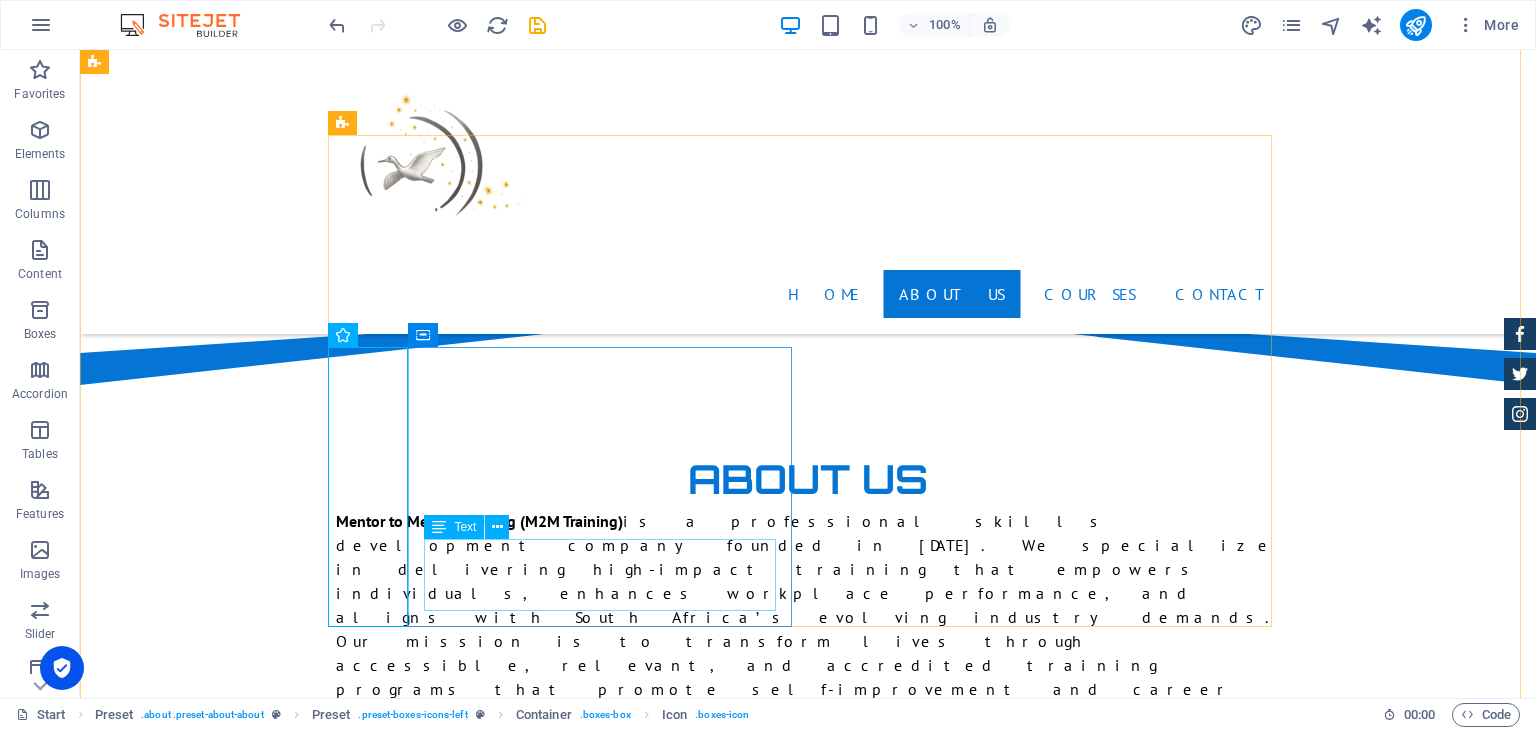 click on "We are actively formalizing our accreditation with QCTO, ensuring our students receive nationally recognized qualifications." at bounding box center (808, 1671) 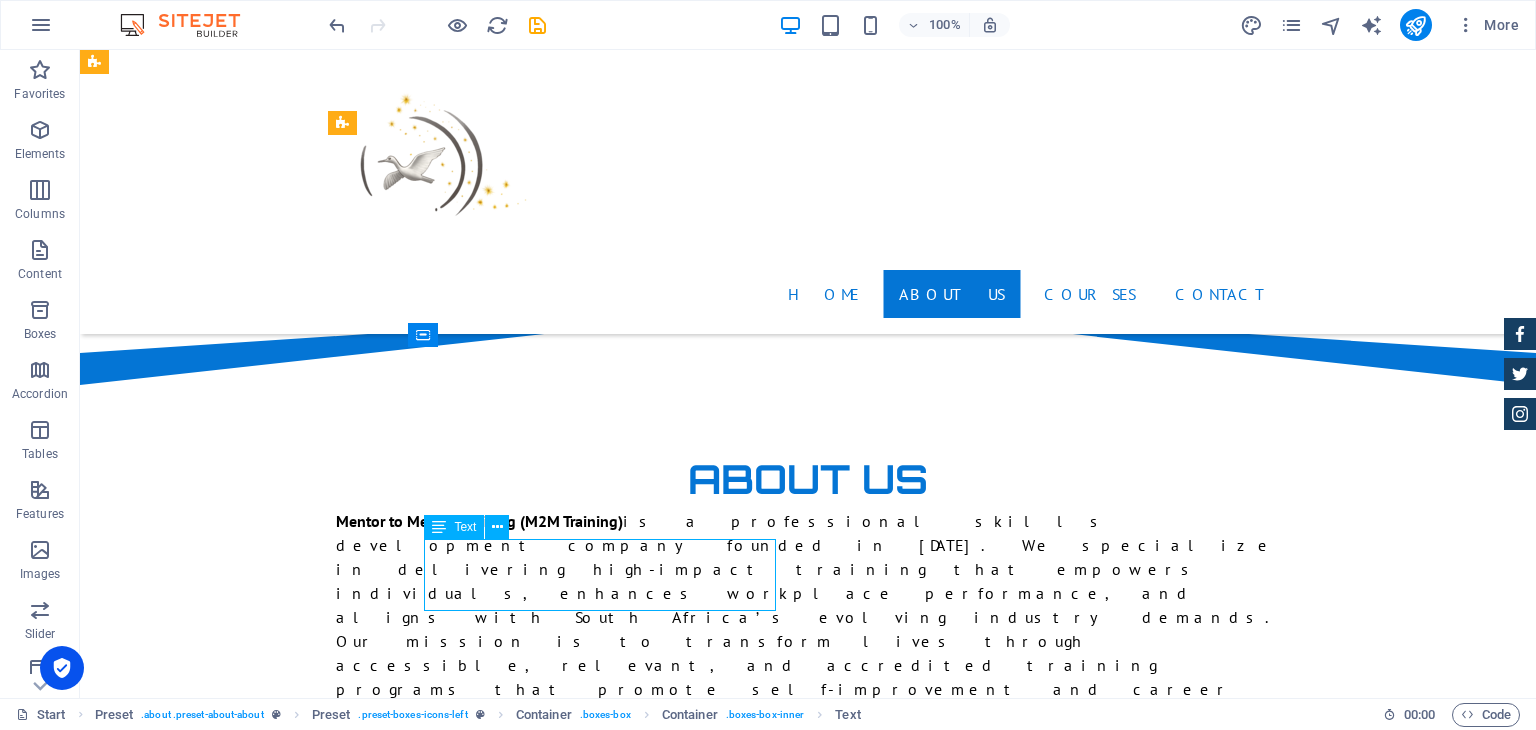 click on "We are actively formalizing our accreditation with QCTO, ensuring our students receive nationally recognized qualifications." at bounding box center [808, 1671] 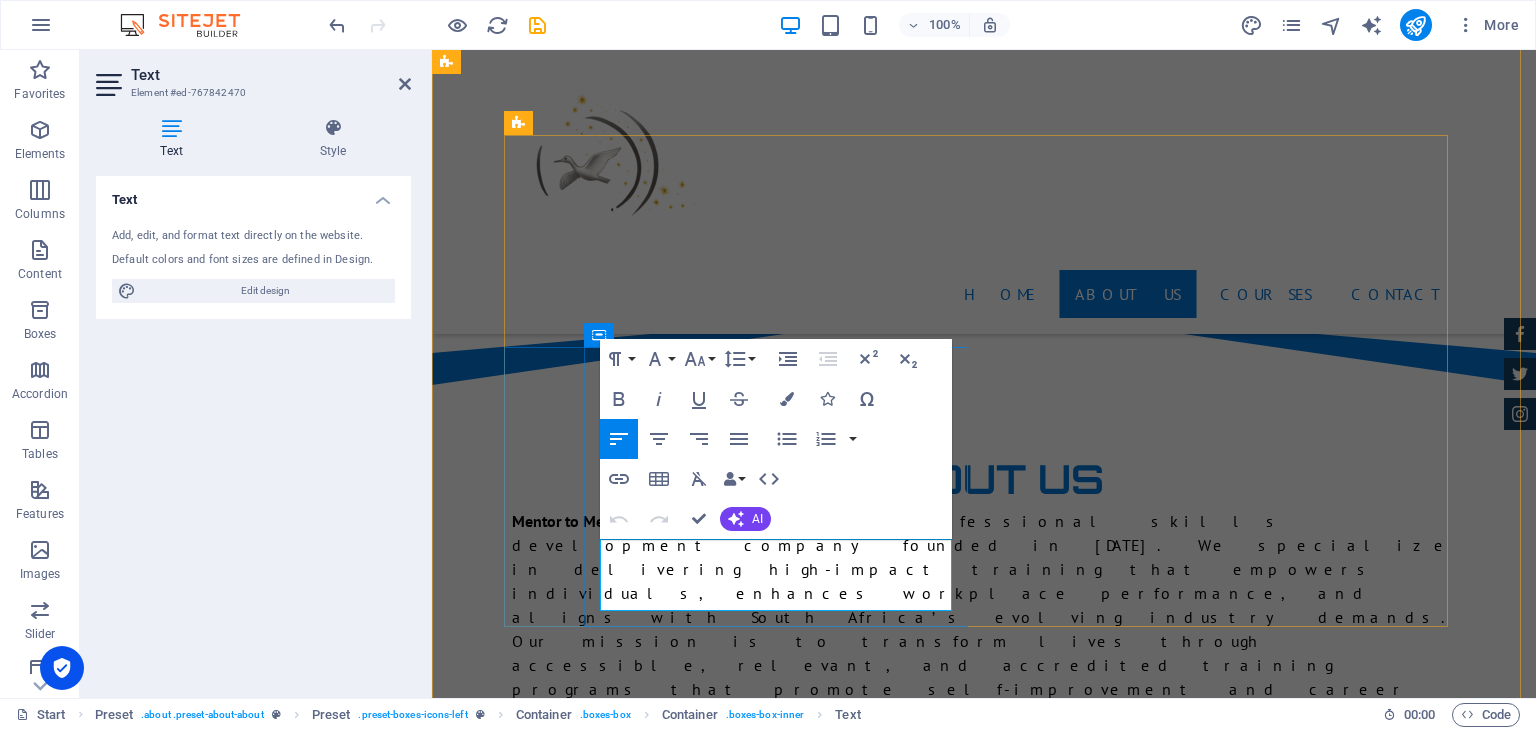 click on "We are actively formalizing our accreditation with QCTO, ensuring our students receive nationally recognized qualifications." at bounding box center (984, 1671) 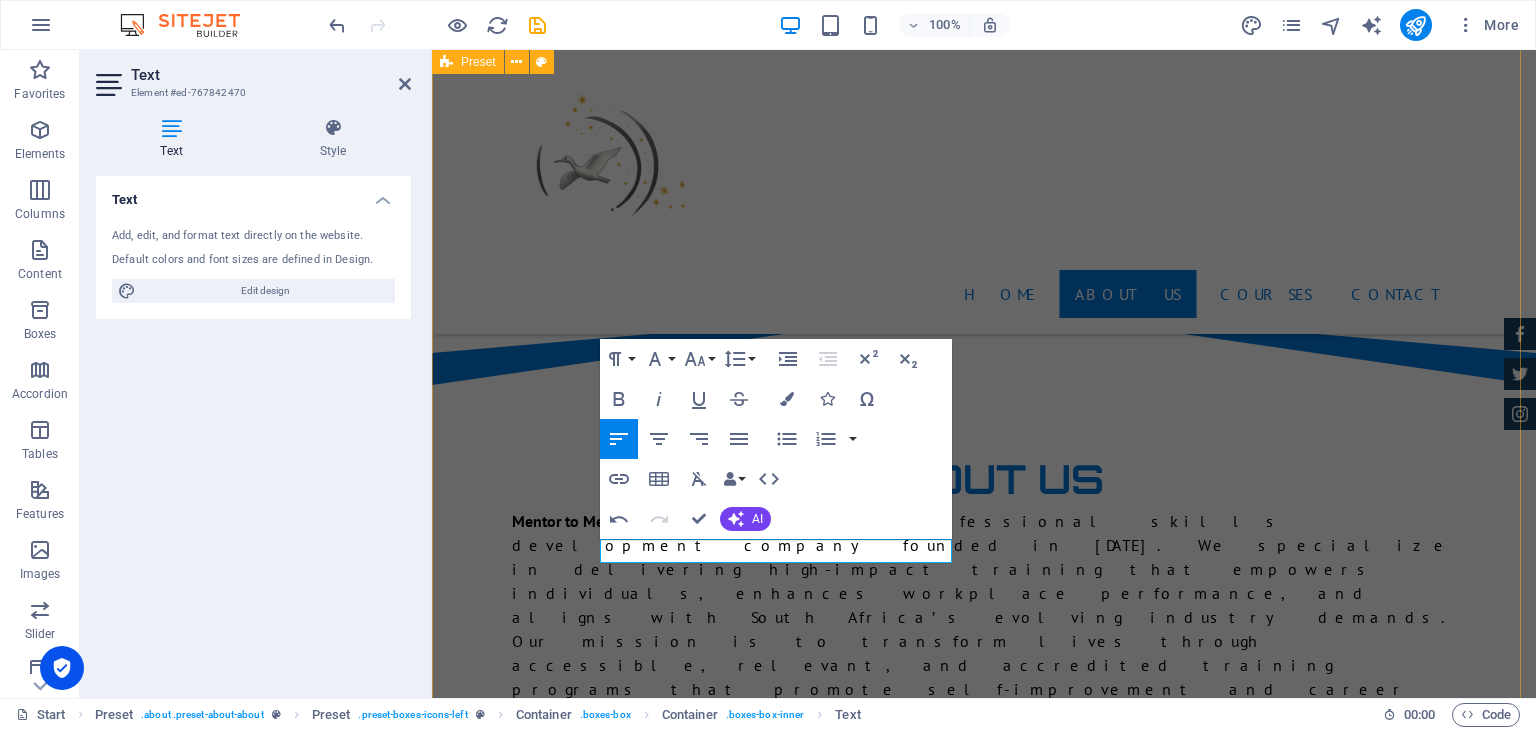 type 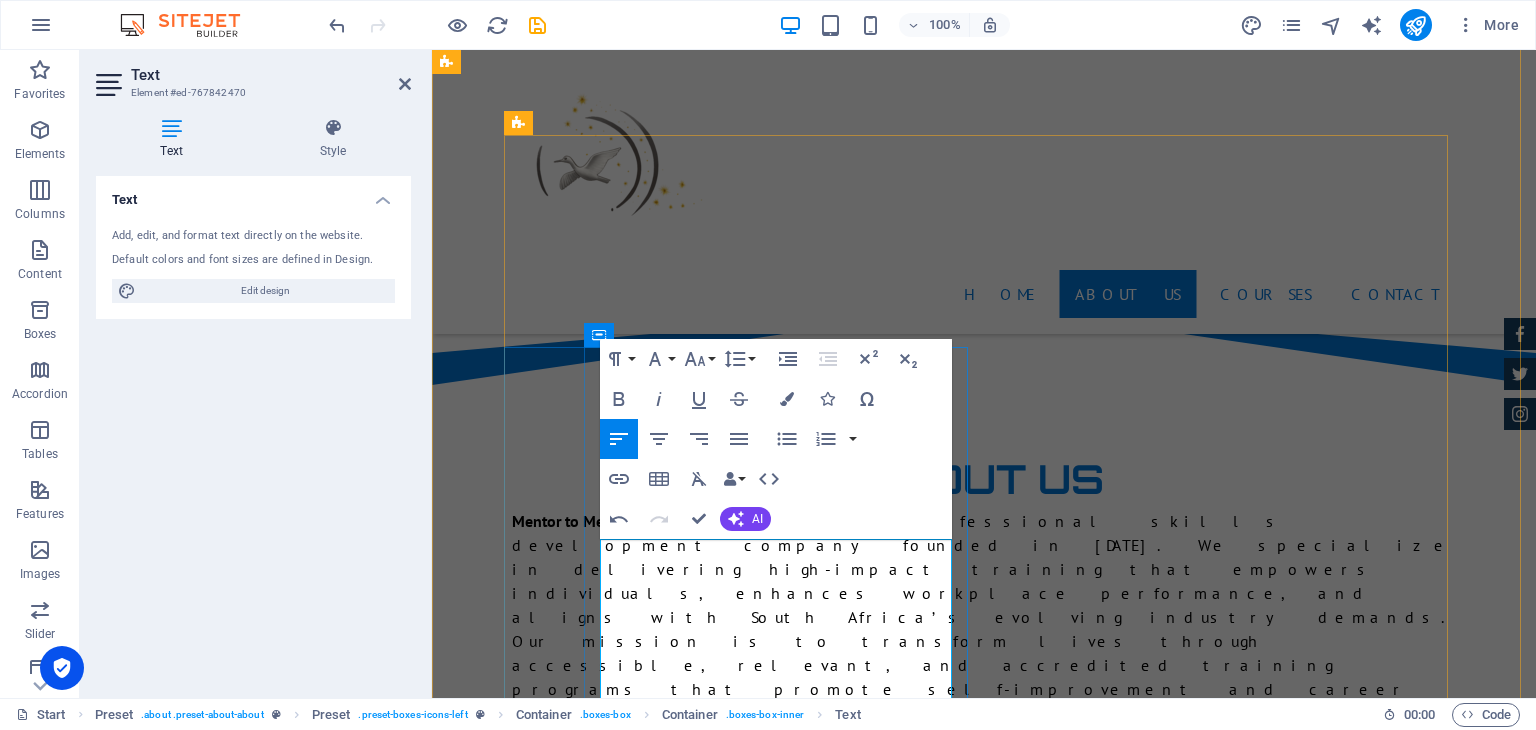 click on "We arOur training is fully accredited by the  Quality Council for Trades and Occupations (QCTO) , ensuring that students receive a  nationally recognised qualification  upon successful completion. This certification reflects our commitment to excellence and compliance with South Africa’s professional standards, equipping our graduates to confidently enter the firefighting profession." at bounding box center (984, 1719) 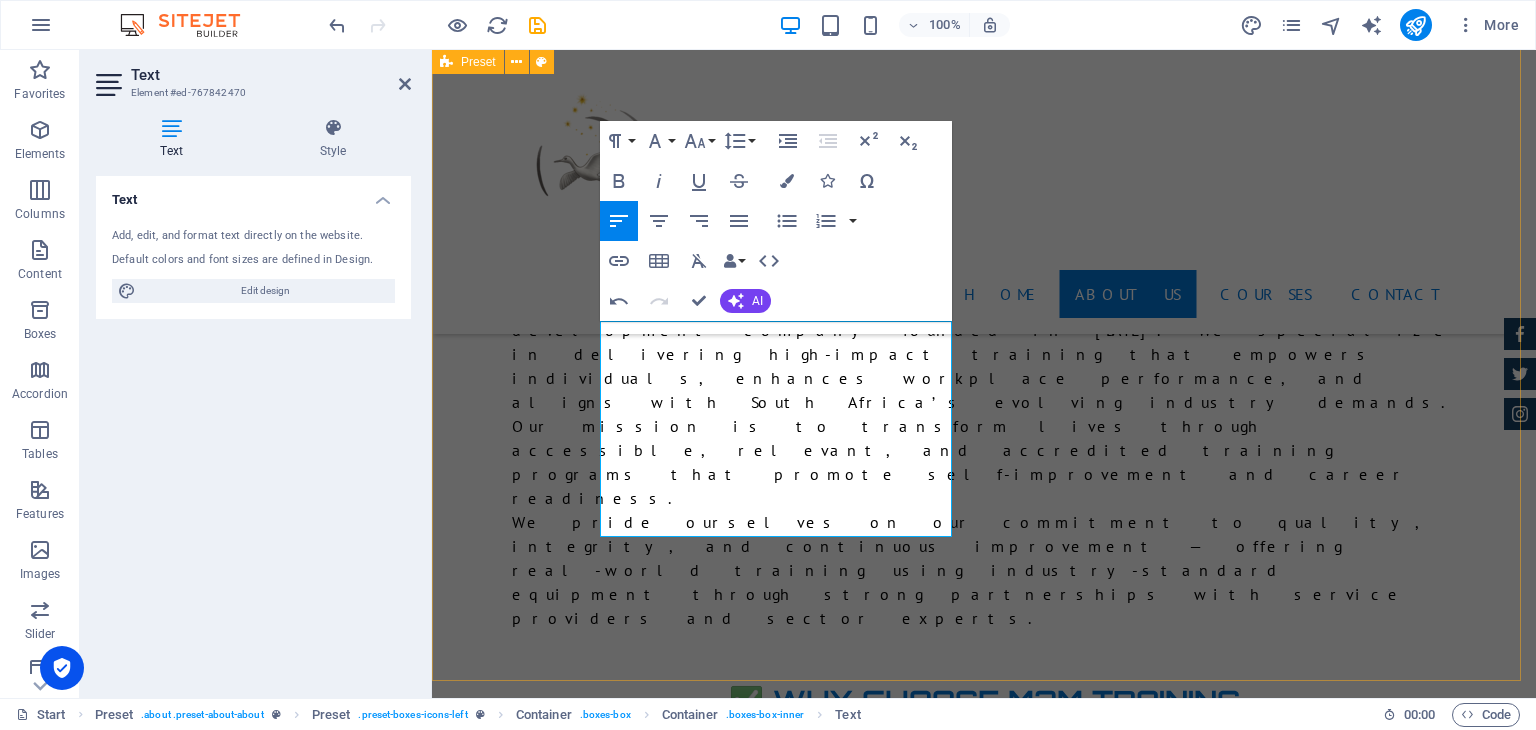 scroll, scrollTop: 1124, scrollLeft: 0, axis: vertical 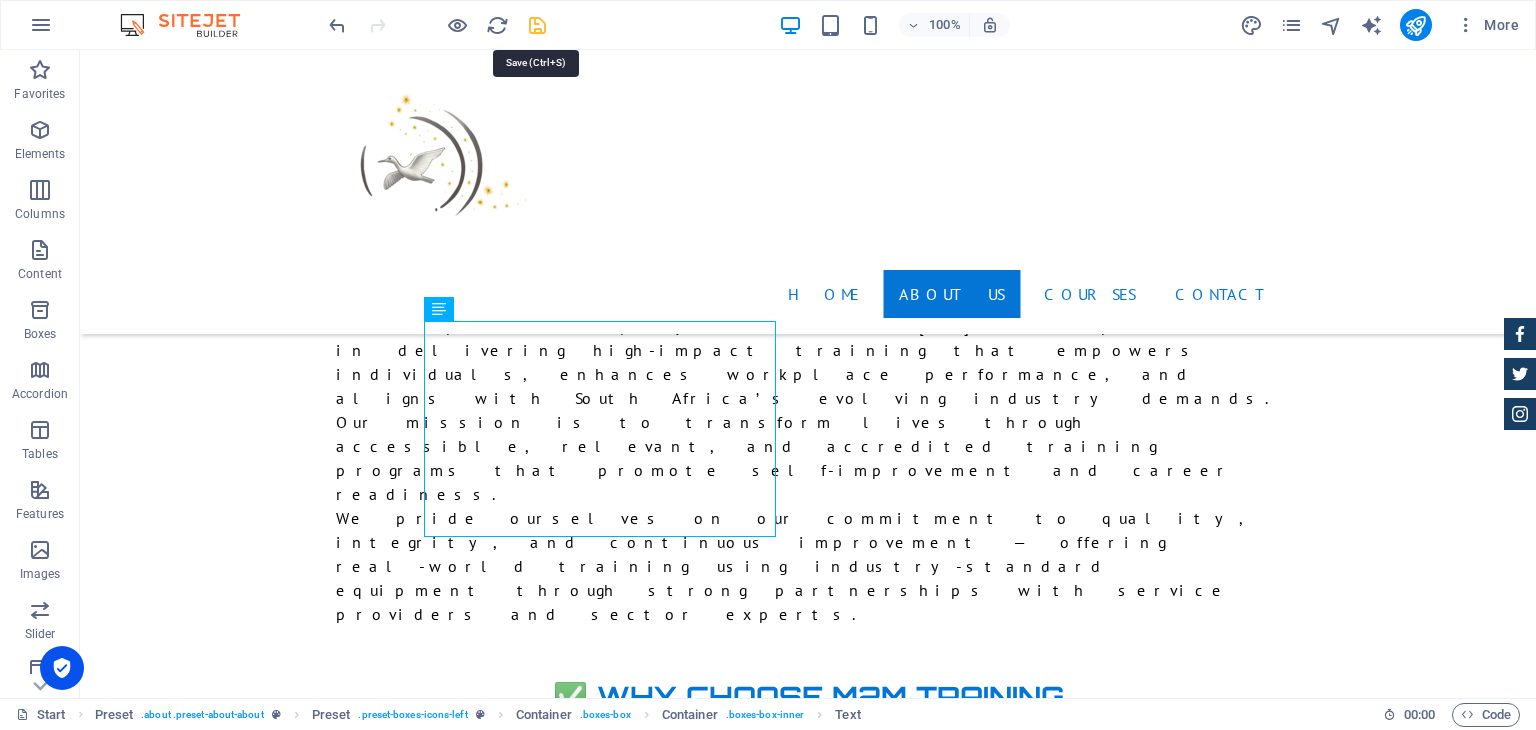 click at bounding box center (537, 25) 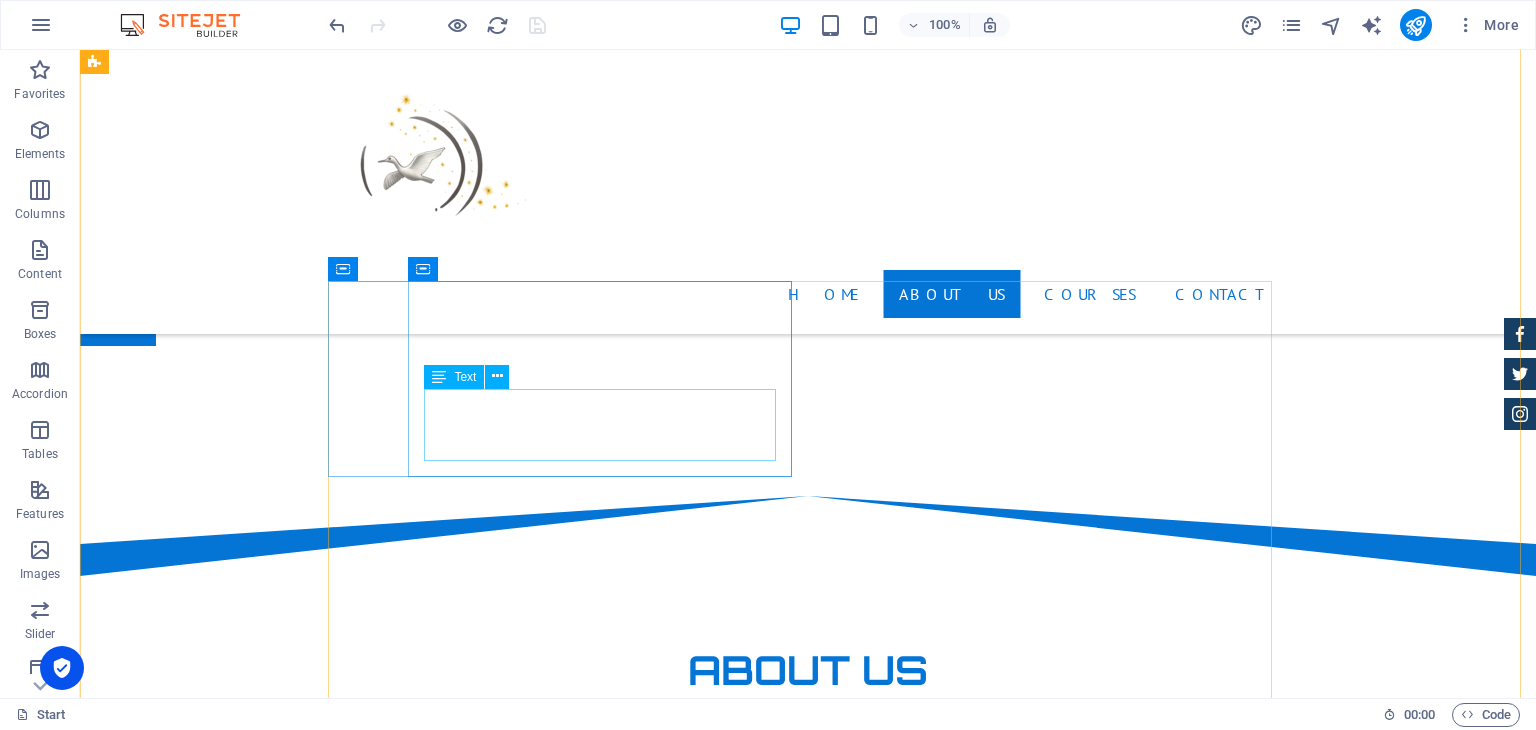 scroll, scrollTop: 706, scrollLeft: 0, axis: vertical 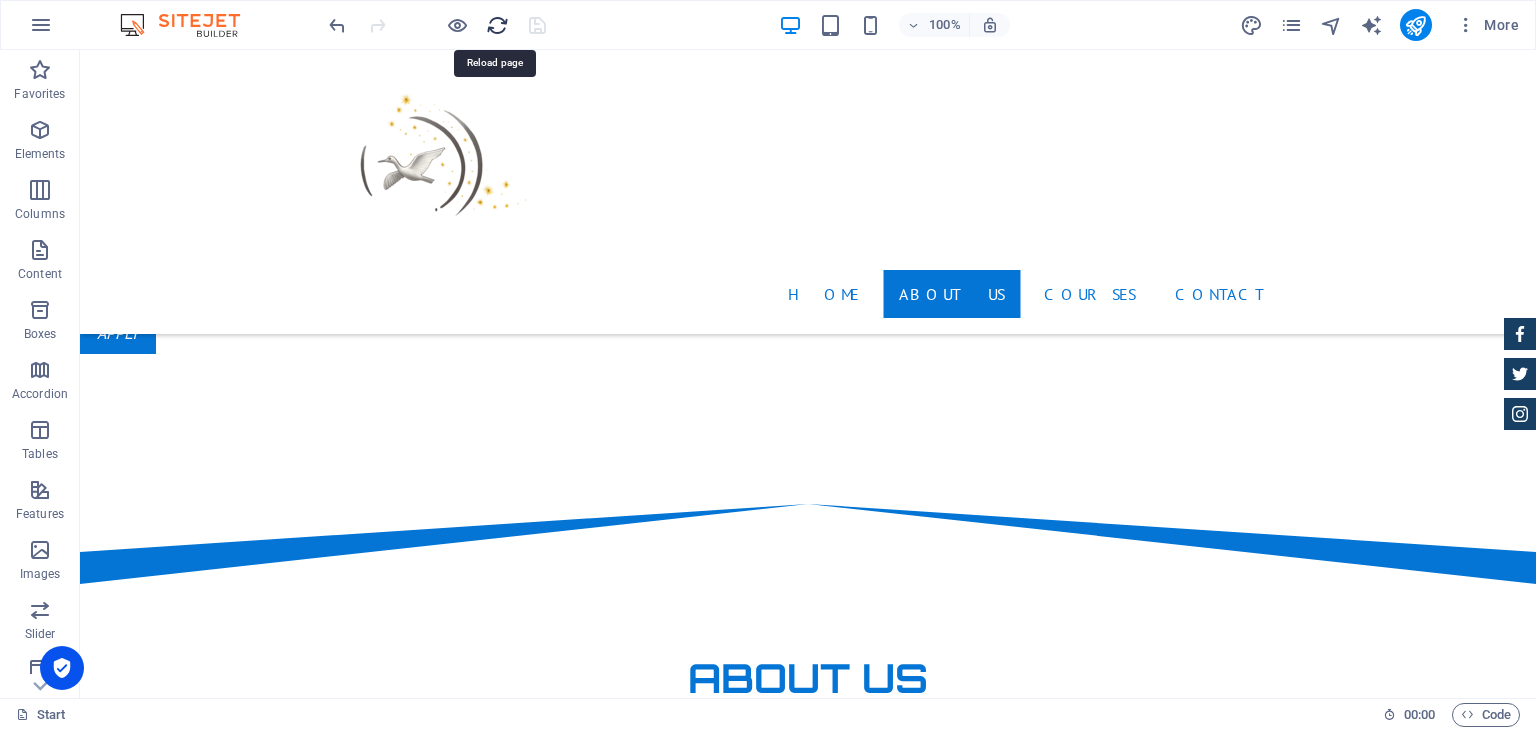 click at bounding box center [497, 25] 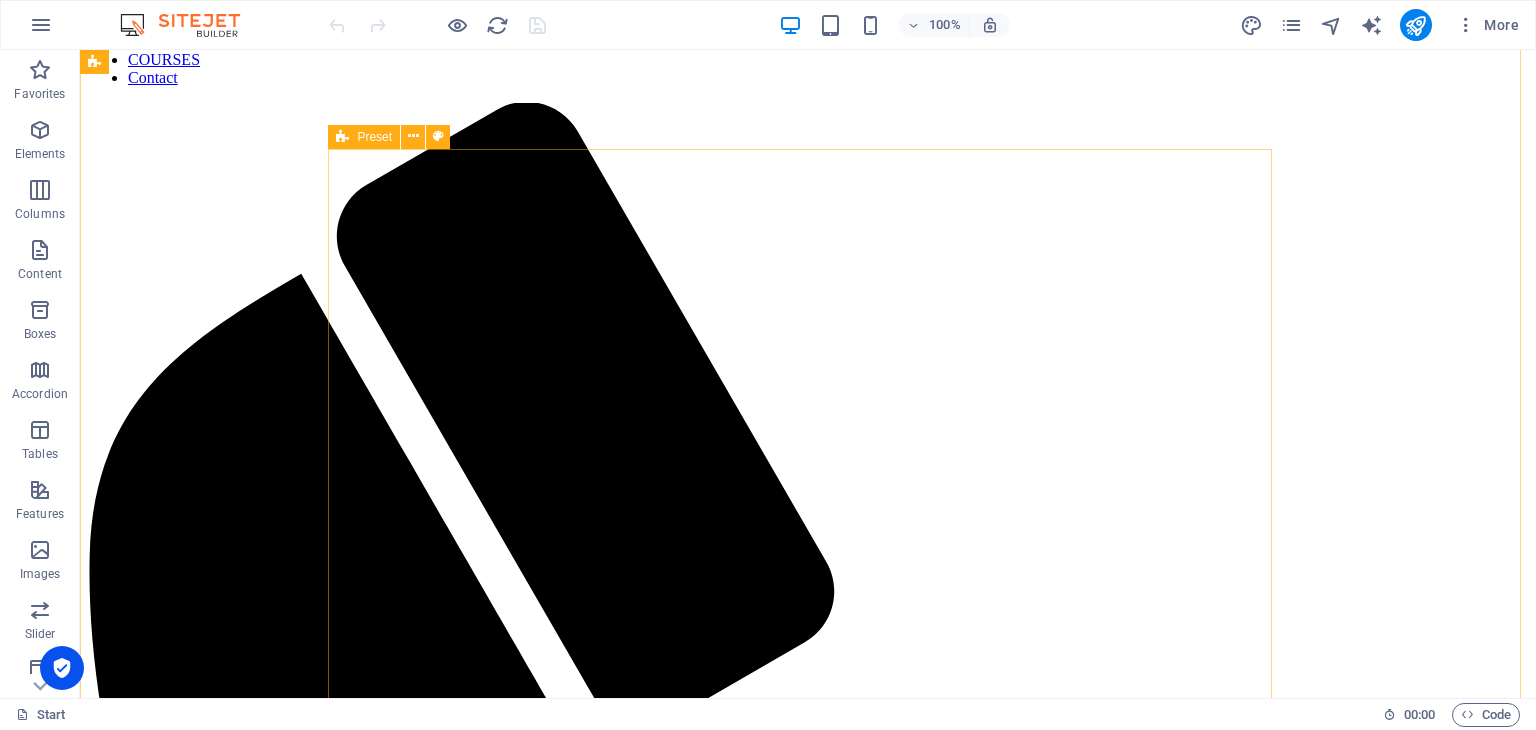 scroll, scrollTop: 831, scrollLeft: 0, axis: vertical 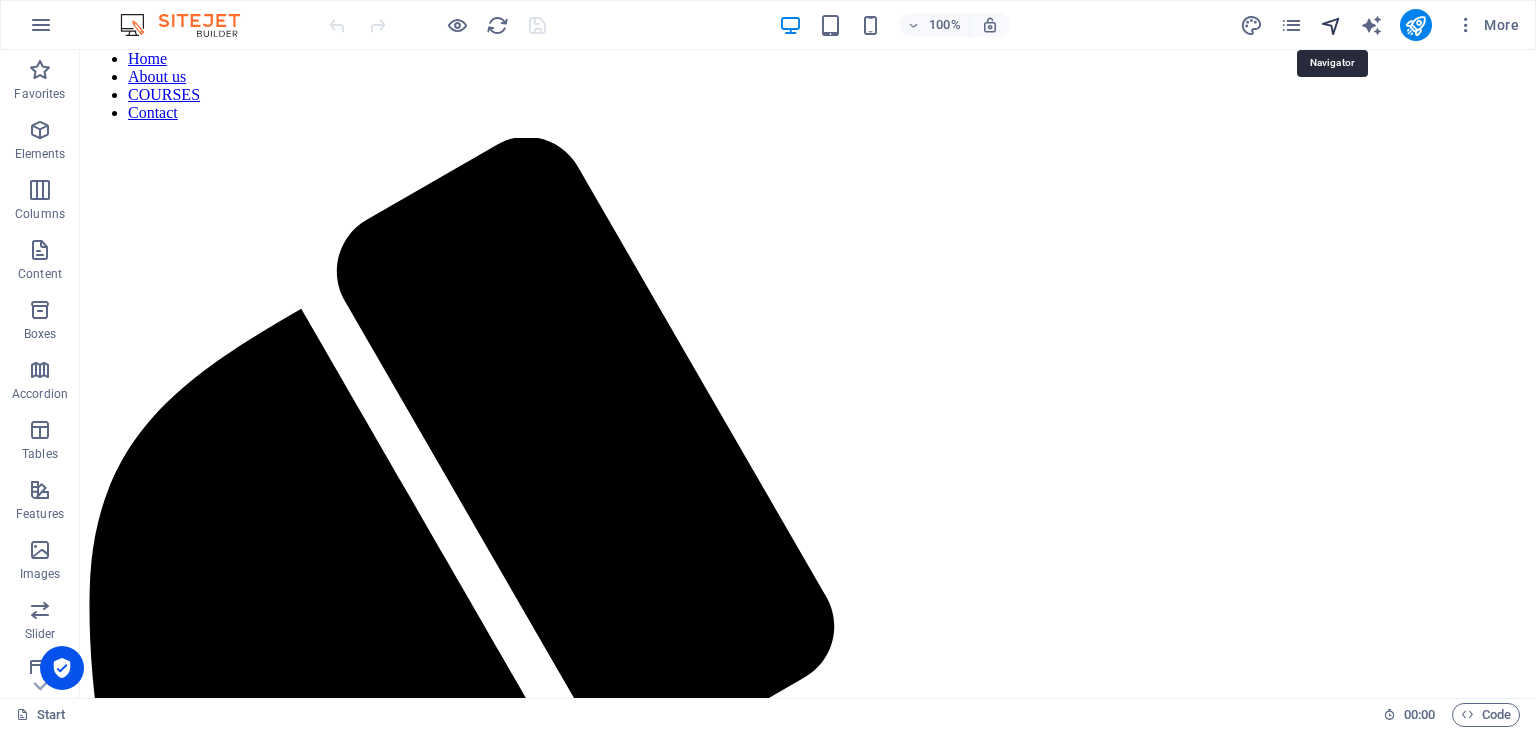 click at bounding box center [1331, 25] 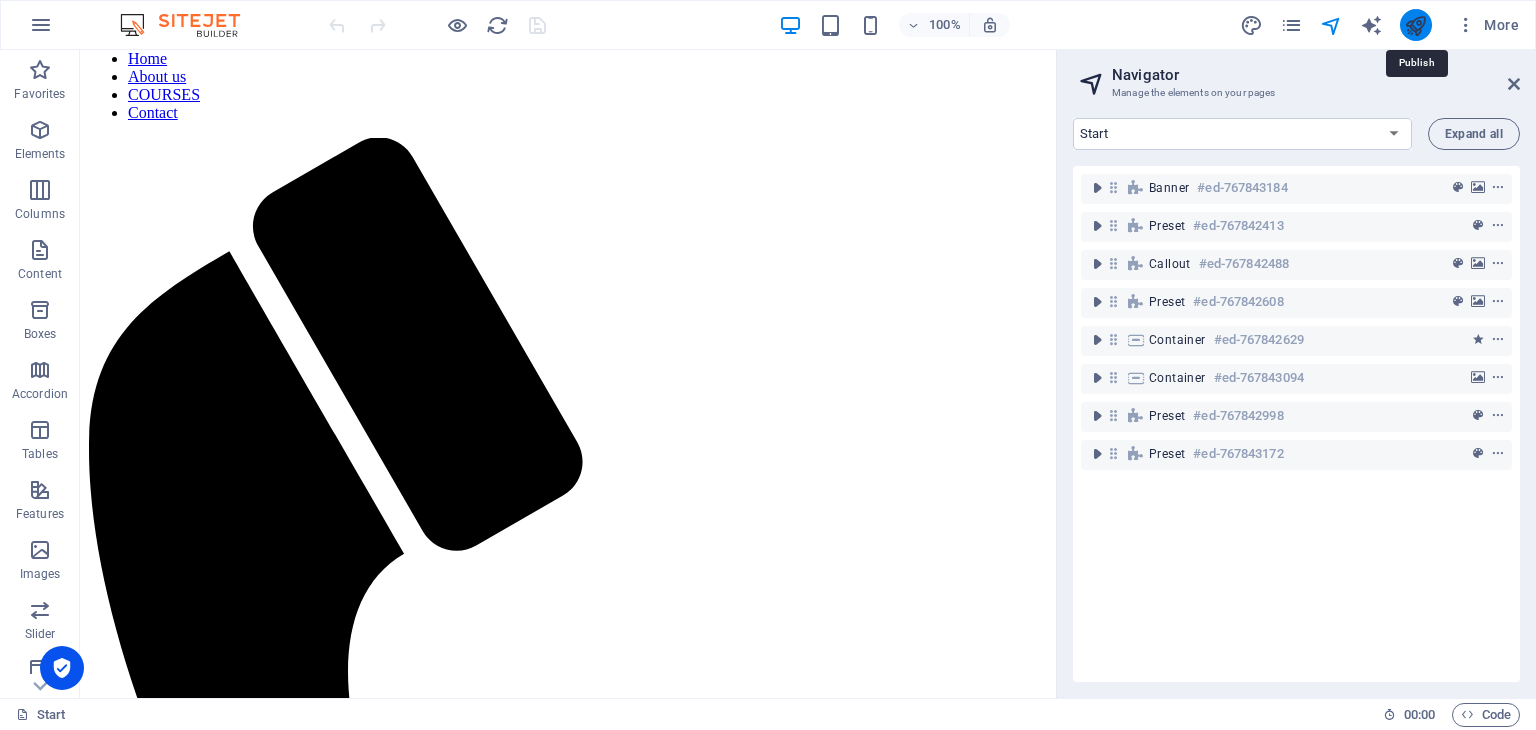 click at bounding box center (1415, 25) 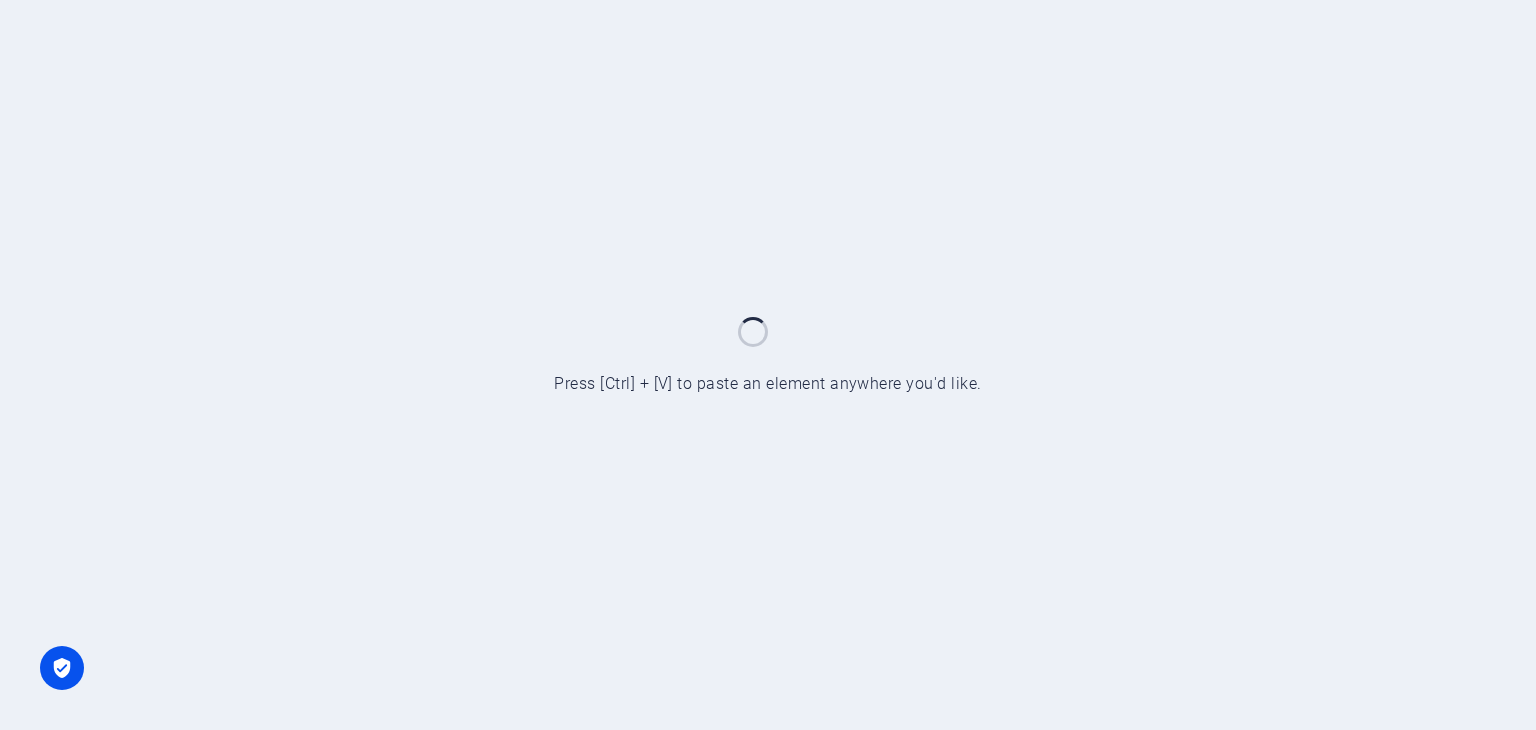 scroll, scrollTop: 0, scrollLeft: 0, axis: both 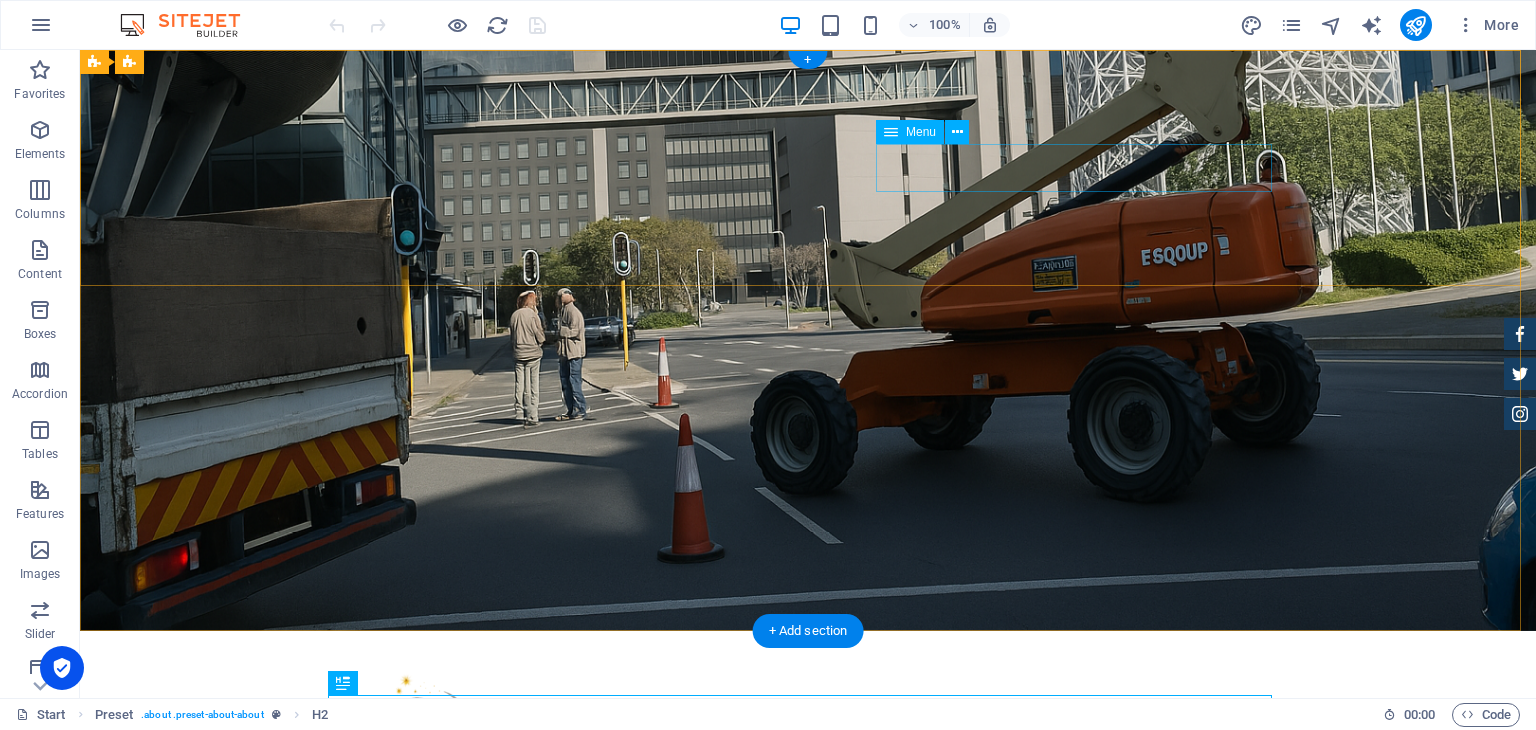 click on "Home About us COURSES Contact" at bounding box center (808, 875) 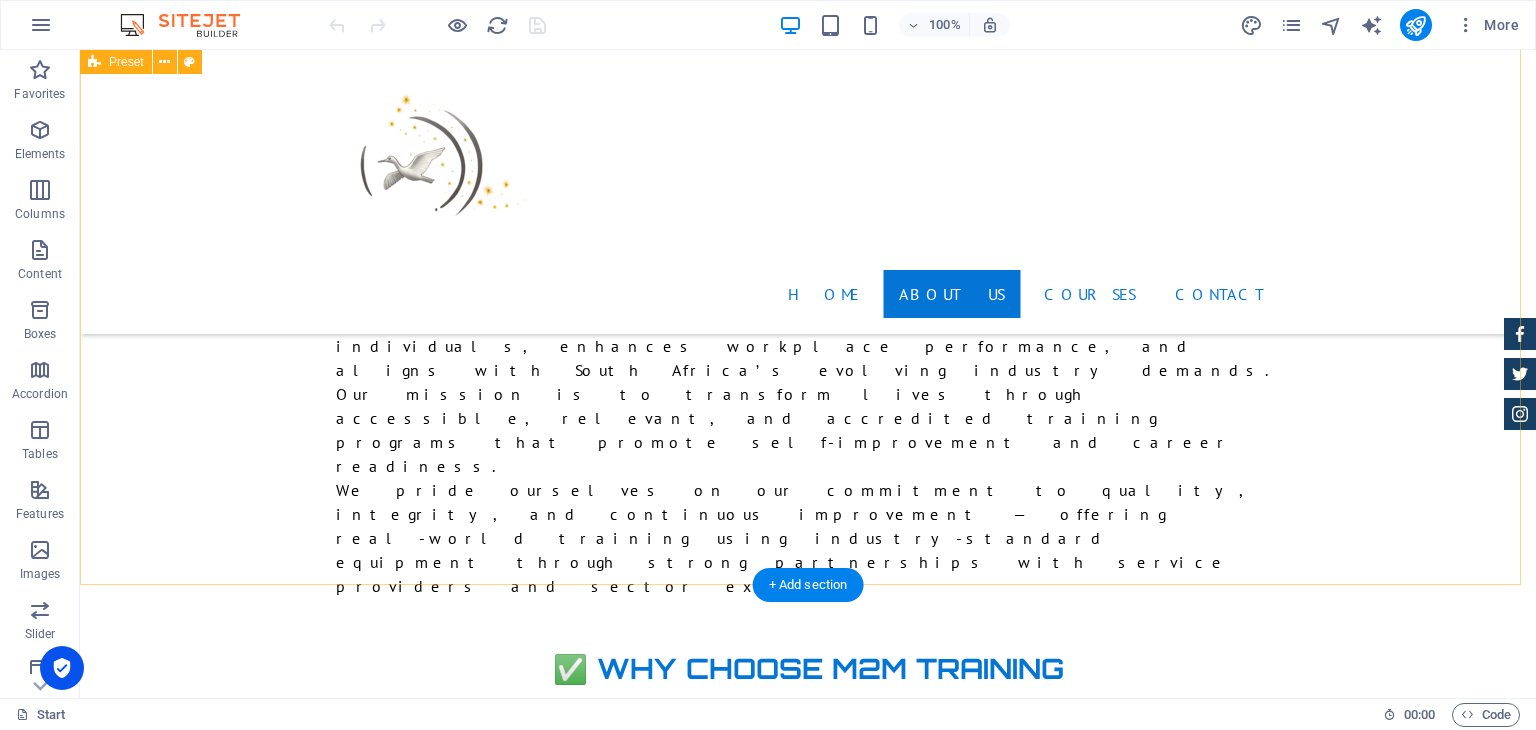 scroll, scrollTop: 1131, scrollLeft: 0, axis: vertical 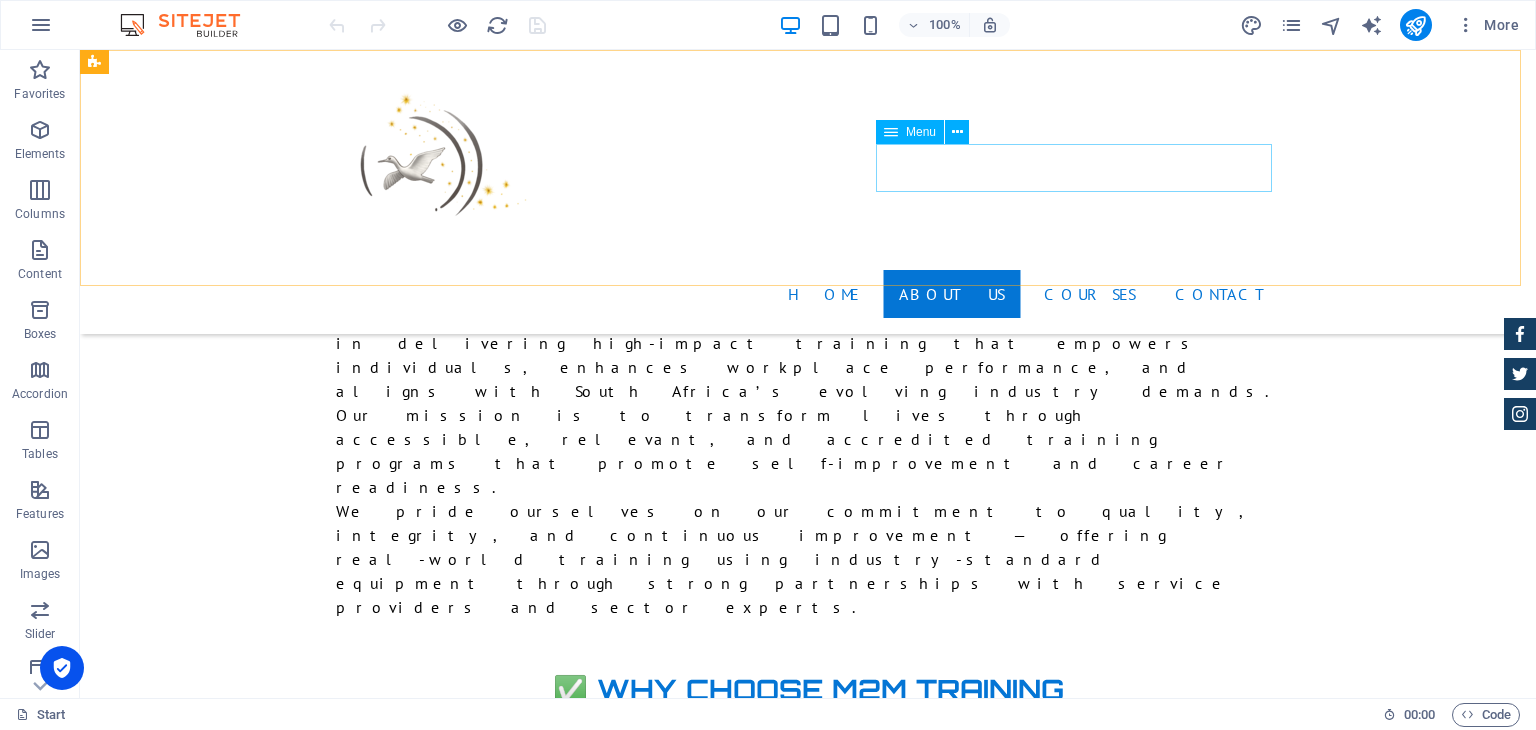 click on "Home About us COURSES Contact" at bounding box center [808, 294] 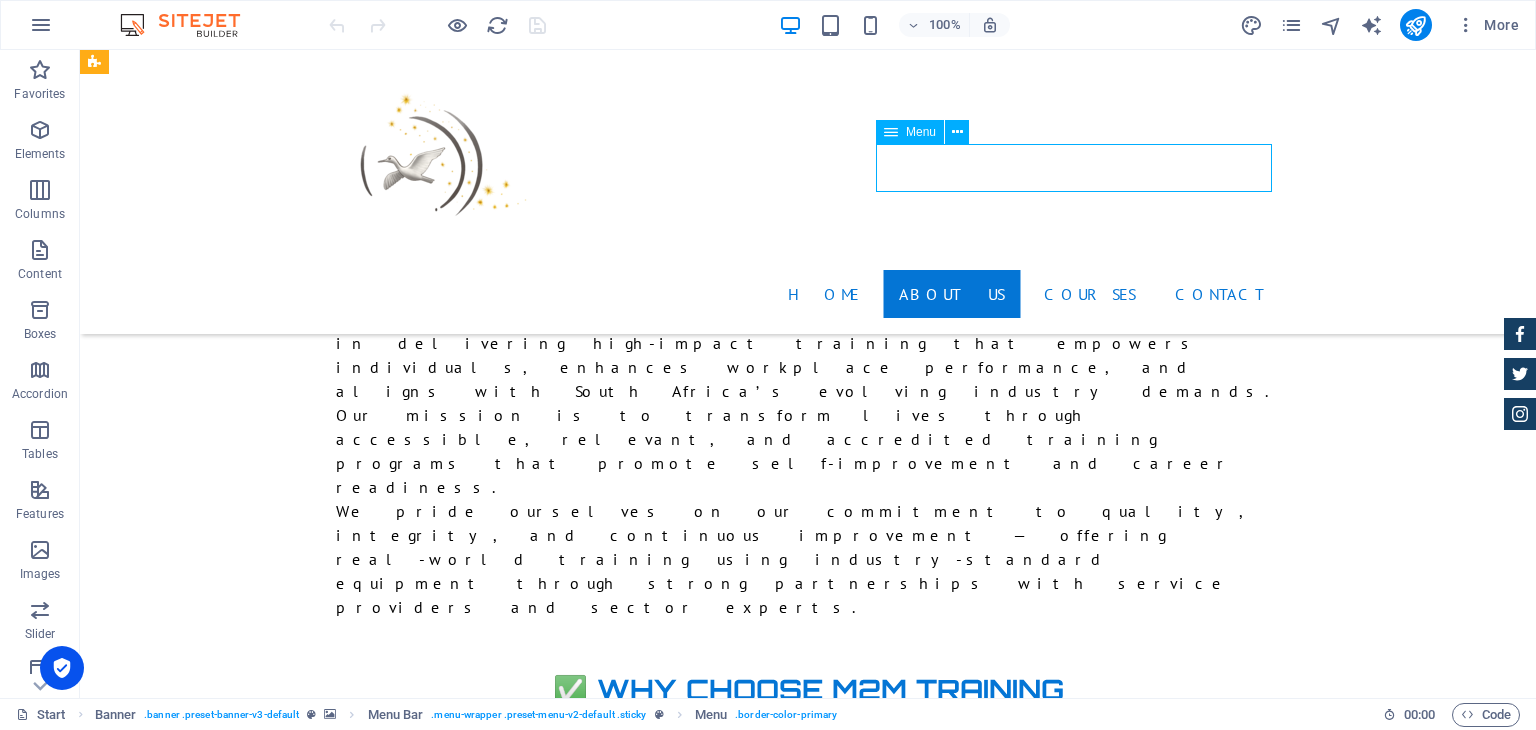 click on "Home About us COURSES Contact" at bounding box center (808, 294) 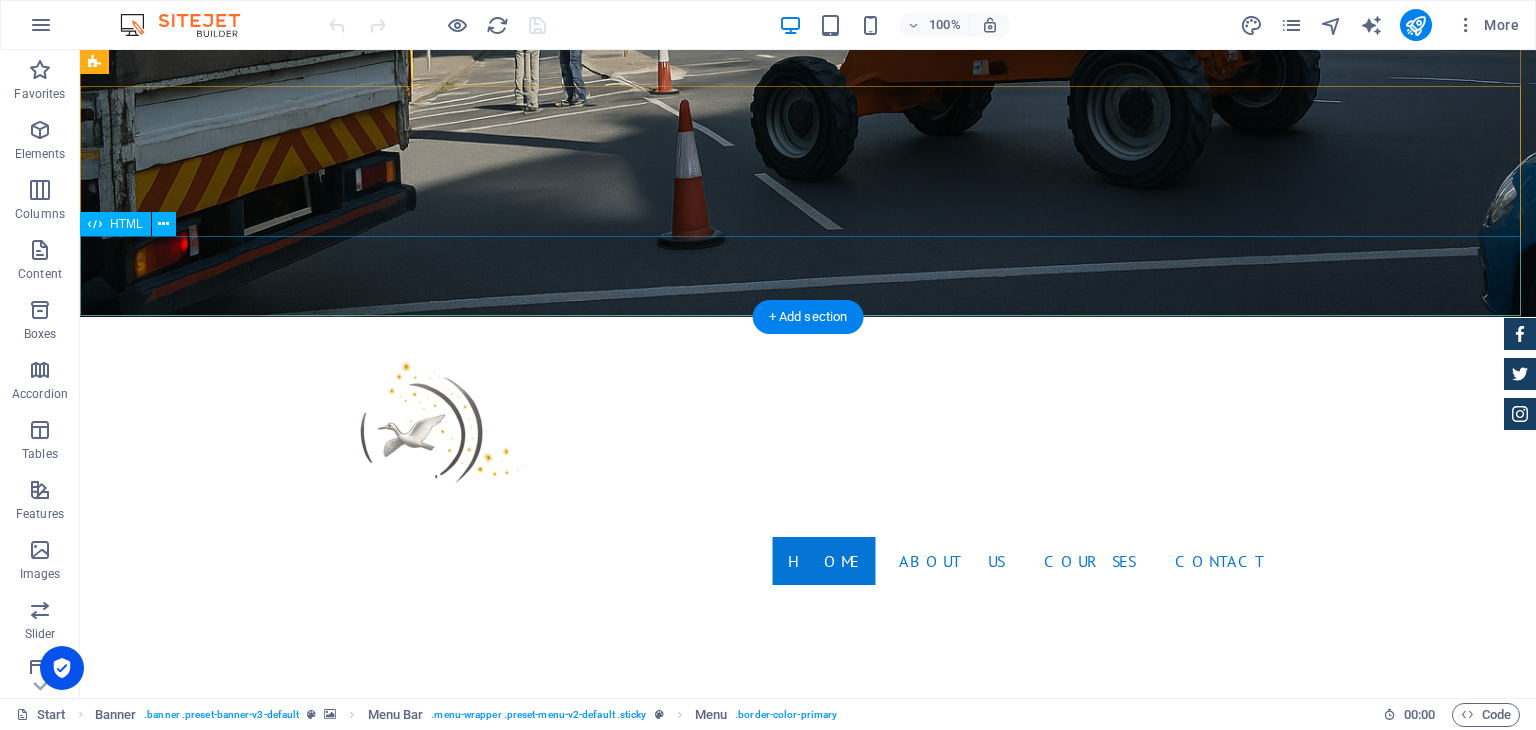 scroll, scrollTop: 0, scrollLeft: 0, axis: both 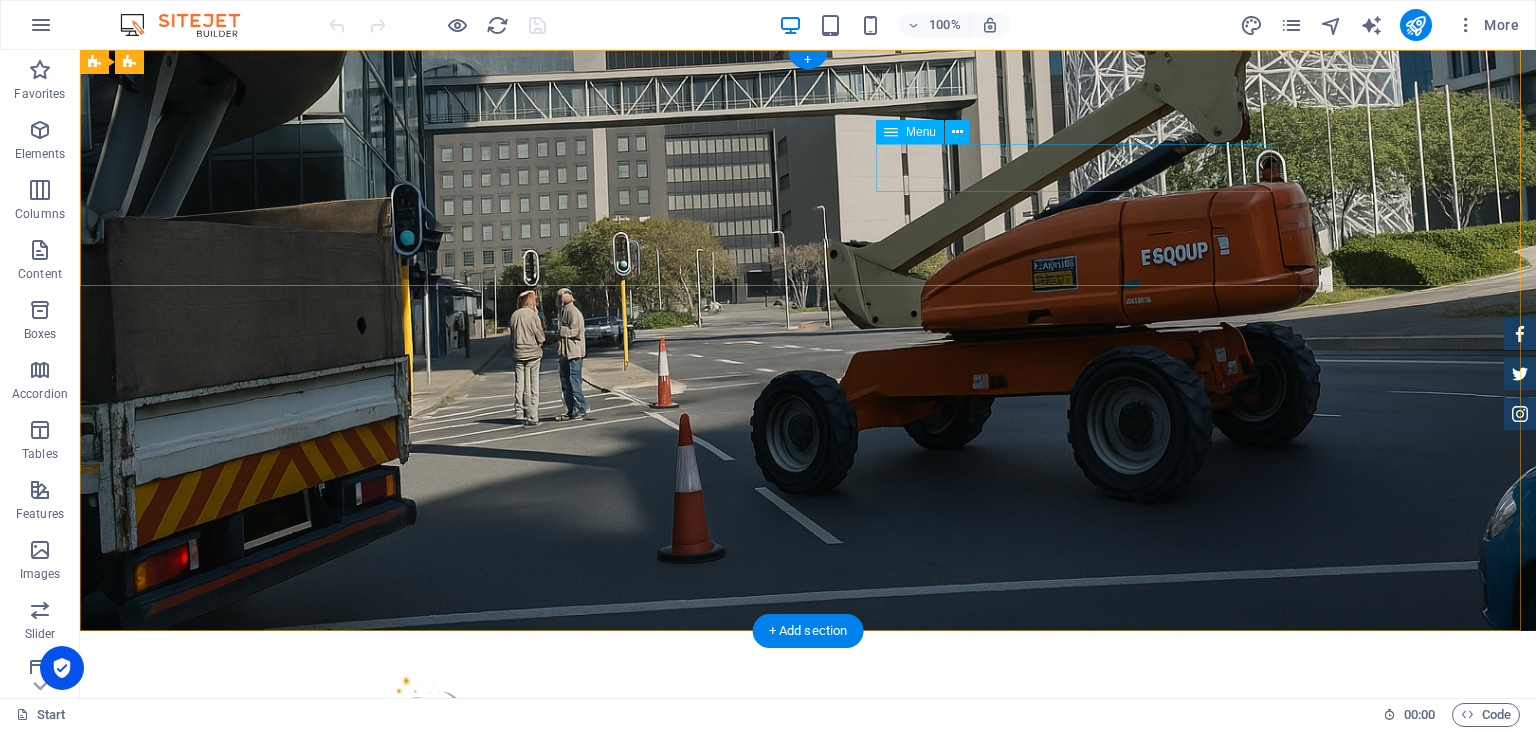 click on "Home About us COURSES Contact" at bounding box center [808, 875] 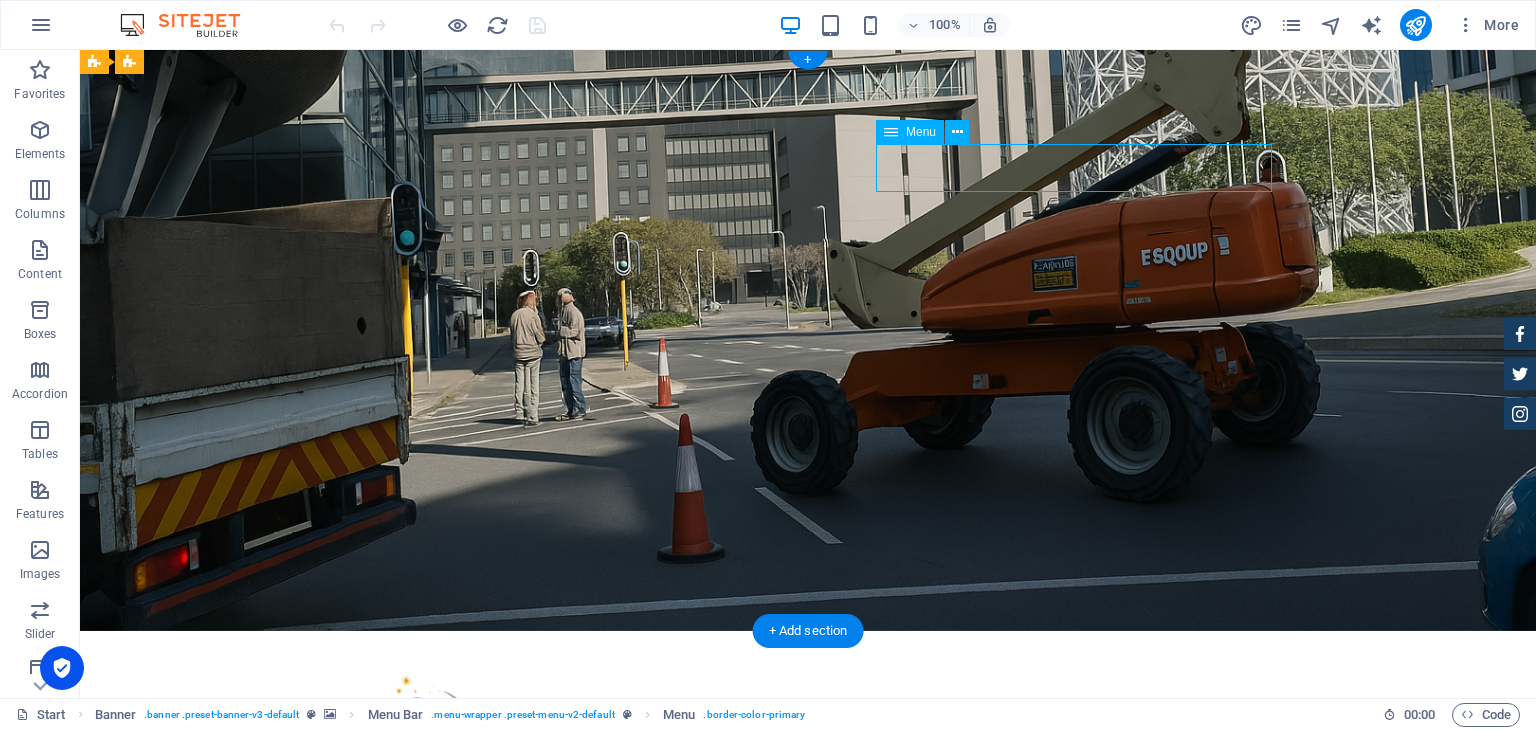click on "Home About us COURSES Contact" at bounding box center (808, 875) 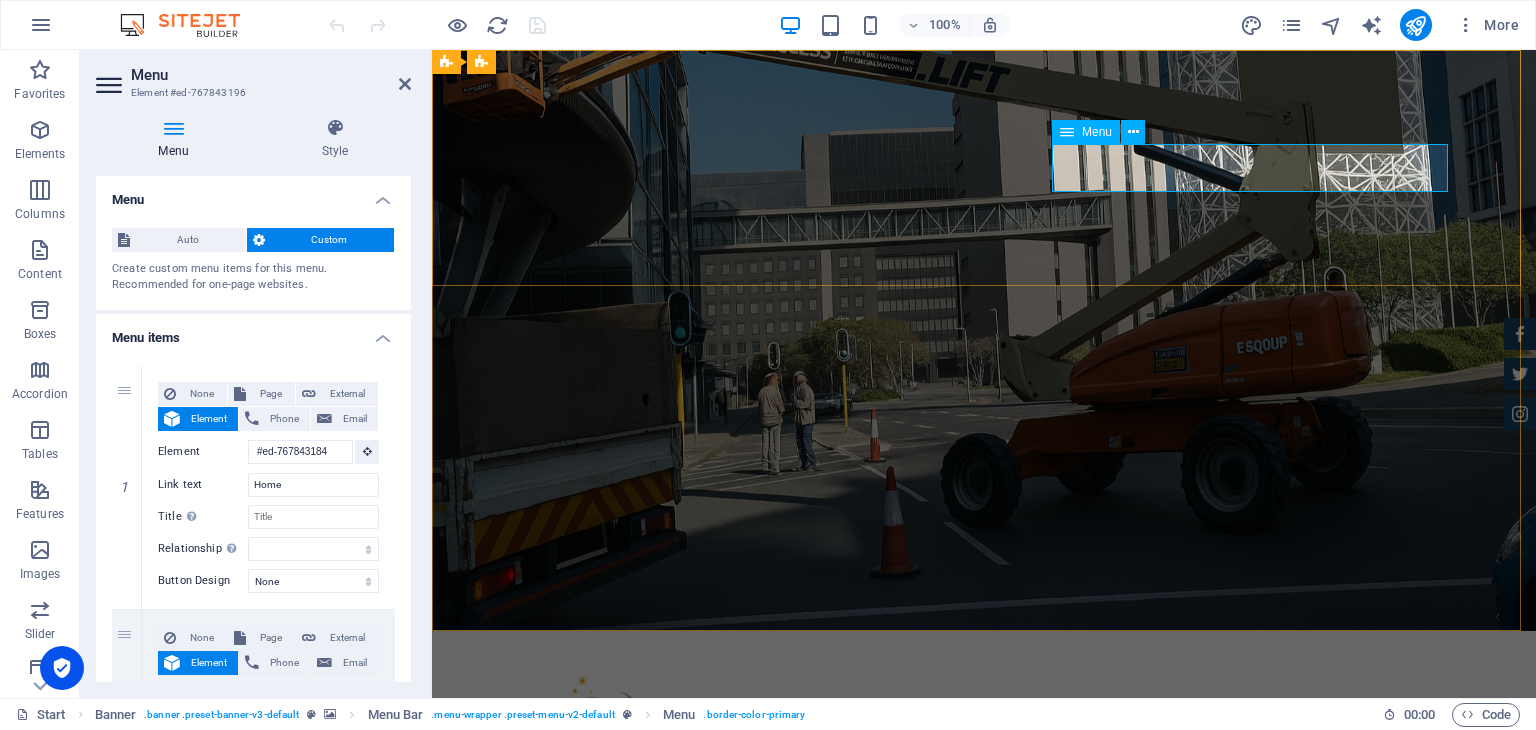 click on "Home About us COURSES Contact" at bounding box center [984, 875] 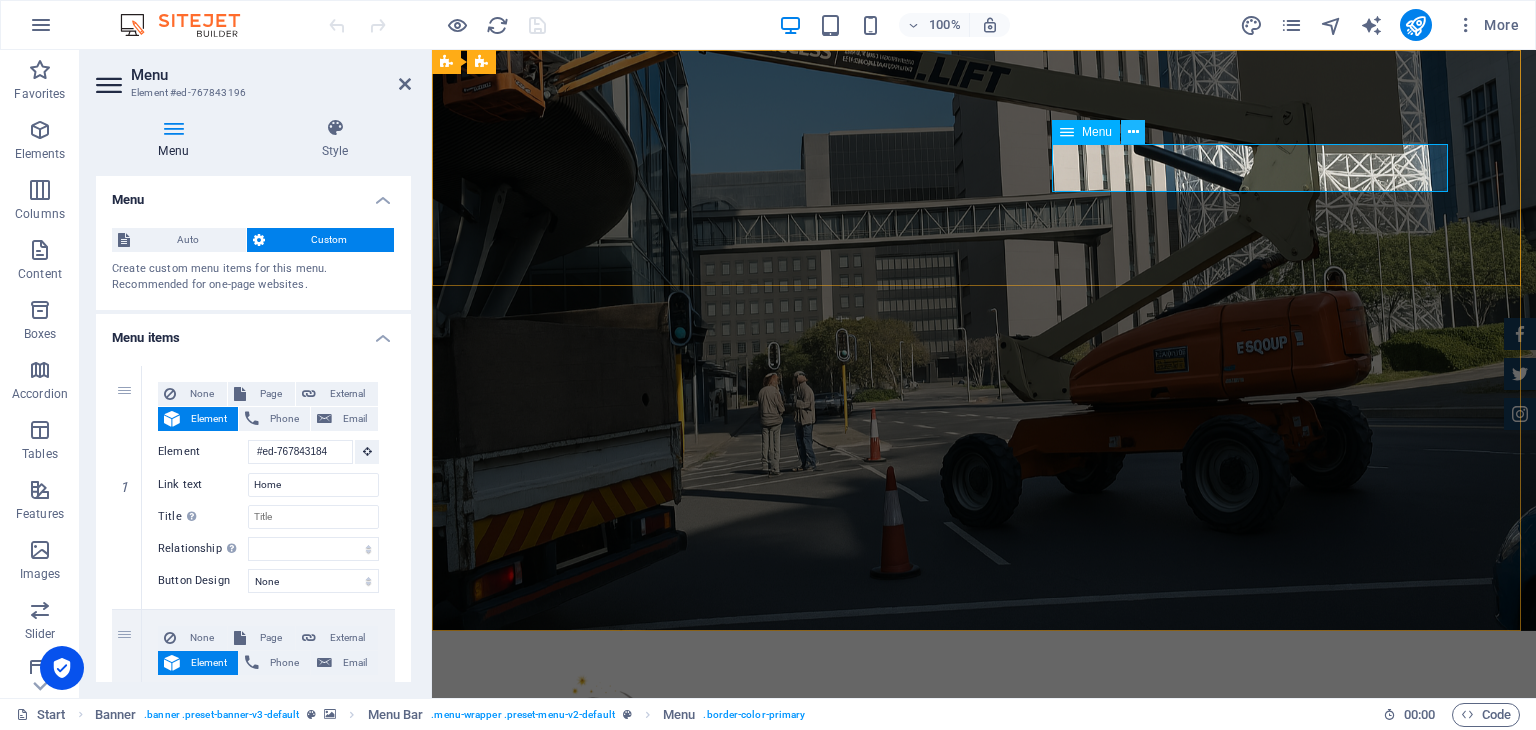 click at bounding box center (1133, 132) 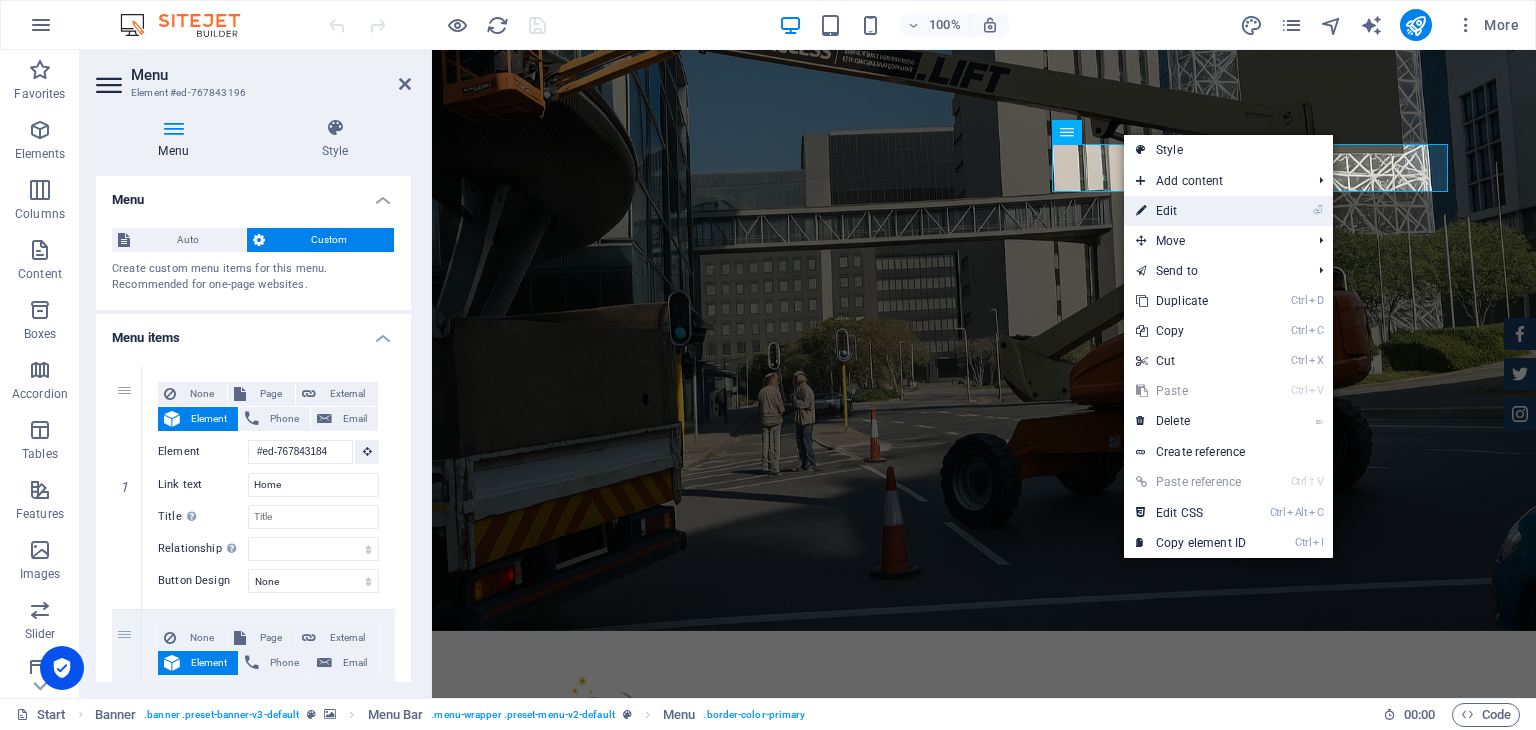 click on "⏎  Edit" at bounding box center [1191, 211] 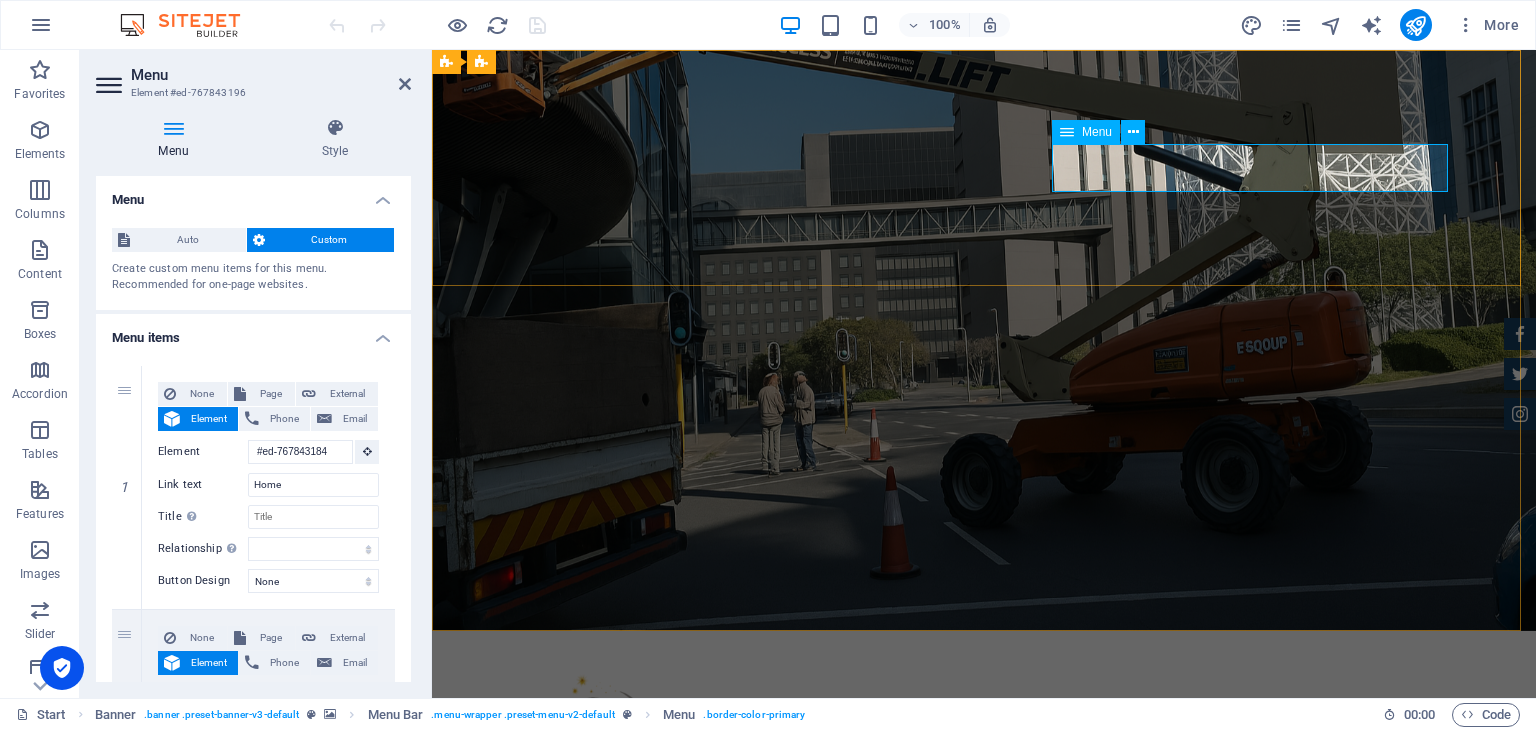 click on "Home About us COURSES Contact" at bounding box center [984, 875] 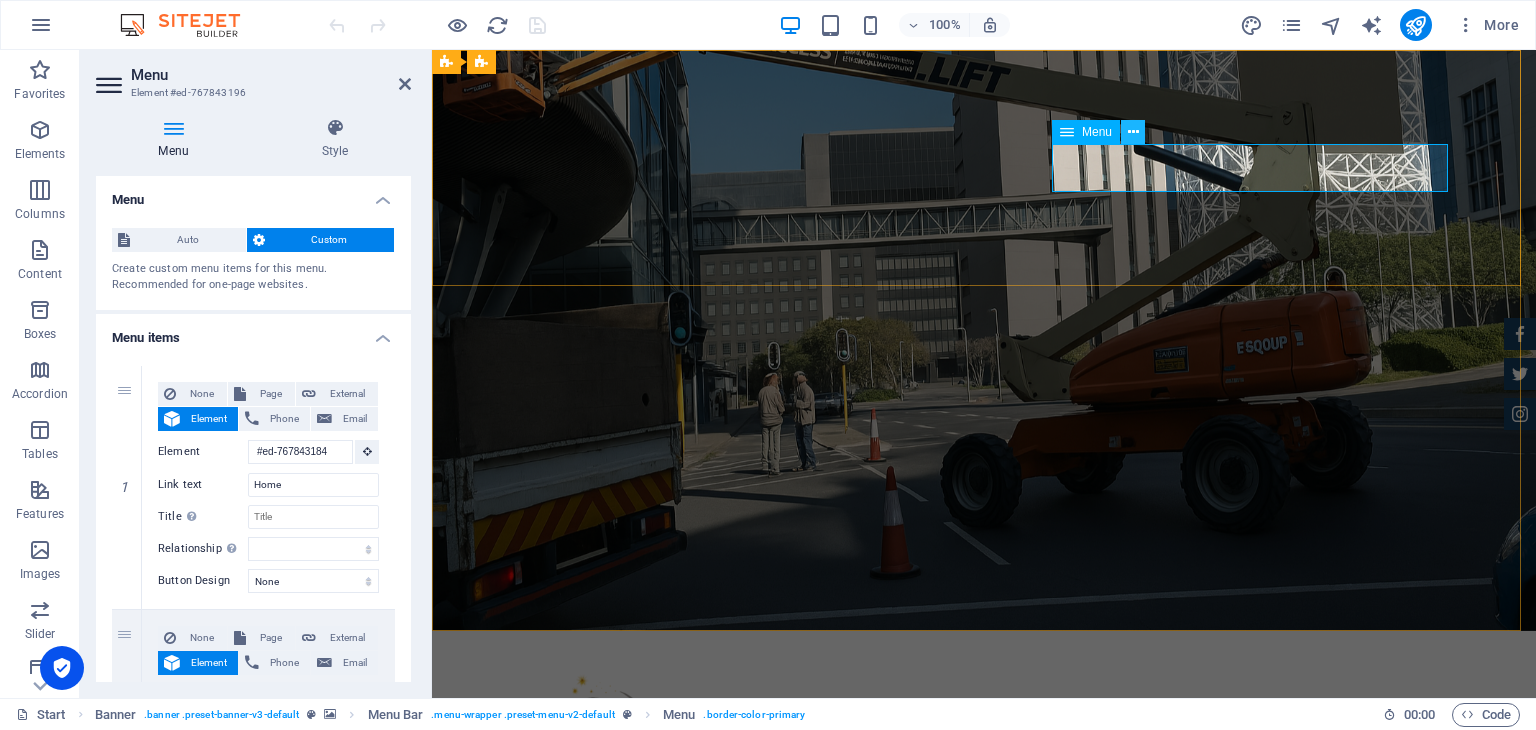 click at bounding box center (1133, 132) 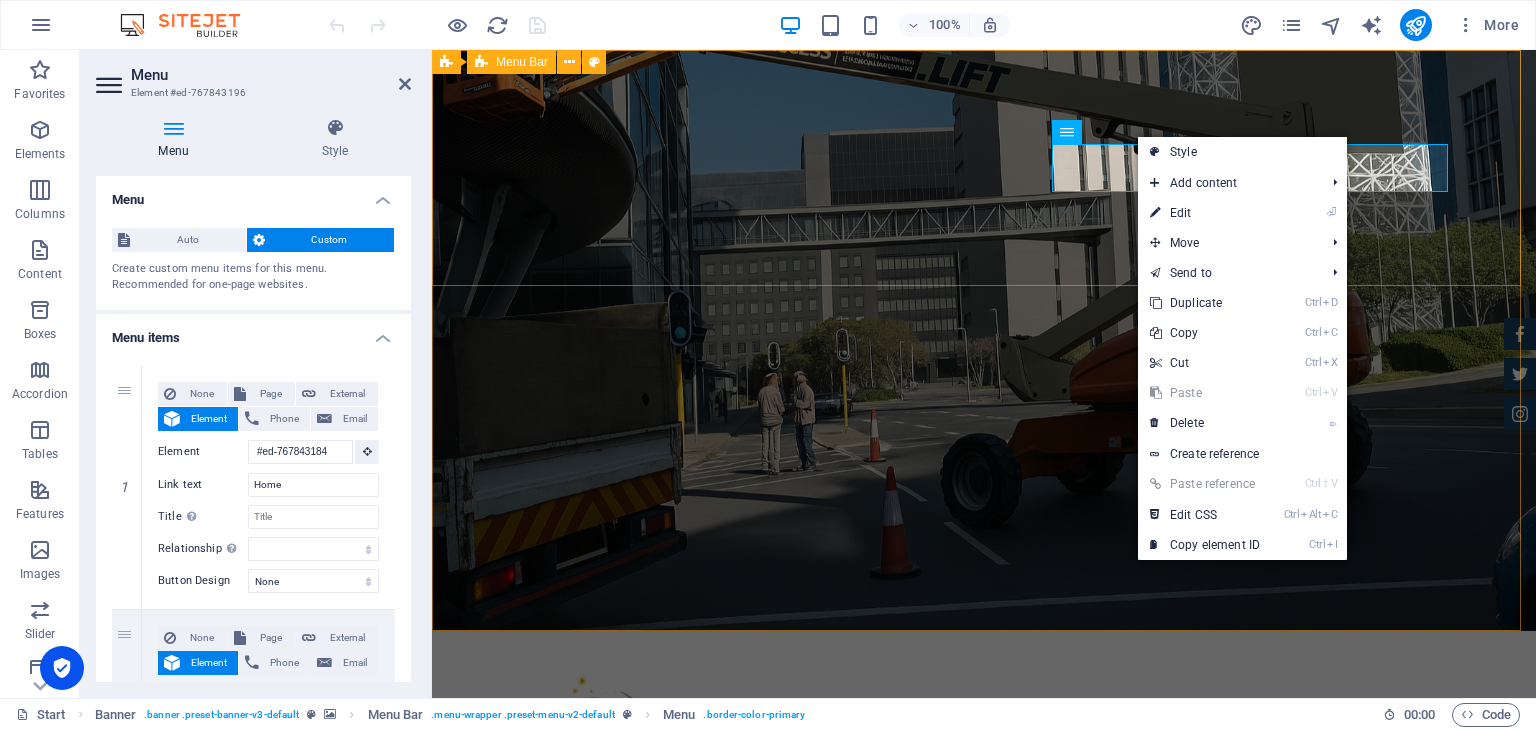 click on "Home About us COURSES Contact" at bounding box center [984, 773] 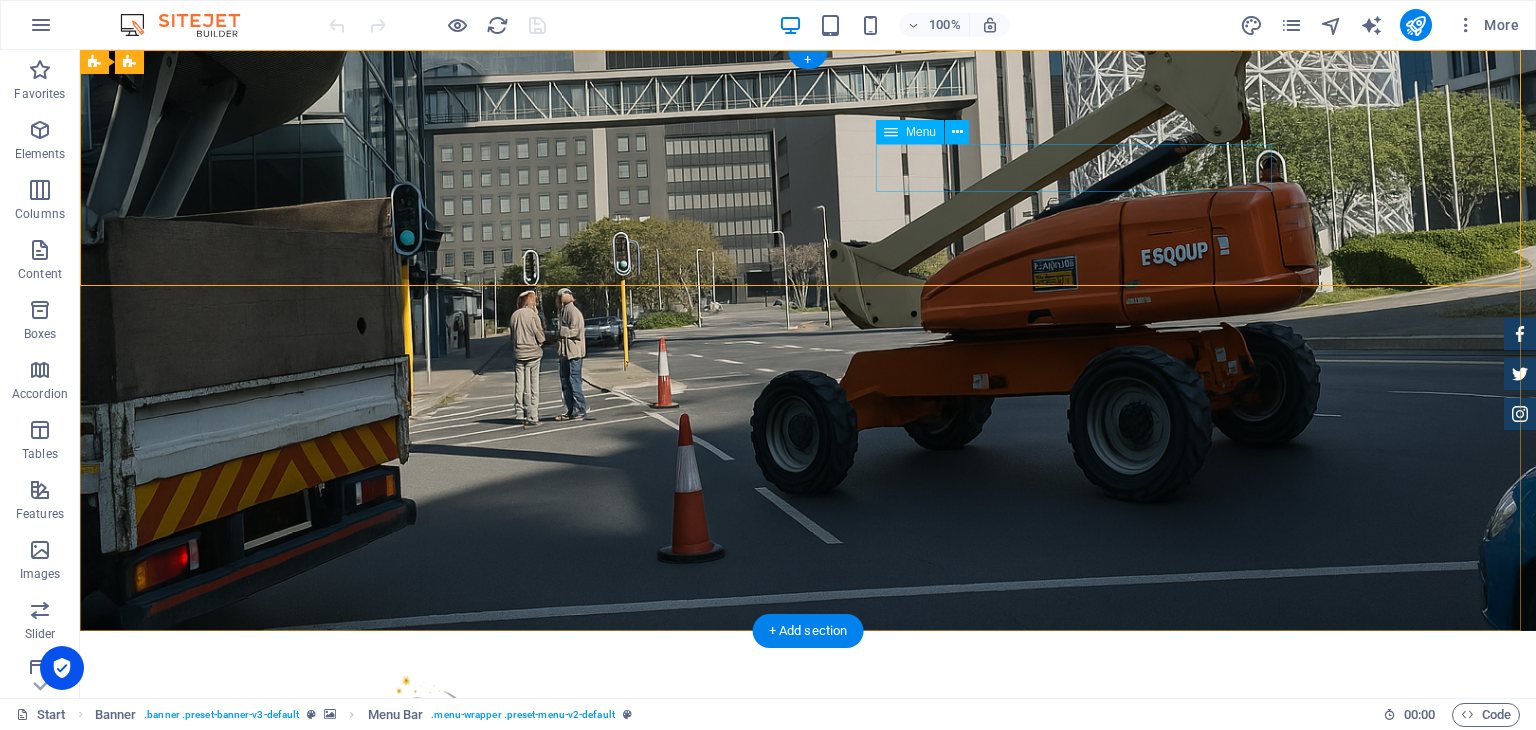 click on "Home About us COURSES Contact" at bounding box center (808, 875) 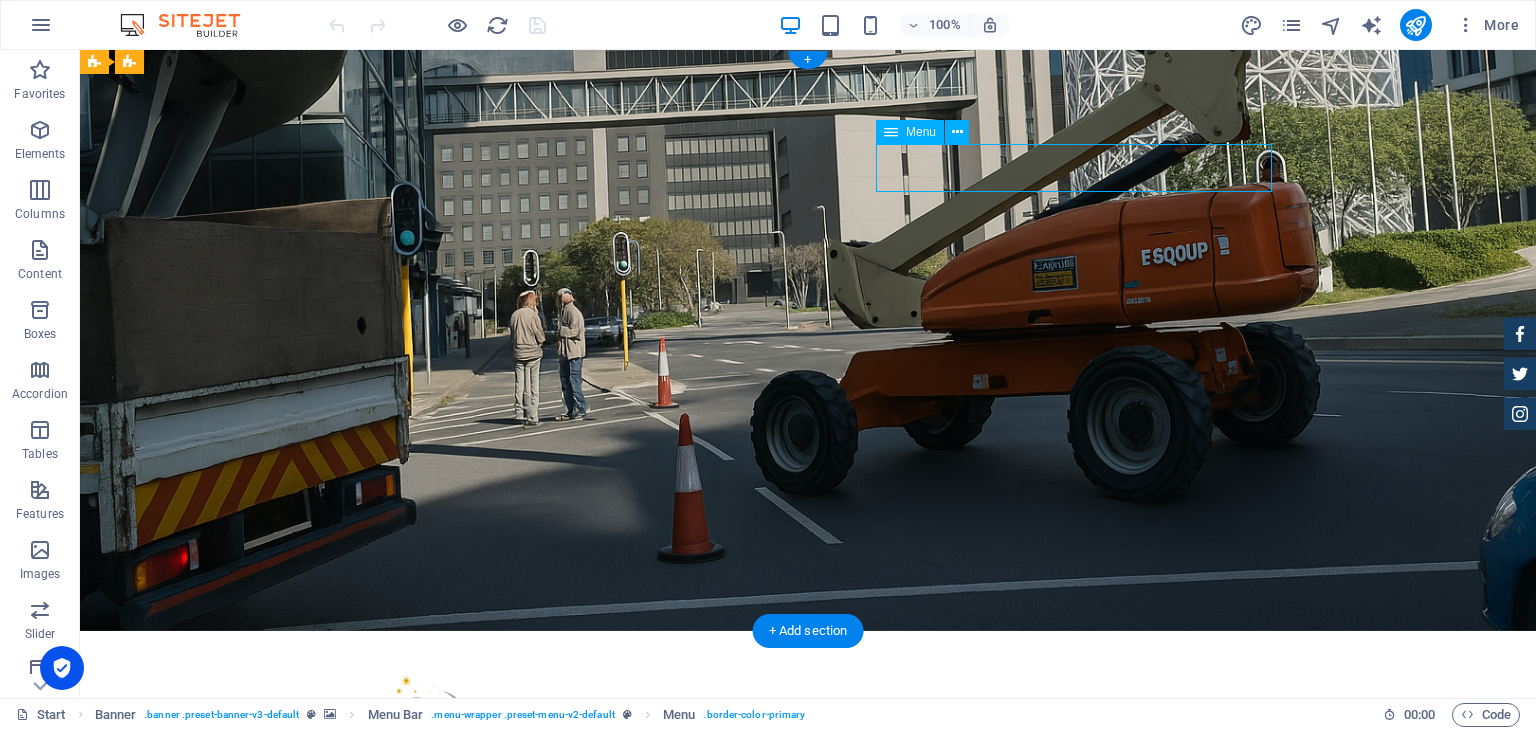 click on "Home About us COURSES Contact" at bounding box center (808, 875) 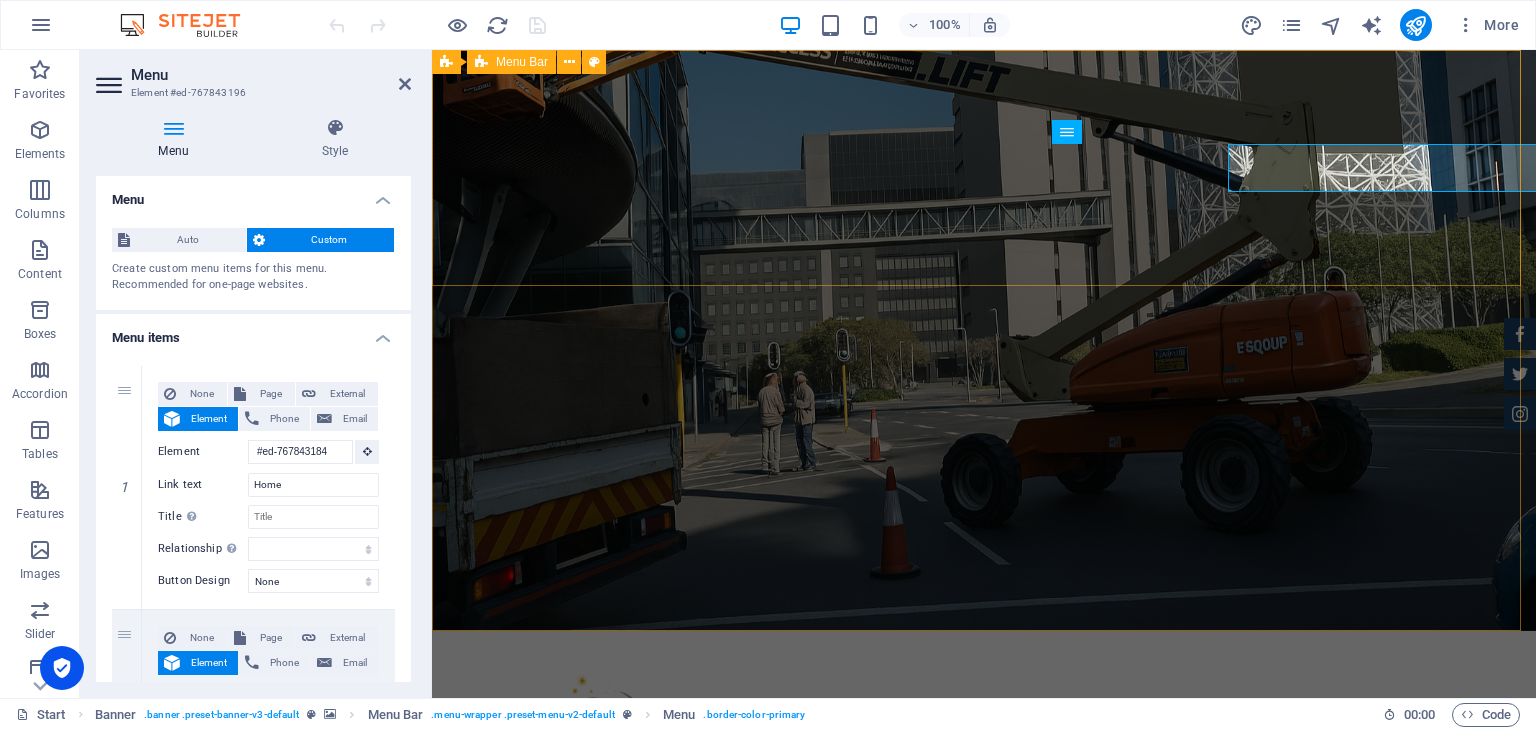 click on "Home About us COURSES Contact" at bounding box center (984, 773) 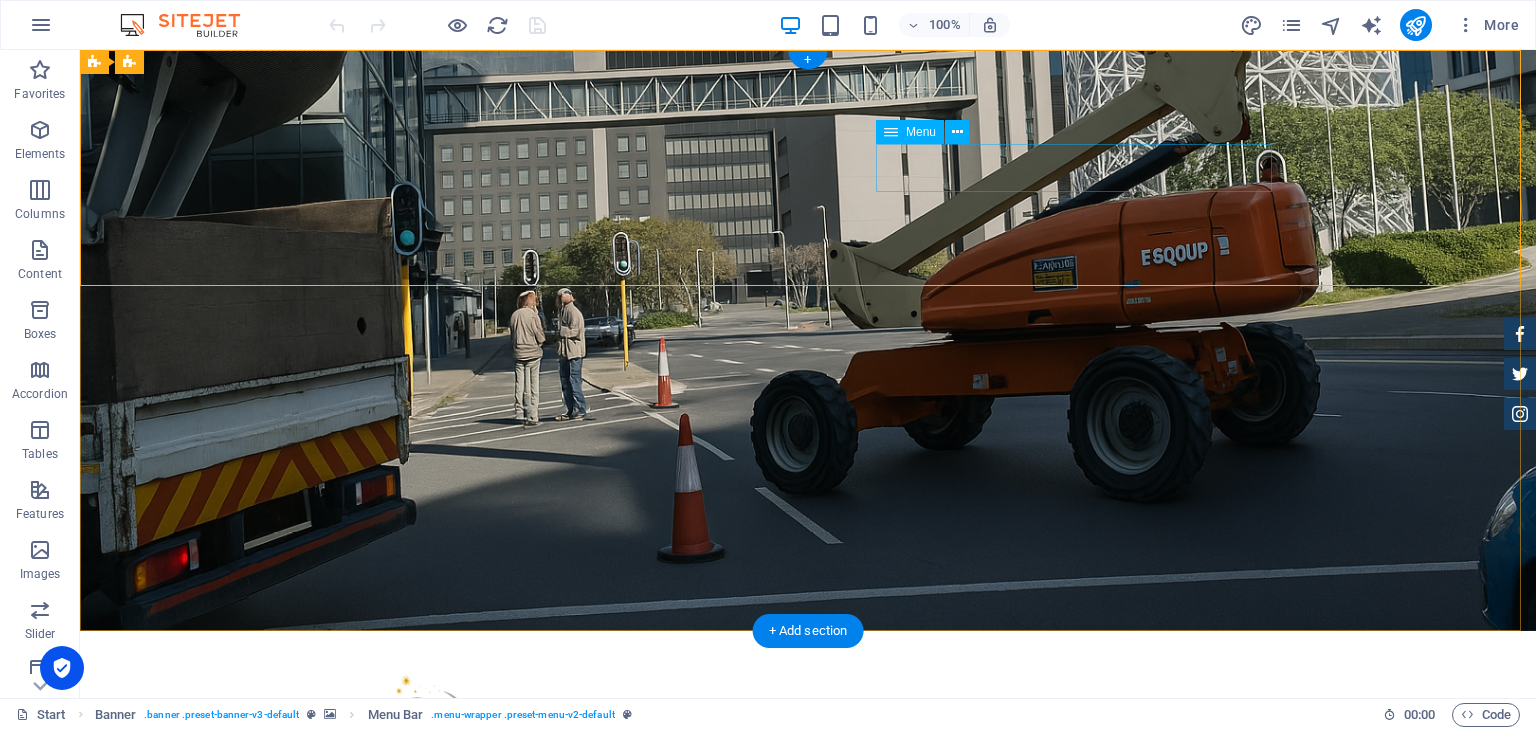 click on "Home About us COURSES Contact" at bounding box center (808, 875) 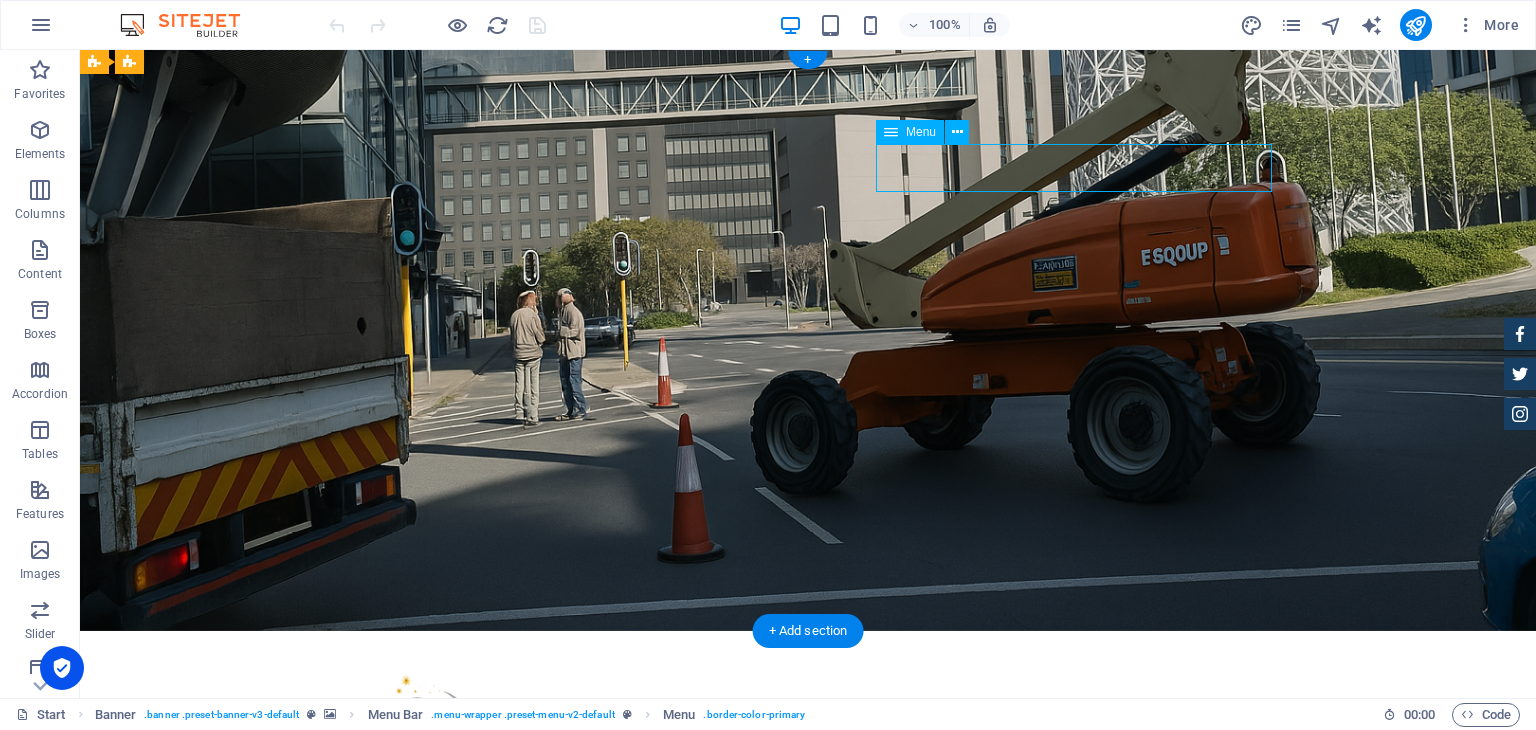 click on "Home About us COURSES Contact" at bounding box center (808, 875) 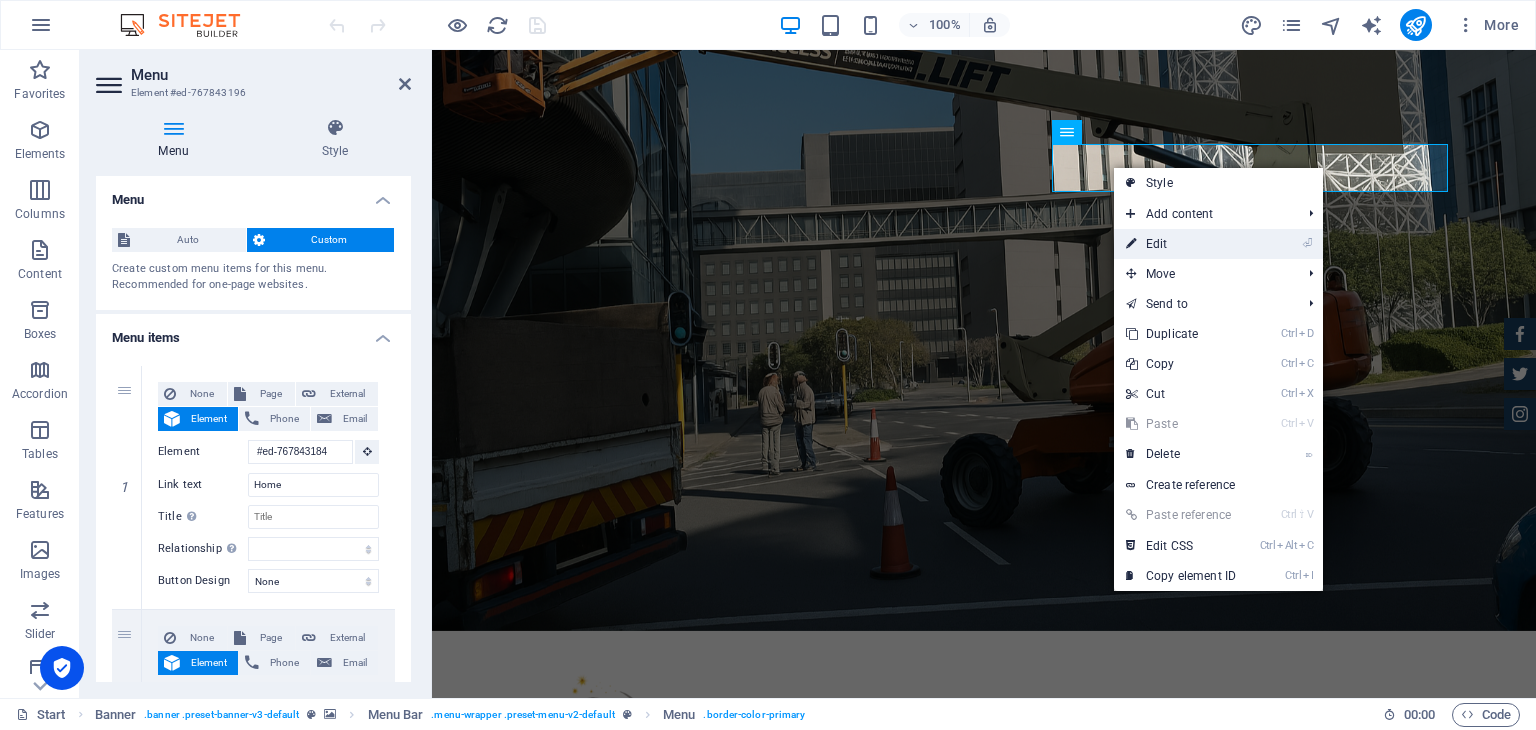 click on "⏎  Edit" at bounding box center (1181, 244) 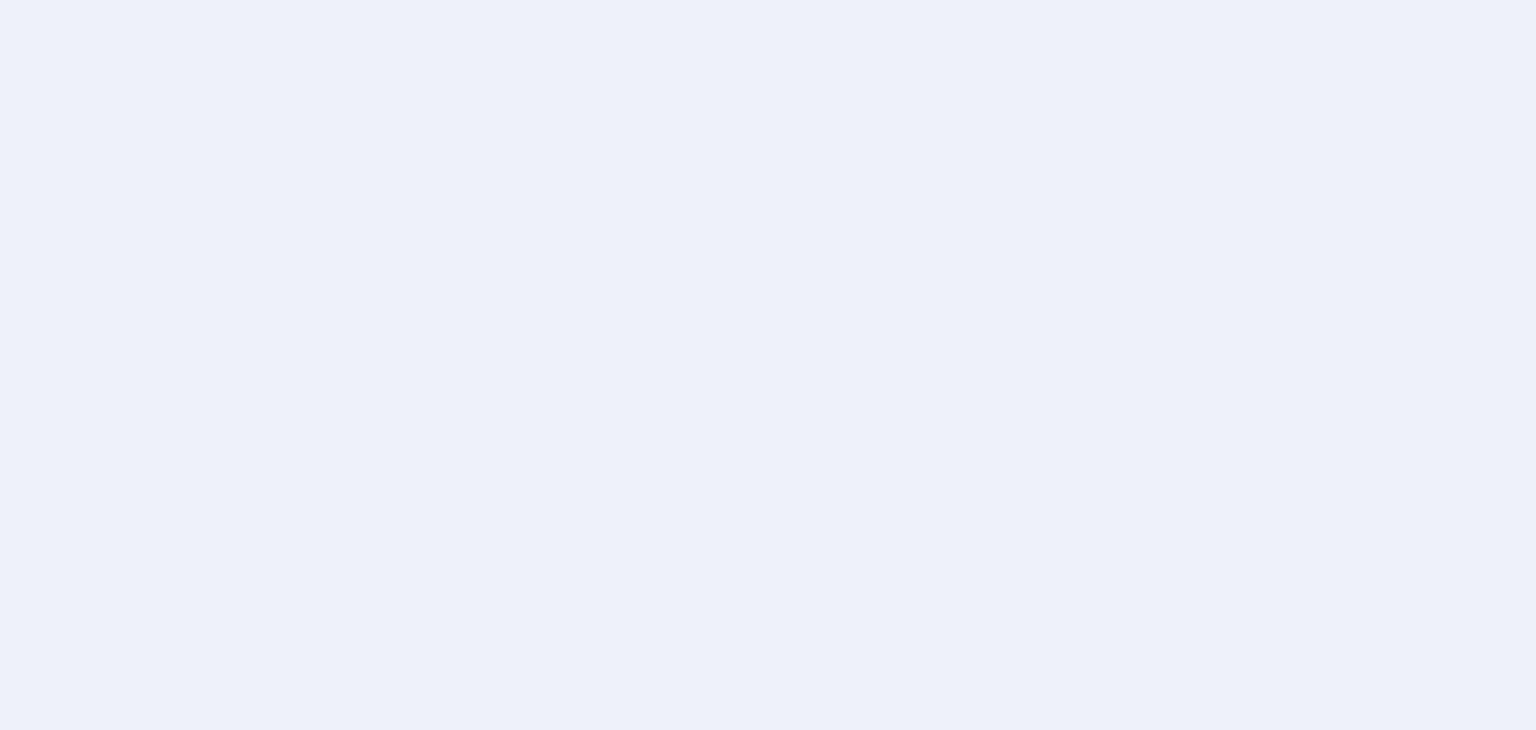 scroll, scrollTop: 0, scrollLeft: 0, axis: both 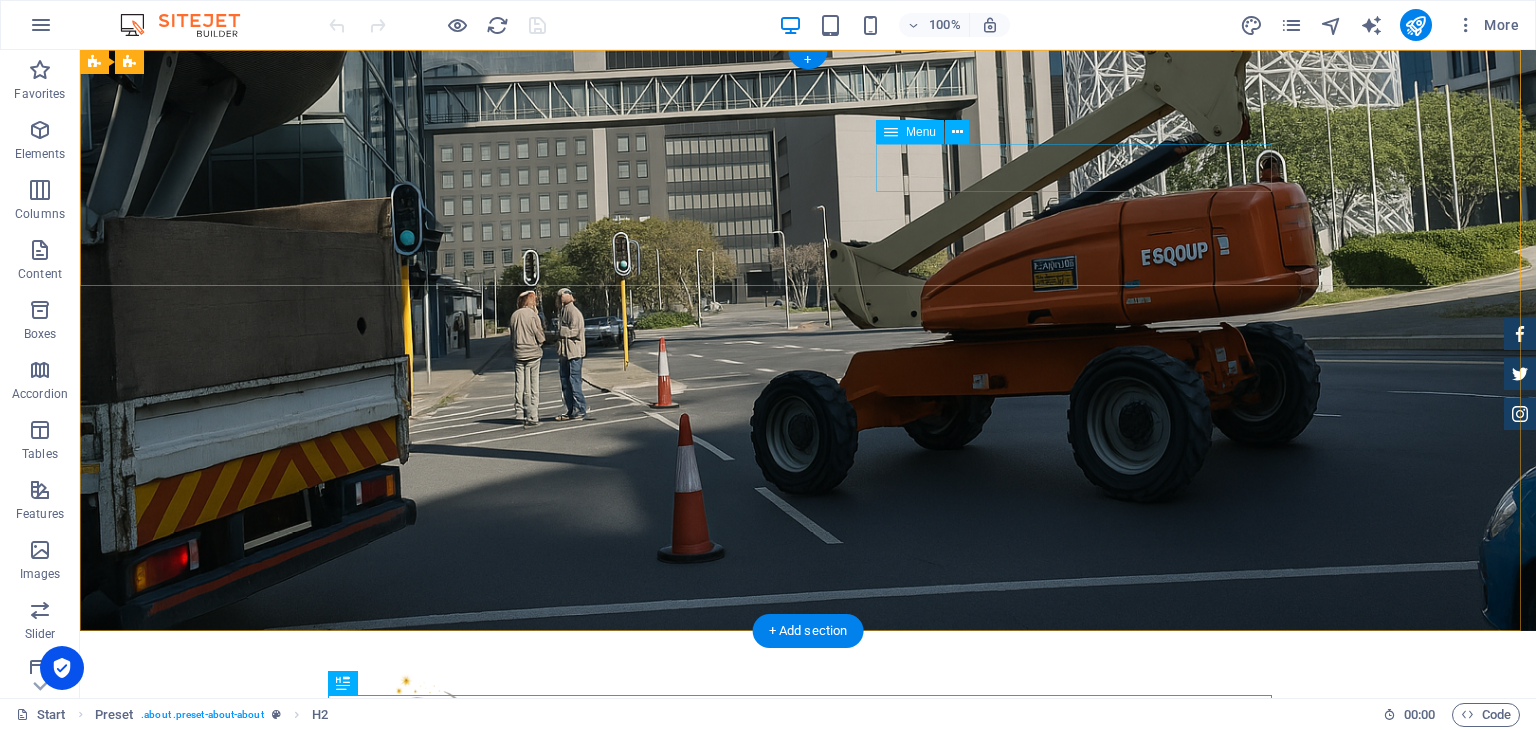 click on "Home About us COURSES Contact" at bounding box center [808, 875] 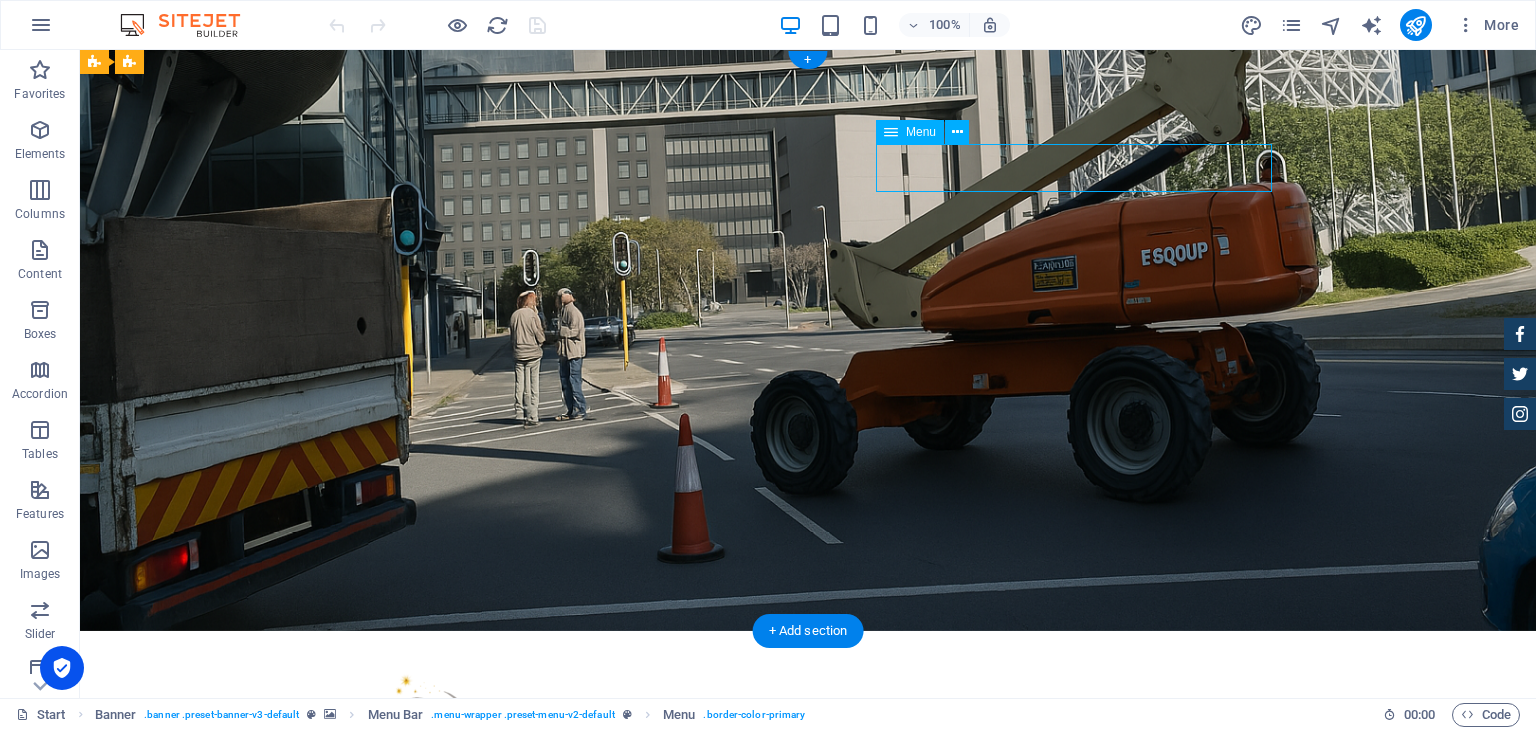 click on "Home About us COURSES Contact" at bounding box center (808, 875) 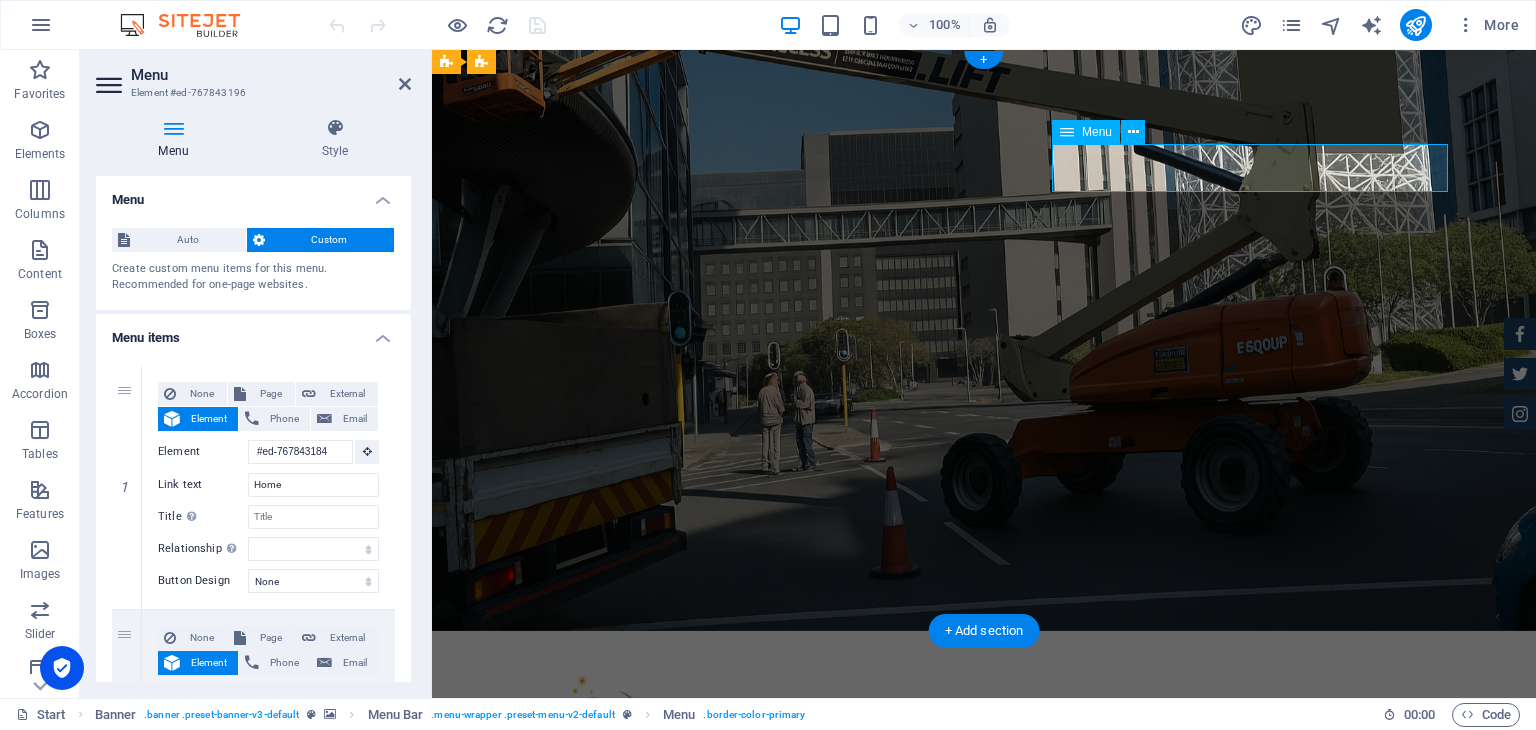 click on "Home About us COURSES Contact" at bounding box center (984, 875) 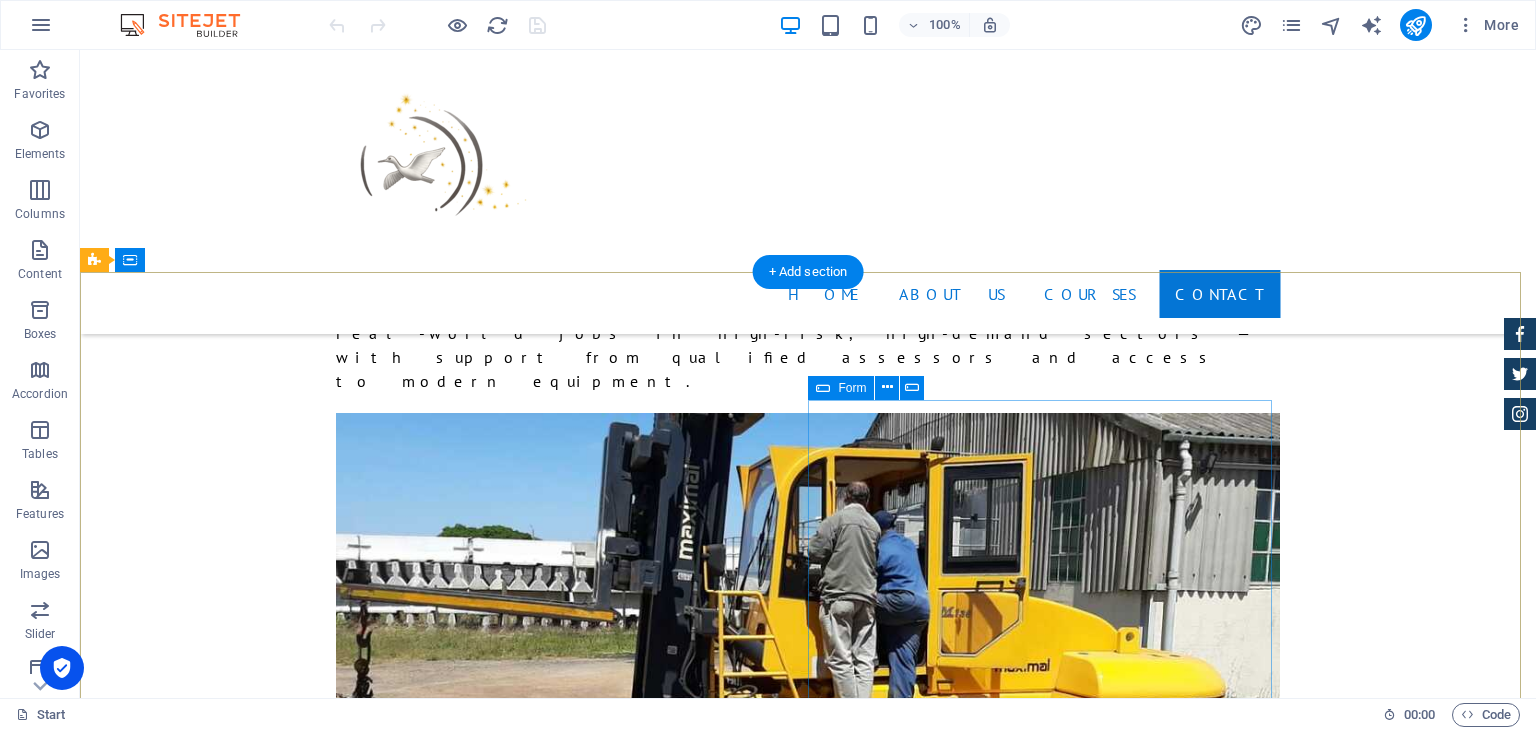 scroll, scrollTop: 4402, scrollLeft: 0, axis: vertical 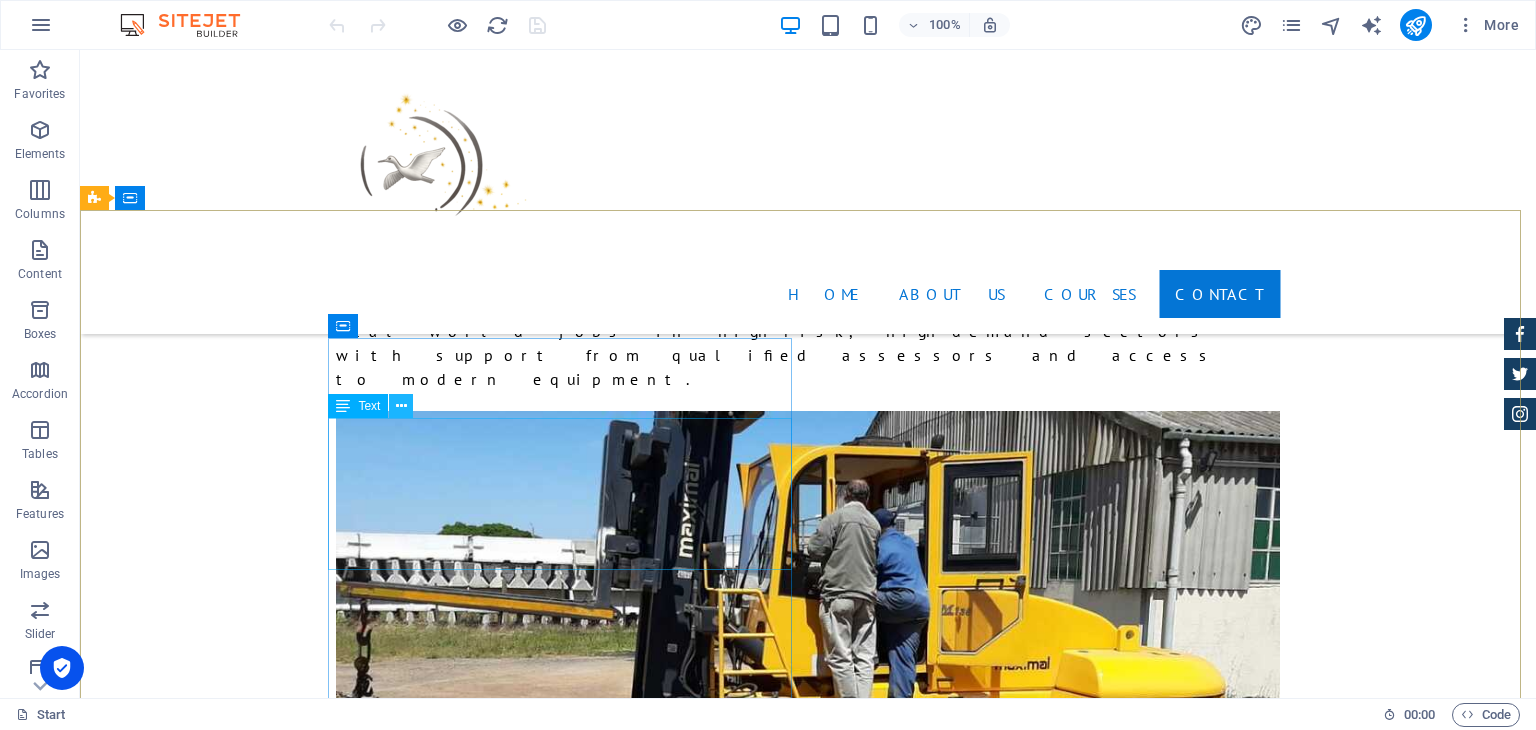 click at bounding box center (401, 406) 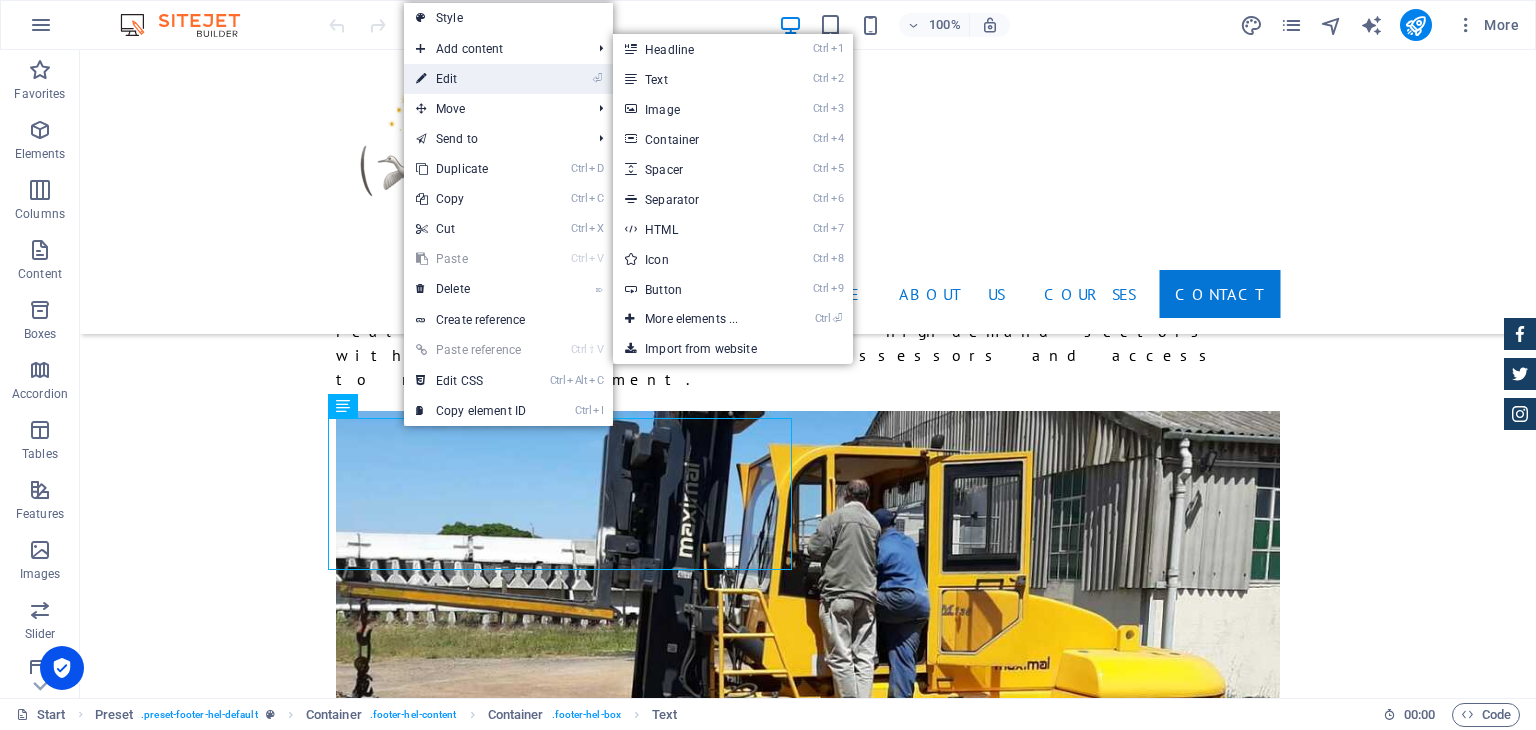 click on "⏎  Edit" at bounding box center (471, 79) 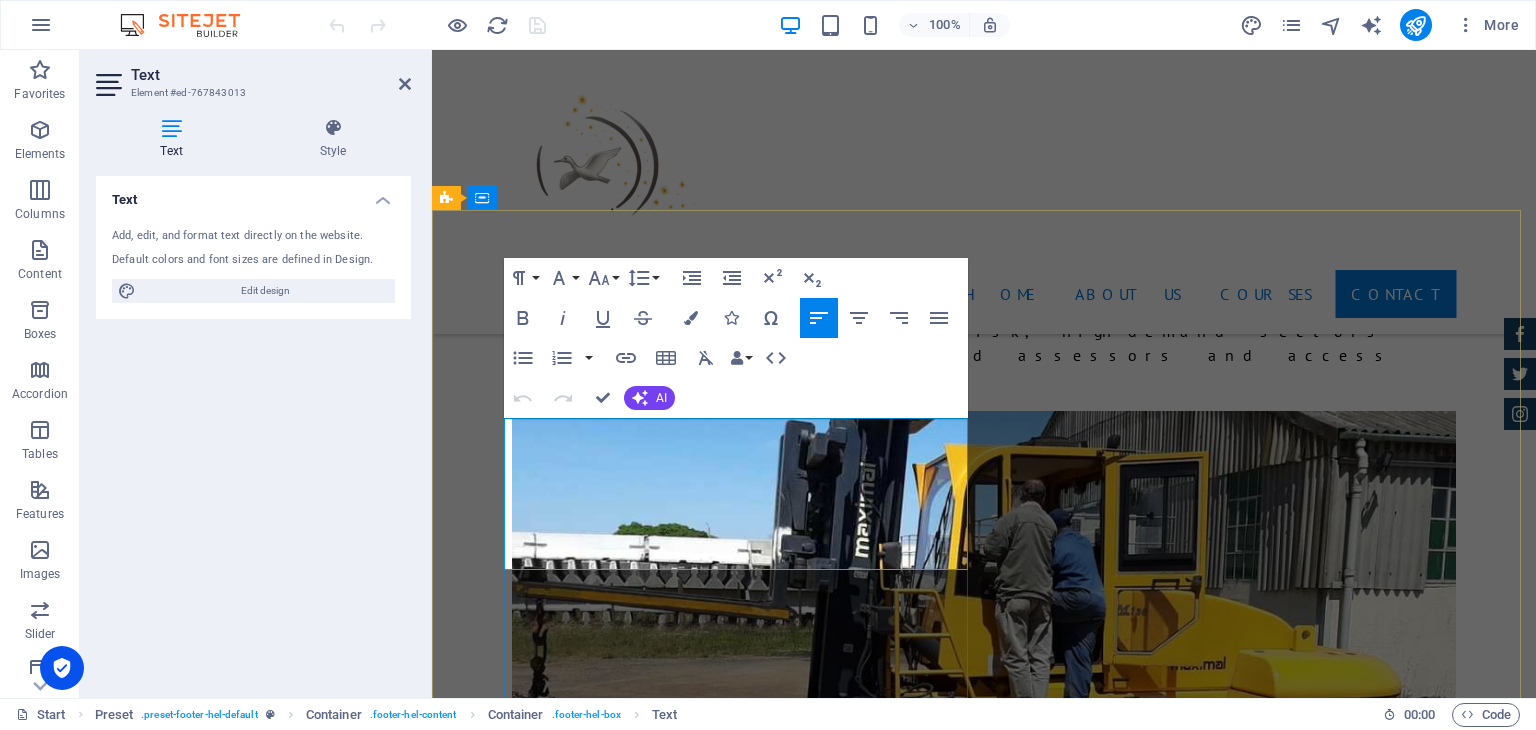 click on "[PHONE_NUMBER]" at bounding box center [554, 6430] 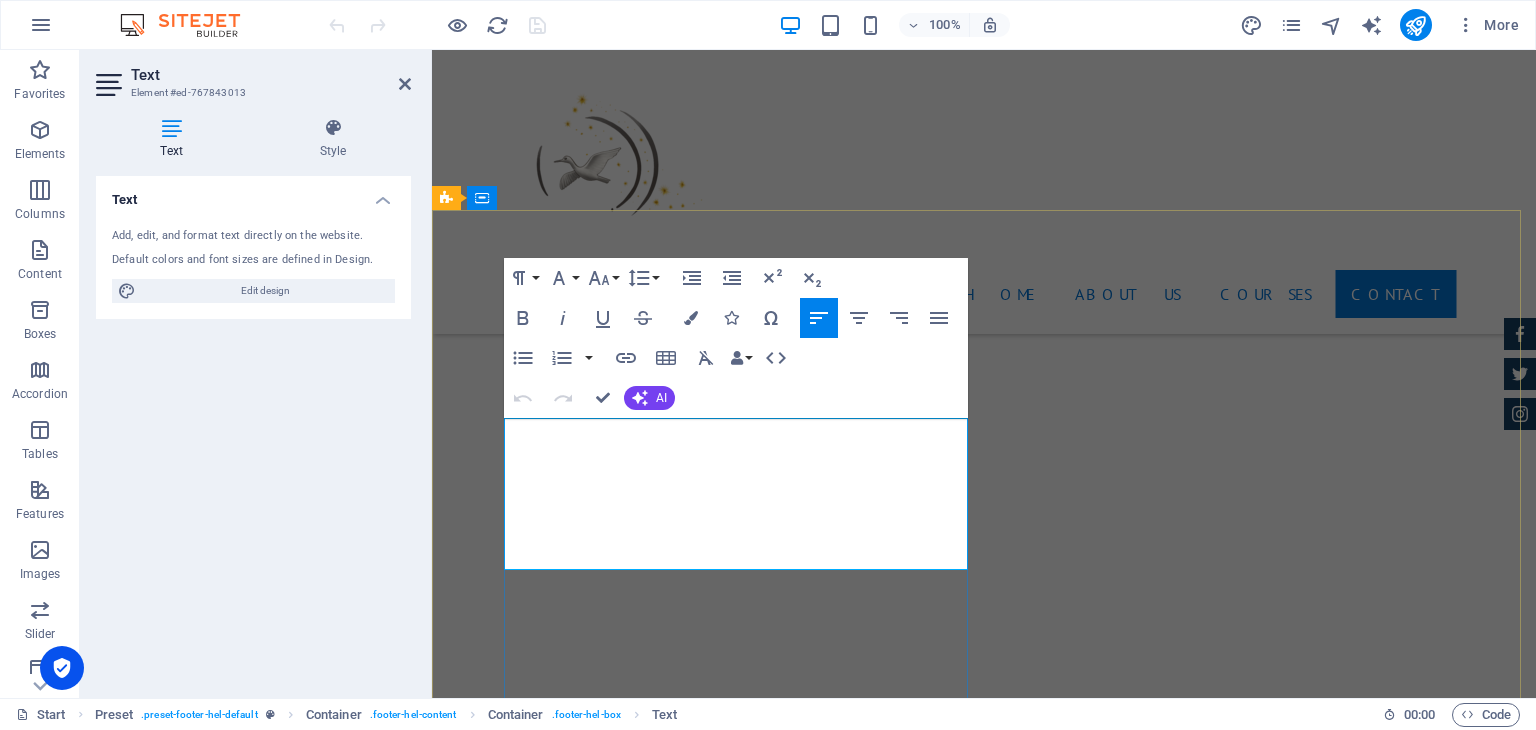 scroll, scrollTop: 4508, scrollLeft: 0, axis: vertical 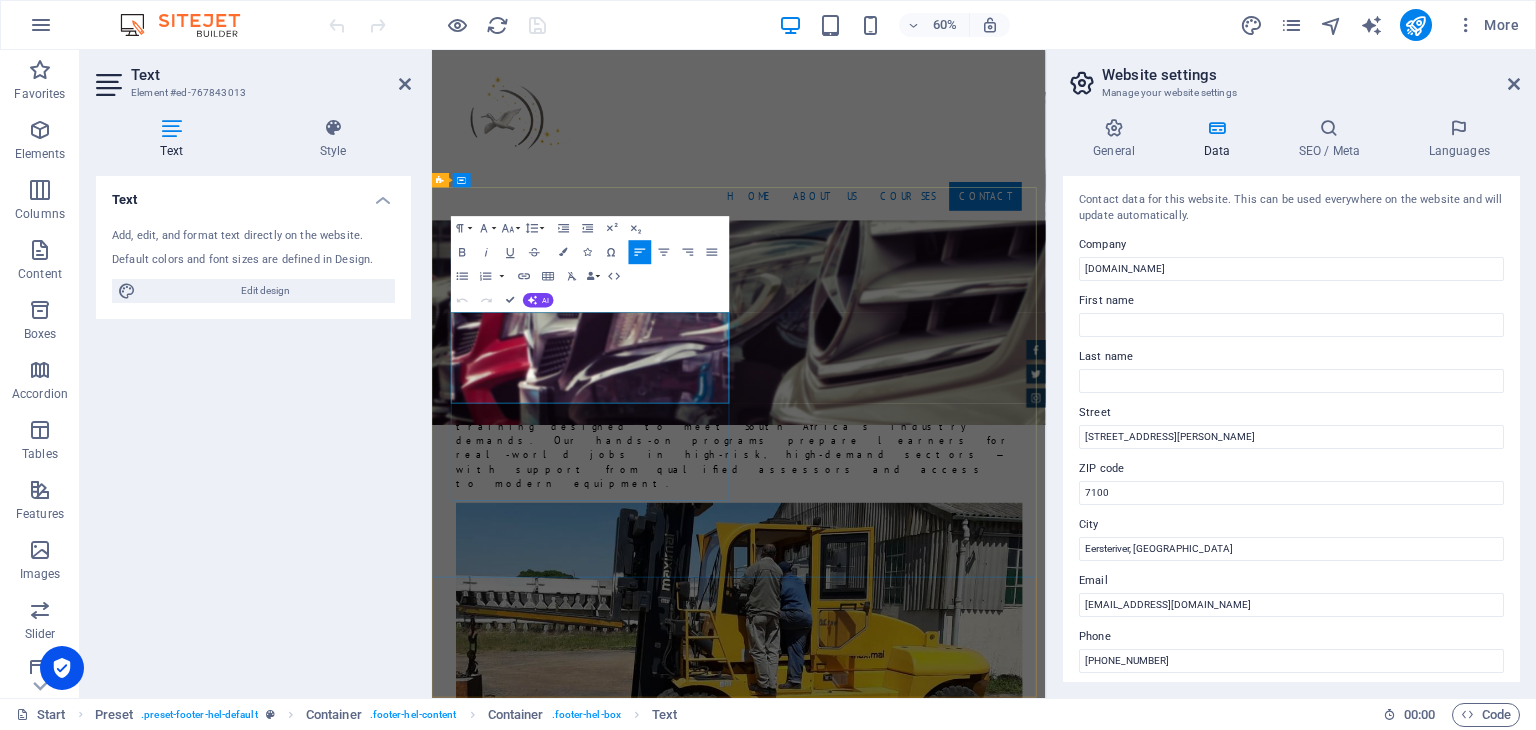 type 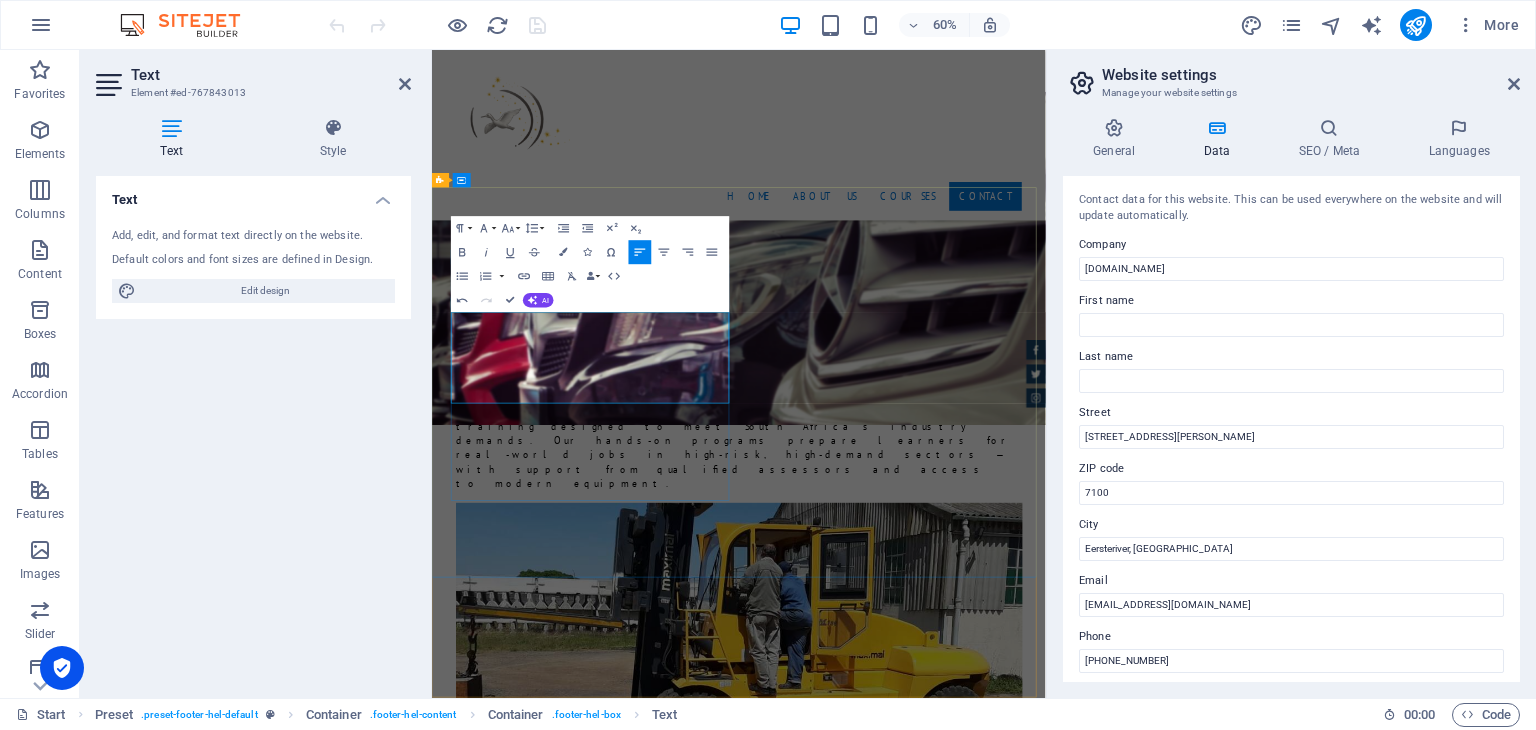 click on "+27 21 902 5097  /" at bounding box center [587, 7040] 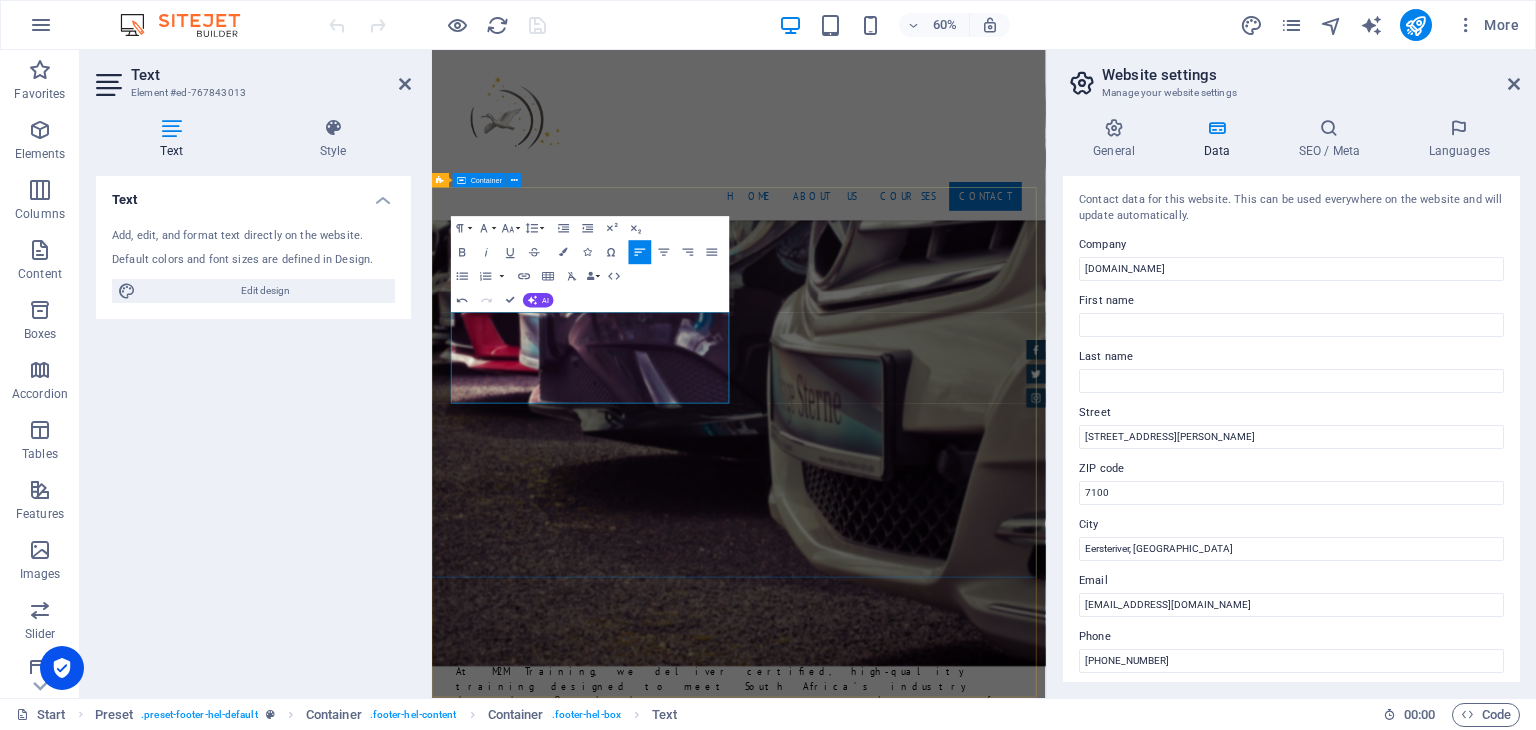 scroll, scrollTop: 4508, scrollLeft: 0, axis: vertical 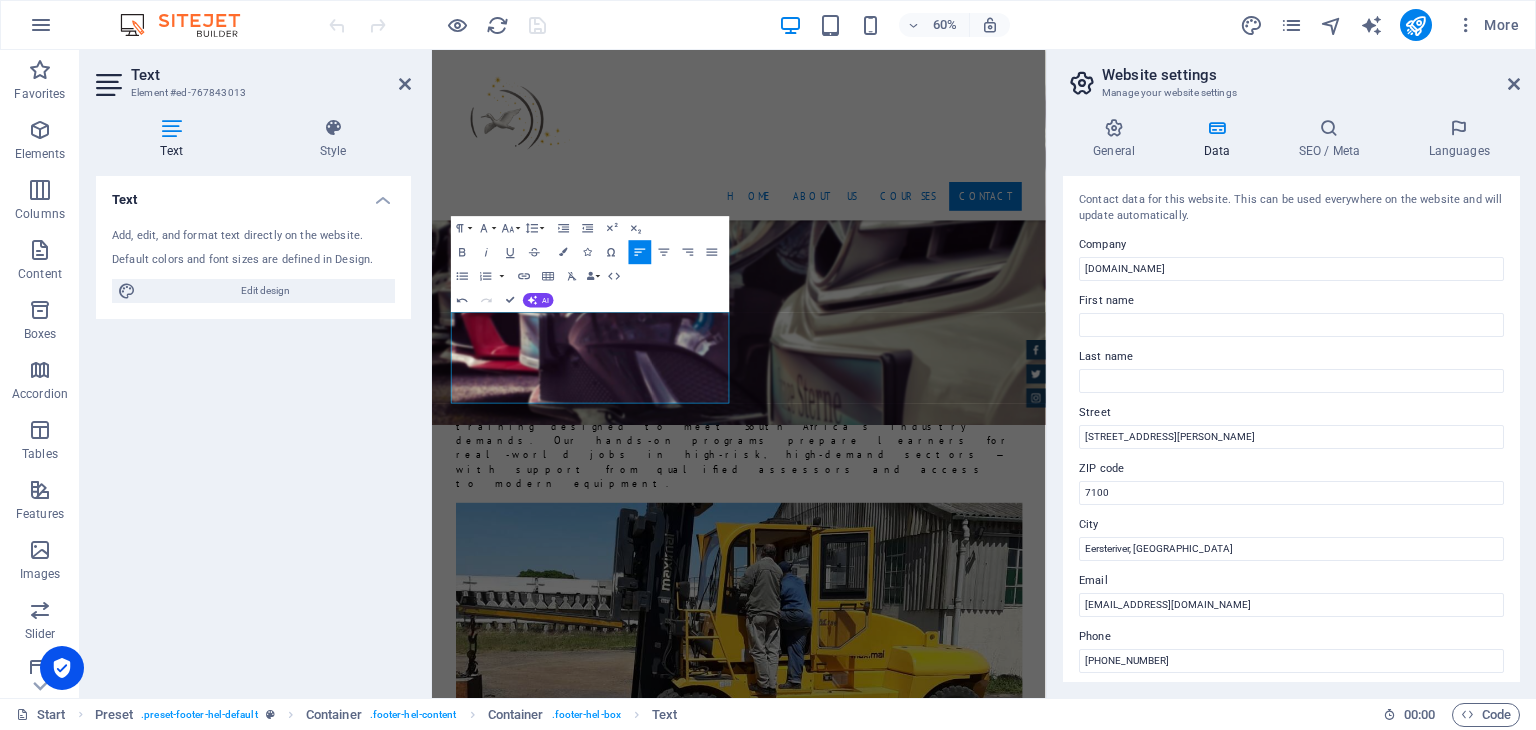 click on "Text Add, edit, and format text directly on the website. Default colors and font sizes are defined in Design. Edit design Alignment Left aligned Centered Right aligned" at bounding box center [253, 429] 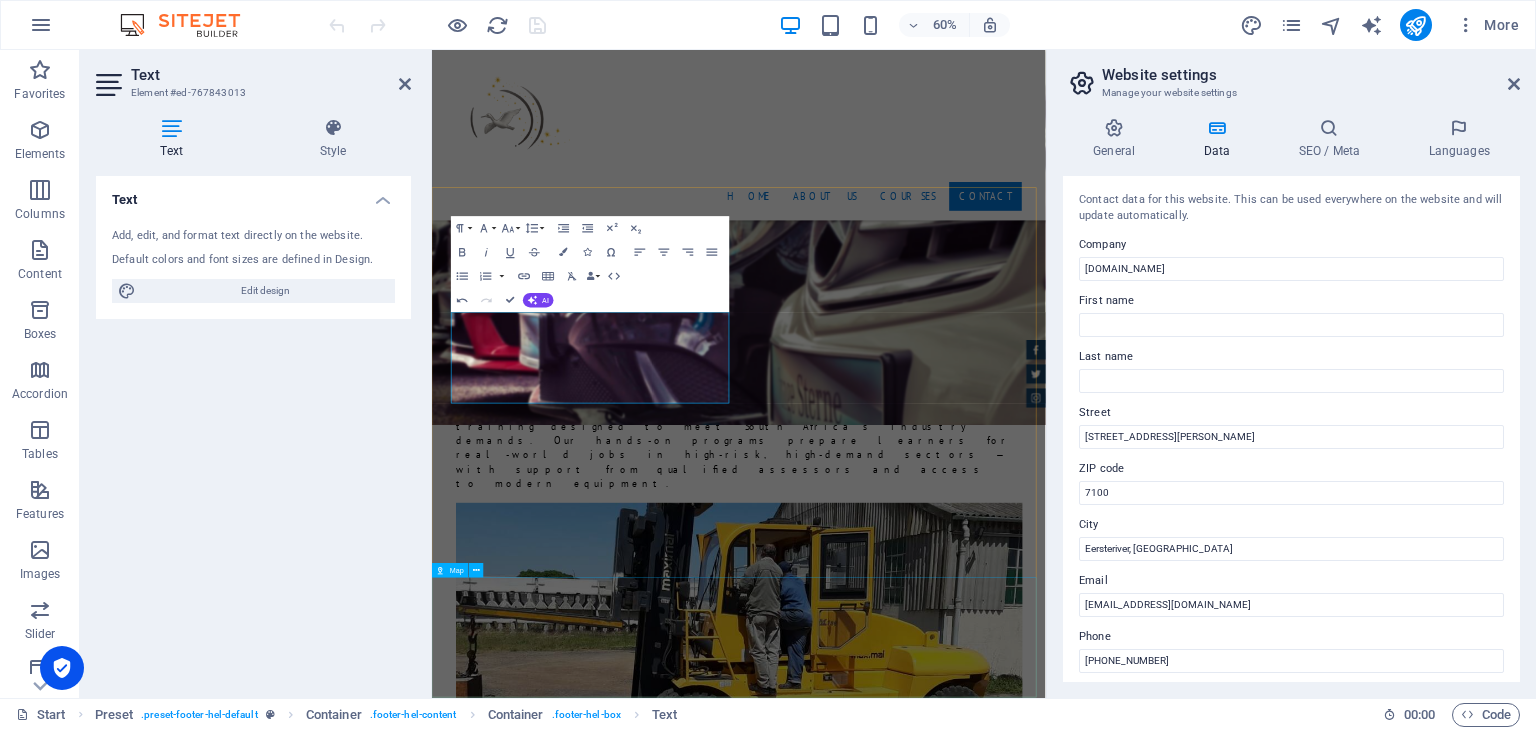 click at bounding box center [943, 7814] 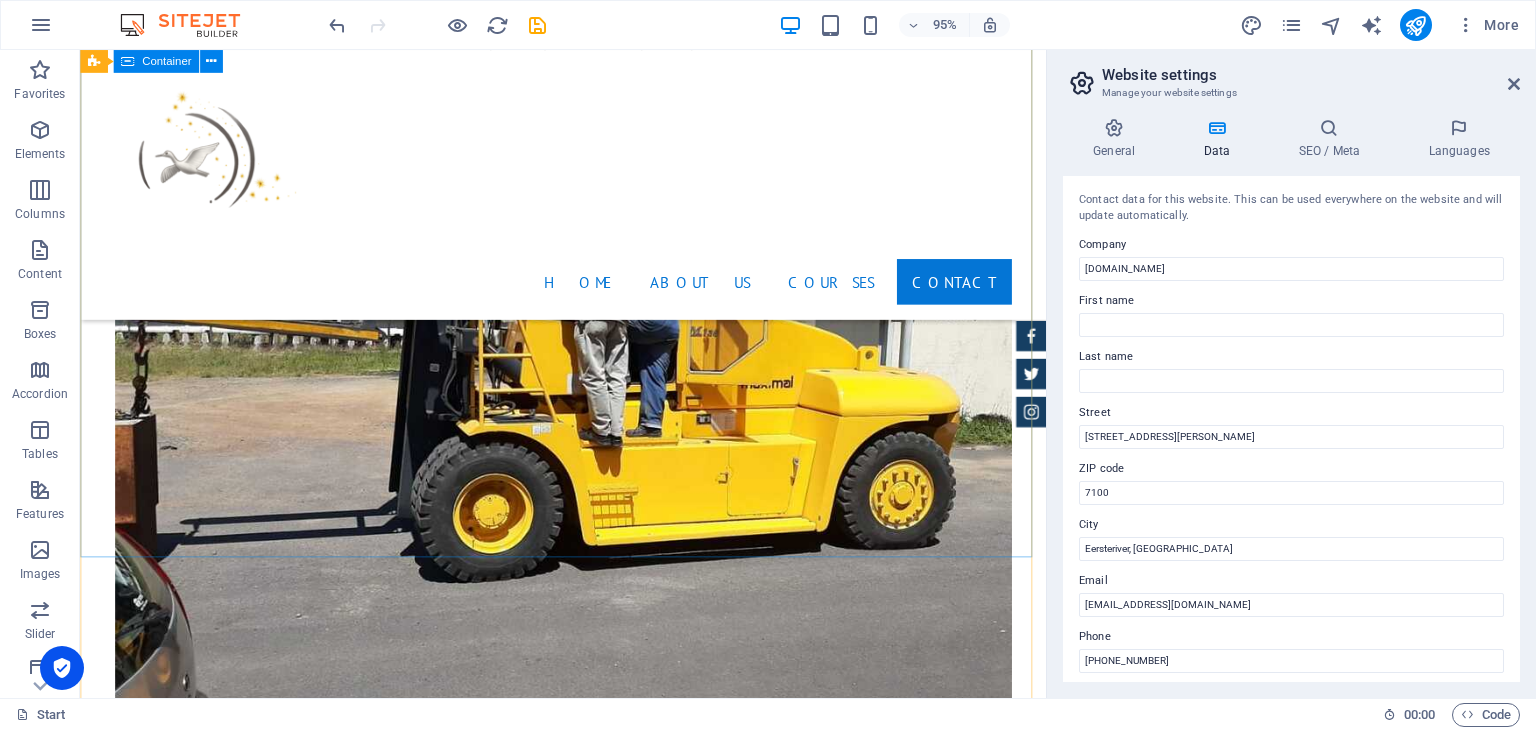 scroll, scrollTop: 4730, scrollLeft: 0, axis: vertical 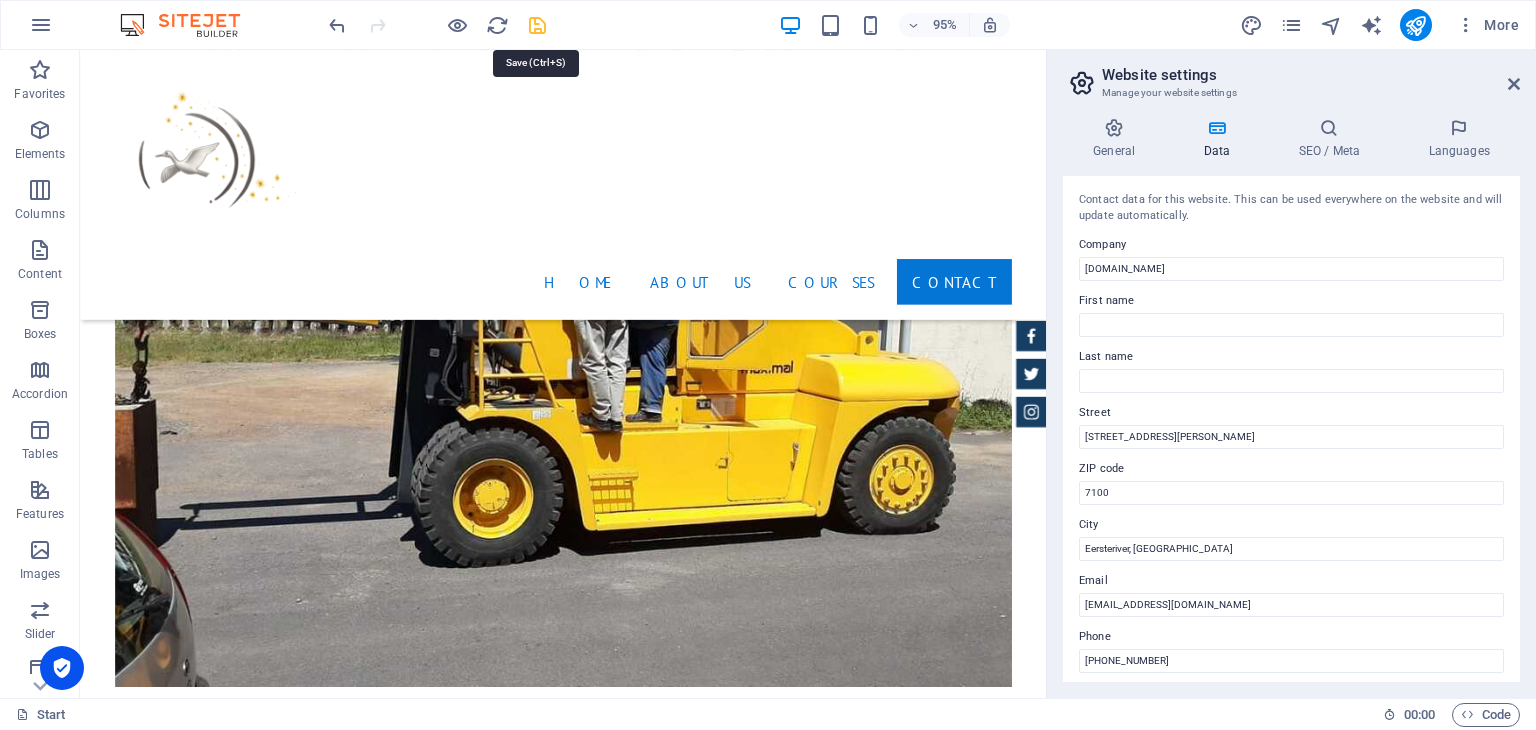 click at bounding box center (537, 25) 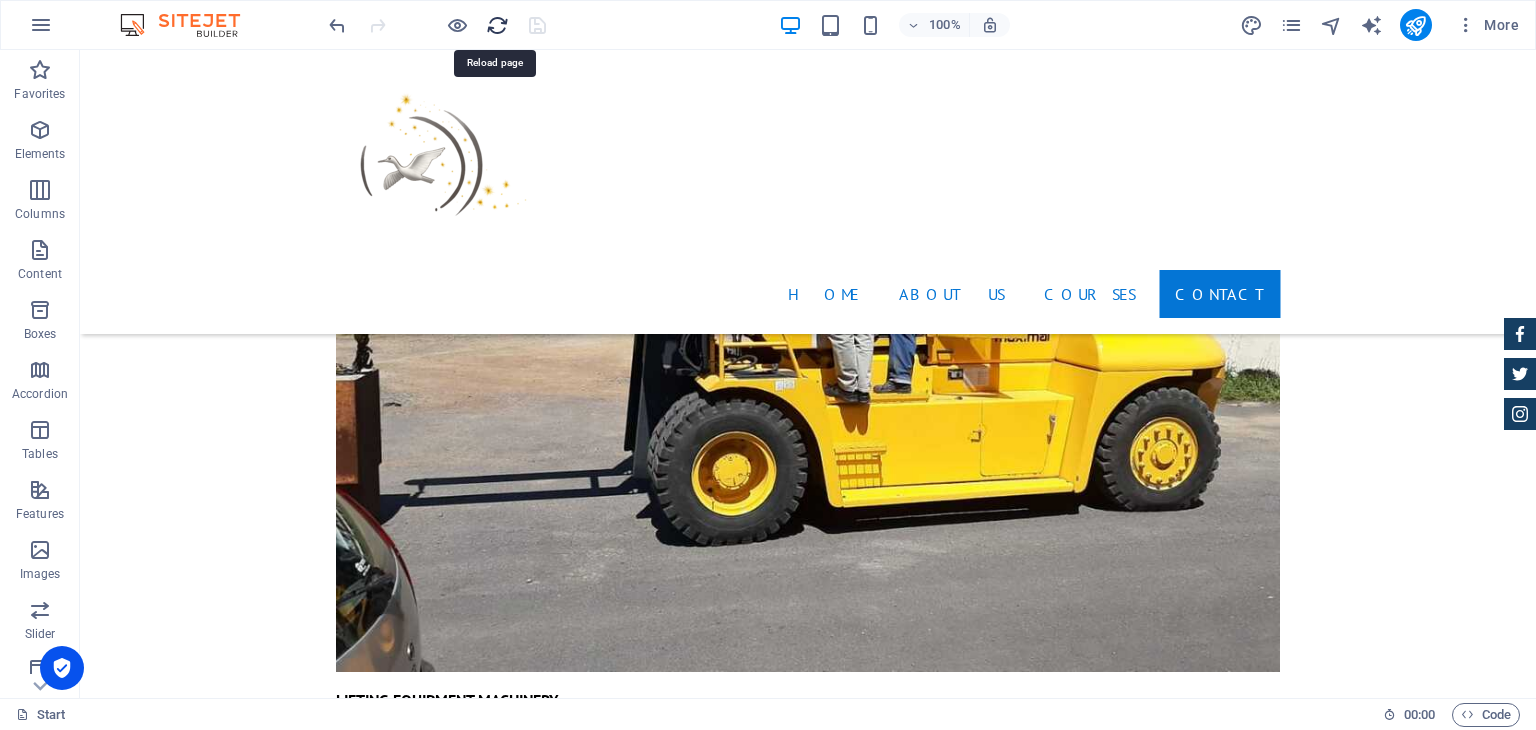 click at bounding box center [497, 25] 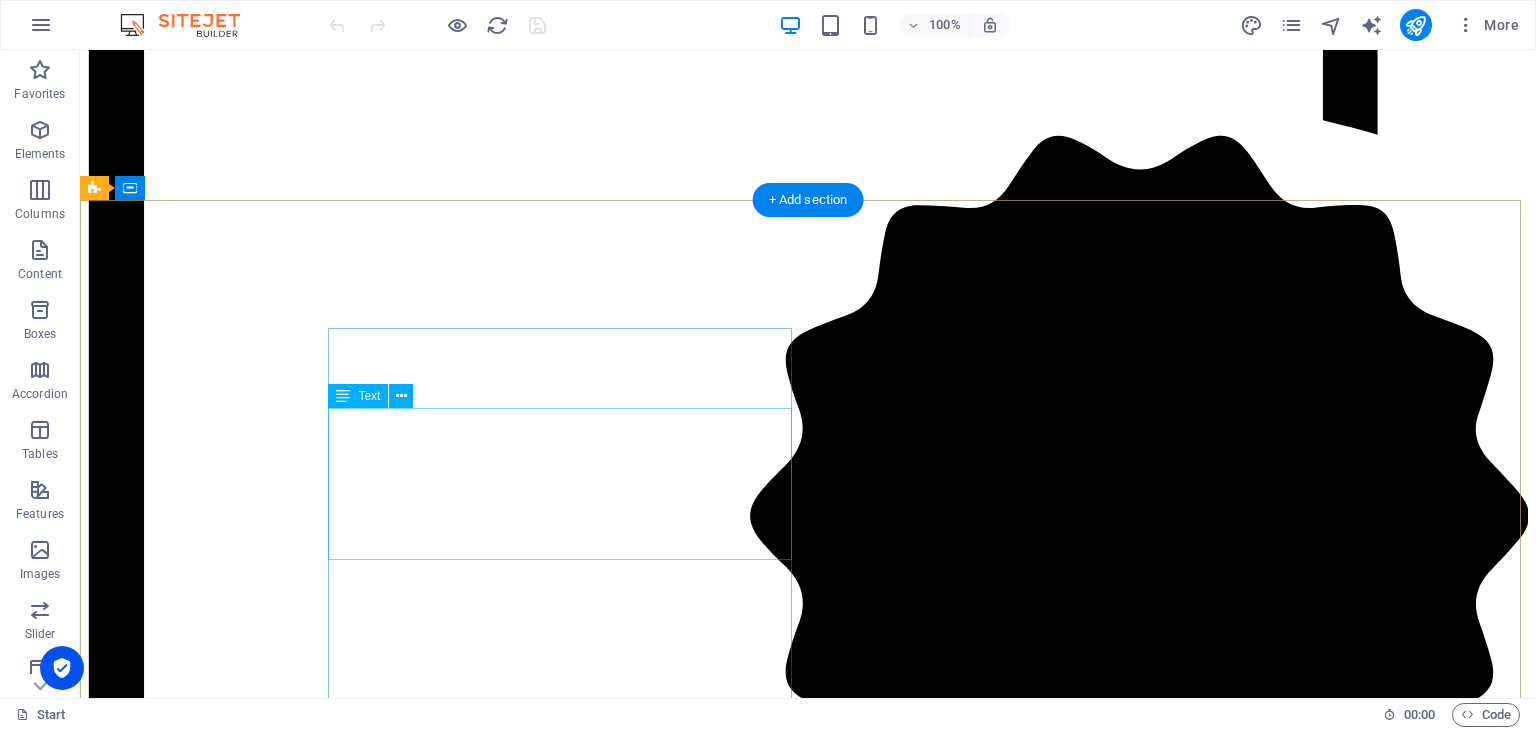 scroll, scrollTop: 4414, scrollLeft: 0, axis: vertical 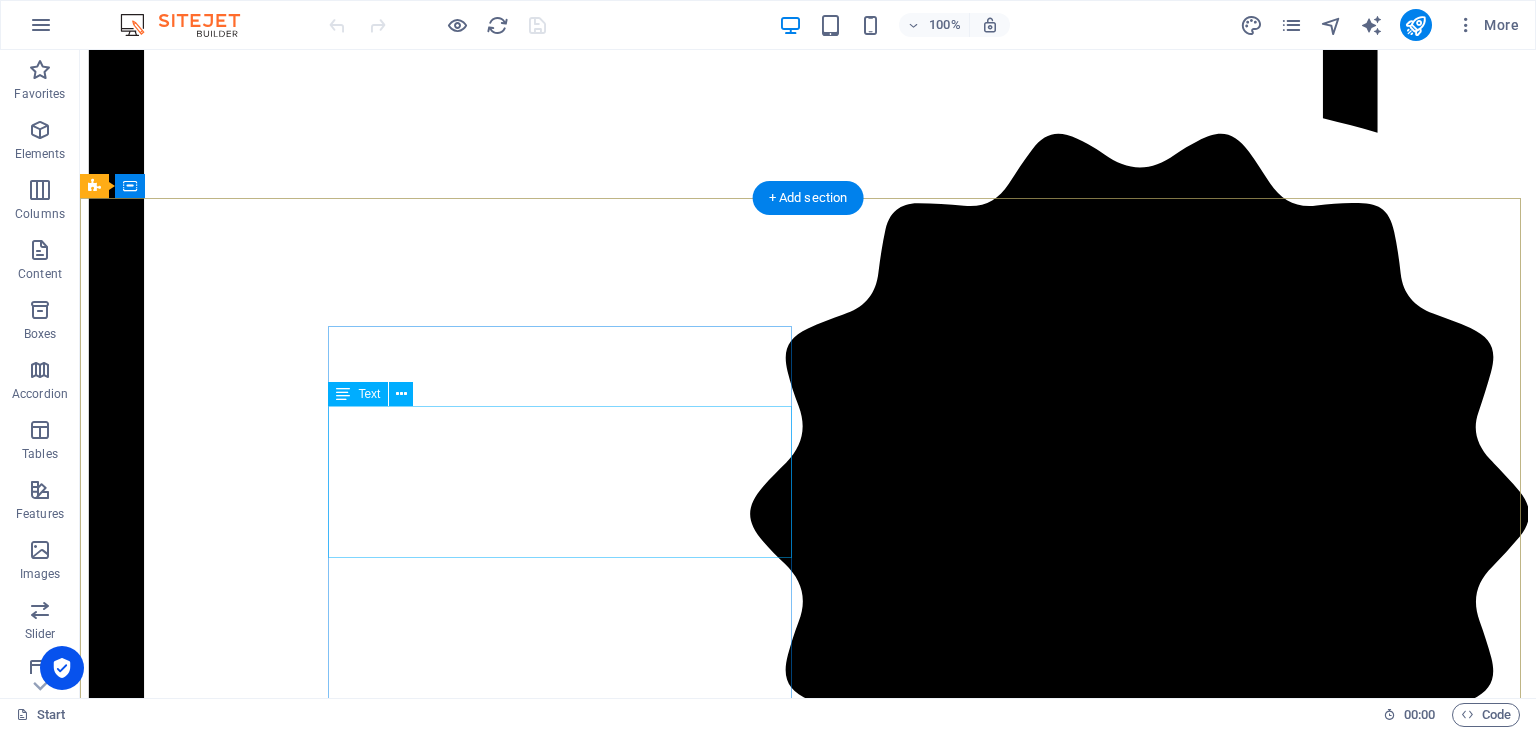click on "m2mtraining.co.za 11 Harold street, Devon Park ,  Eersteriver, Western Cape   7100 +27 21 902 50 info@m2mtraining.co.za Legal Notice  |  Privacy" at bounding box center (808, 15440) 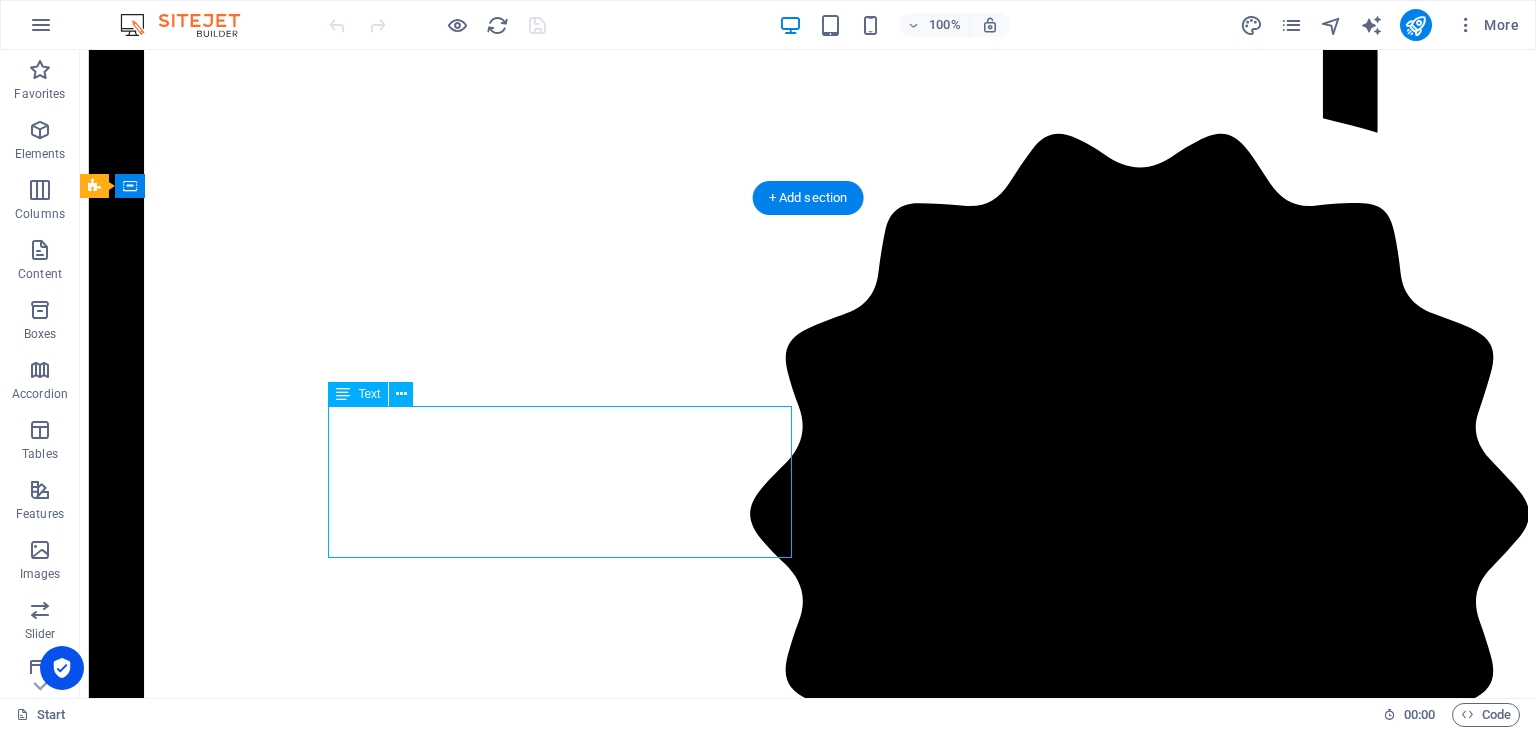 click on "m2mtraining.co.za 11 Harold street, Devon Park ,  Eersteriver, Western Cape   7100 +27 21 902 50 info@m2mtraining.co.za Legal Notice  |  Privacy" at bounding box center [808, 15440] 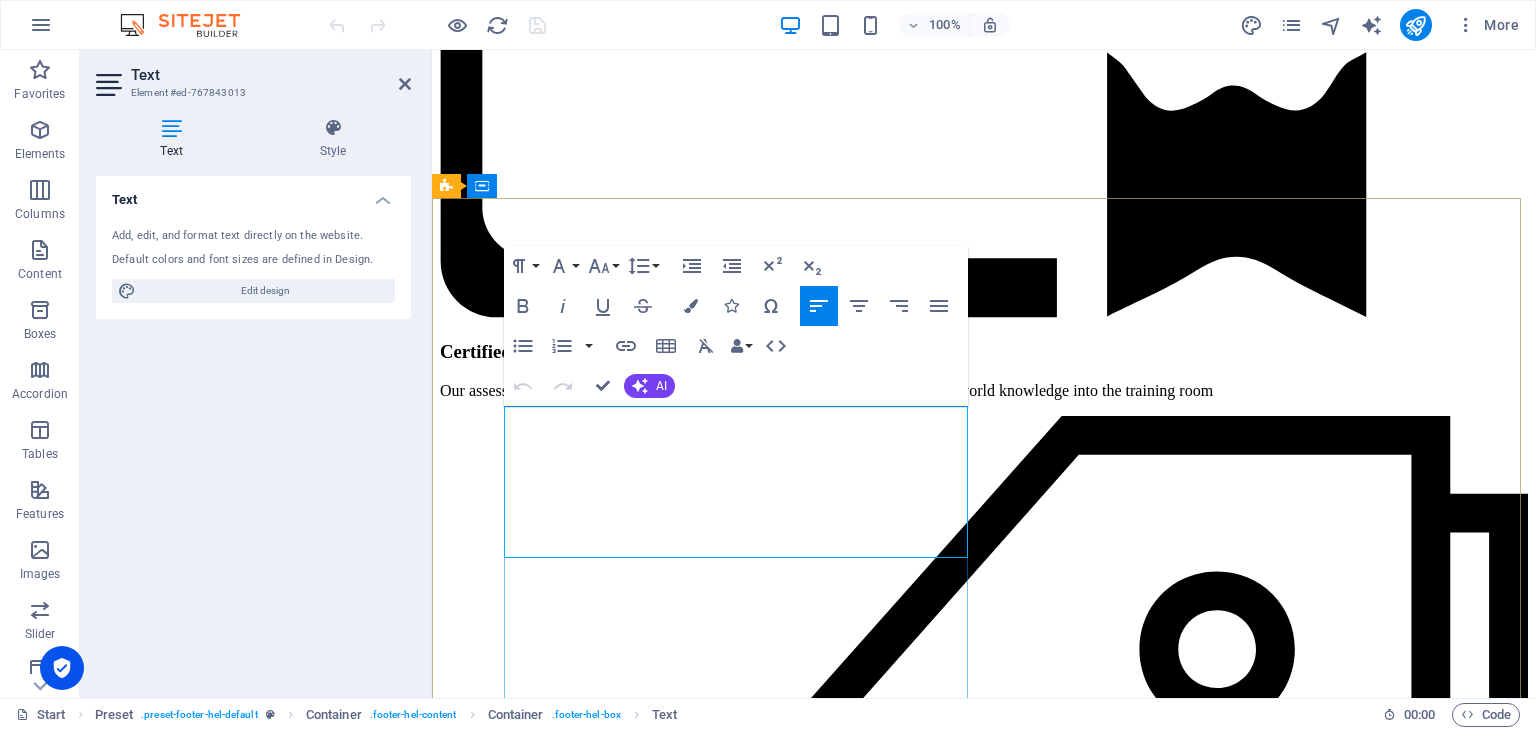 click on "[PHONE_NUMBER]" at bounding box center [510, 11857] 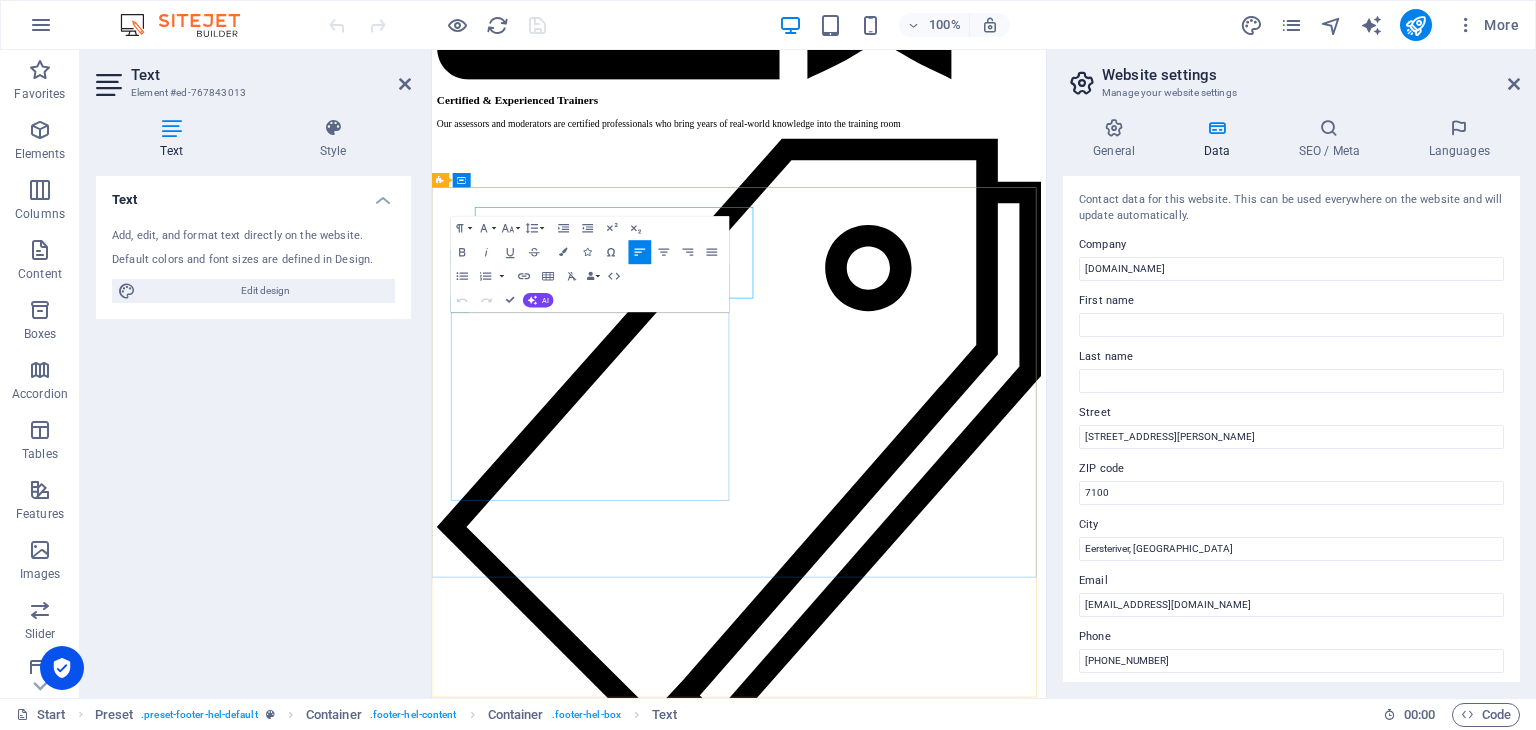 scroll, scrollTop: 4508, scrollLeft: 0, axis: vertical 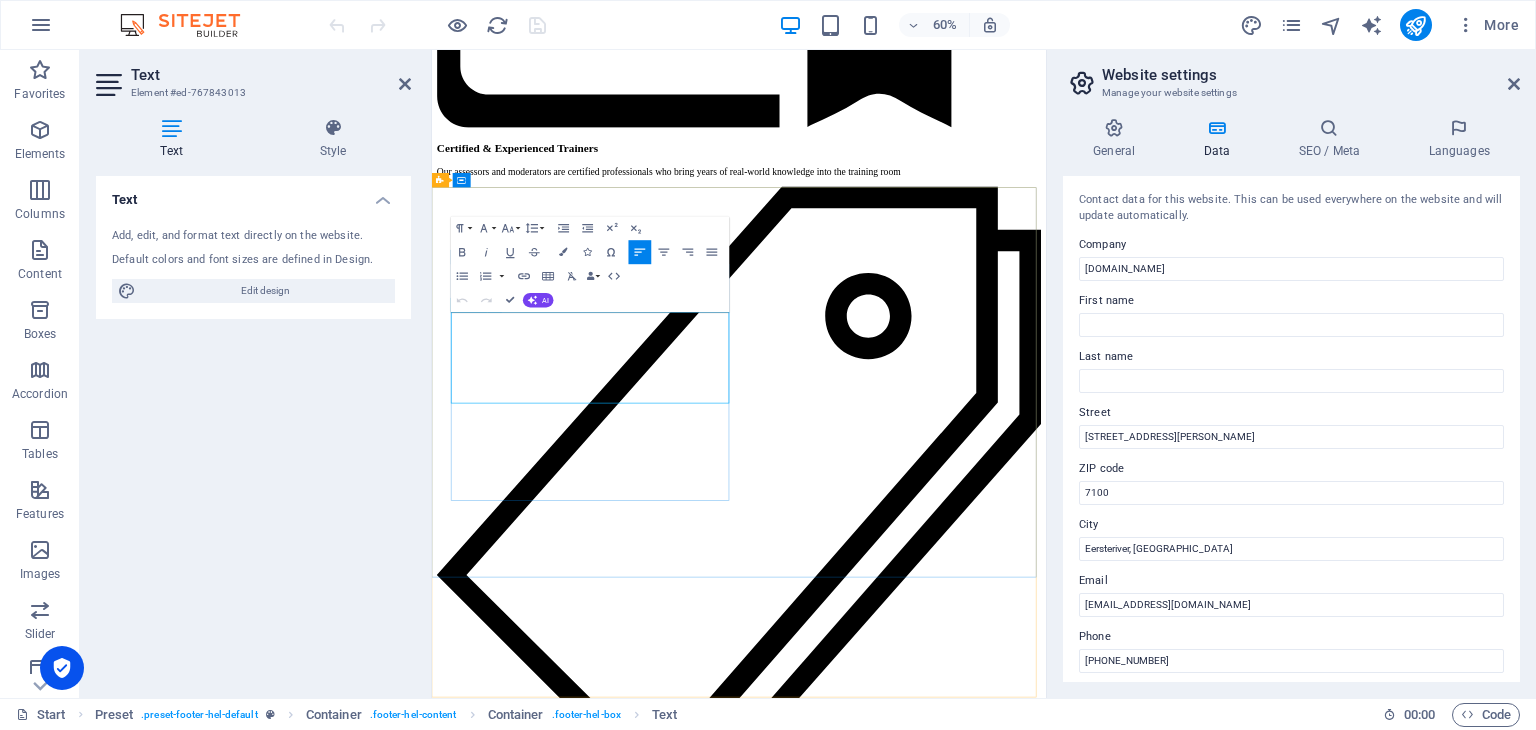 click on "[PHONE_NUMBER]" at bounding box center [510, 11657] 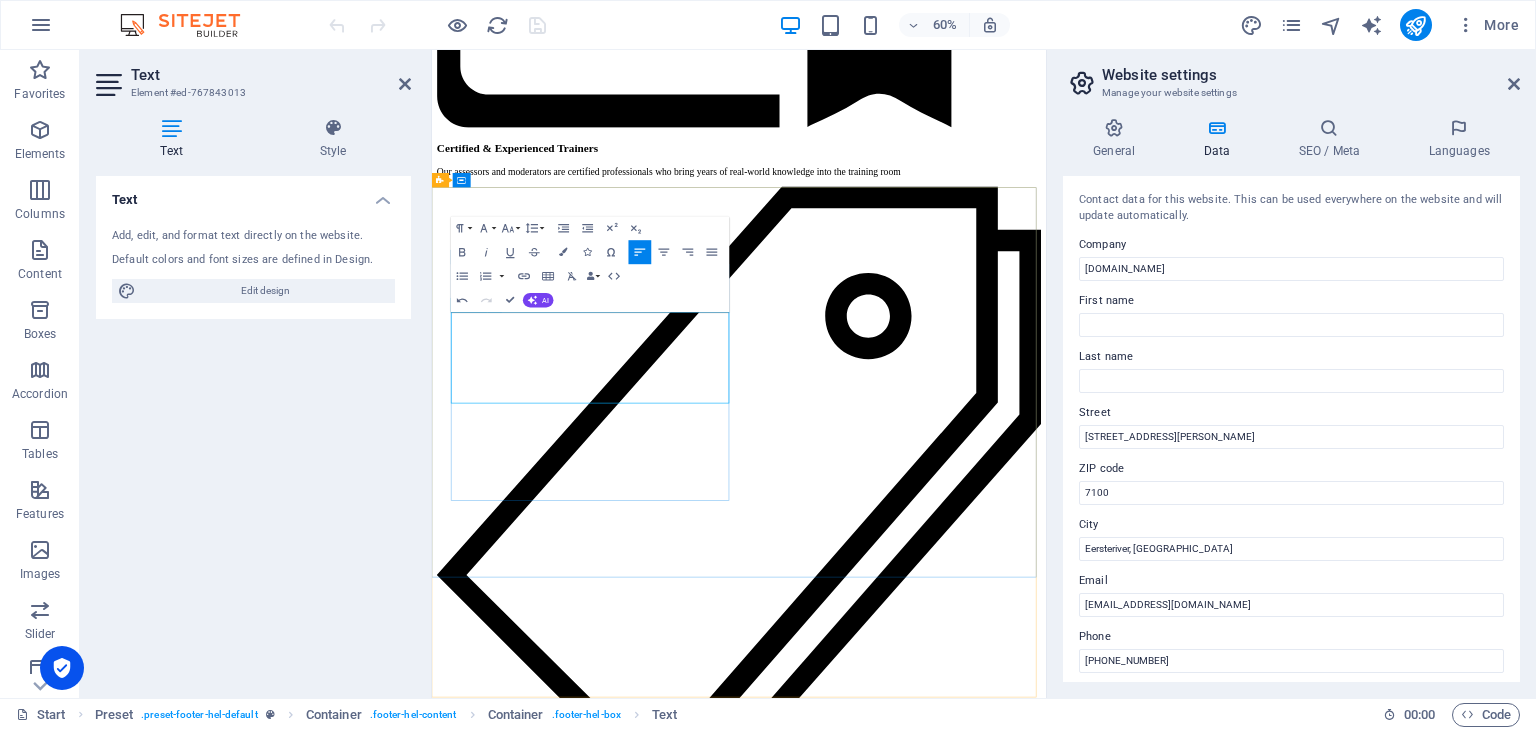 scroll, scrollTop: 0, scrollLeft: 7, axis: horizontal 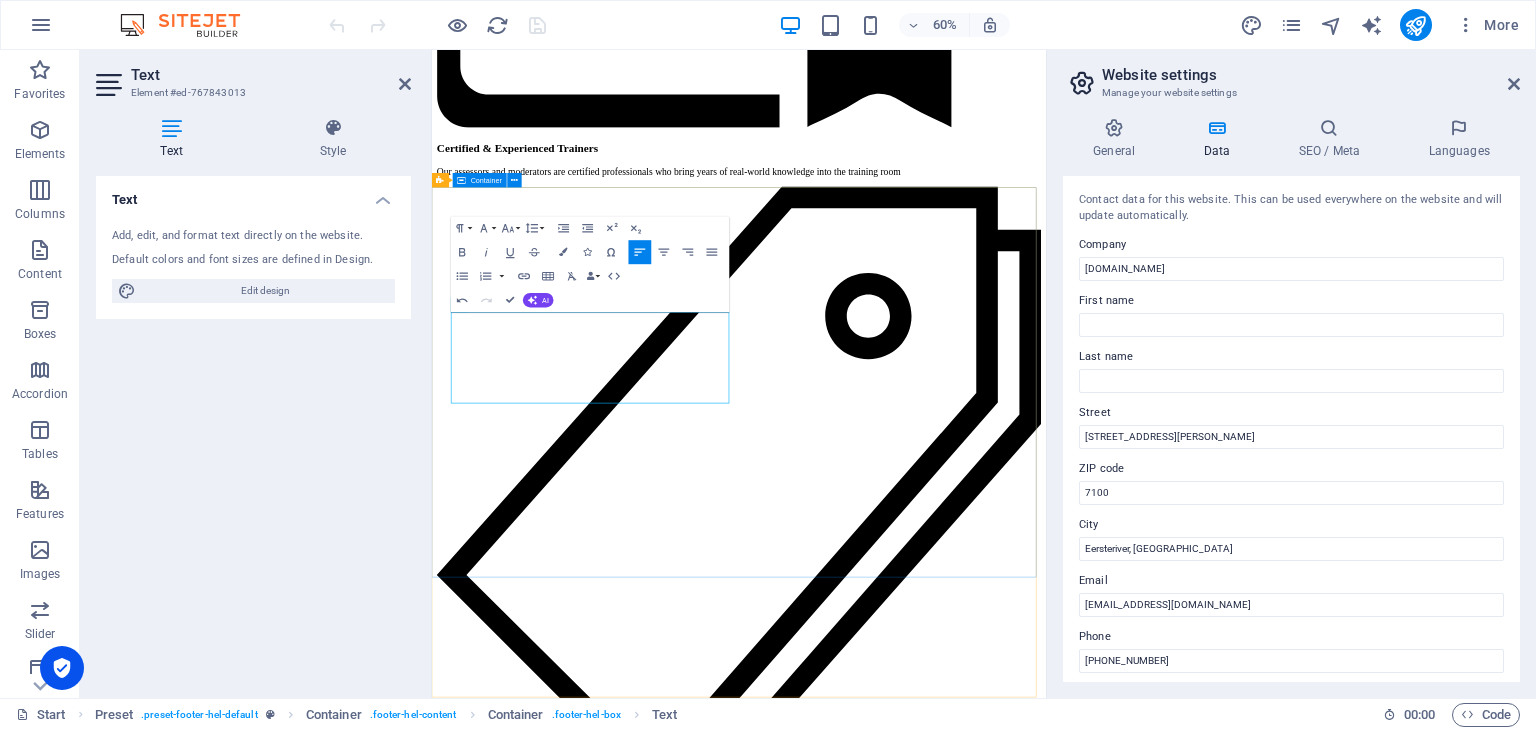 click on "Contact We are happy to assist you m2mtraining.co.za 11 Harold street, Devon Park ,  Eersteriver, Western Cape   7100 +27 21 902 5097  / +27 82 507 8338  /  +27 79 271 9424 info@m2mtraining.co.za Legal Notice  |  Privacy +27 82 507 8338  /  +27 79 271 9424   I have read and understand the privacy policy. Unreadable? Regenerate Send" at bounding box center (943, 11800) 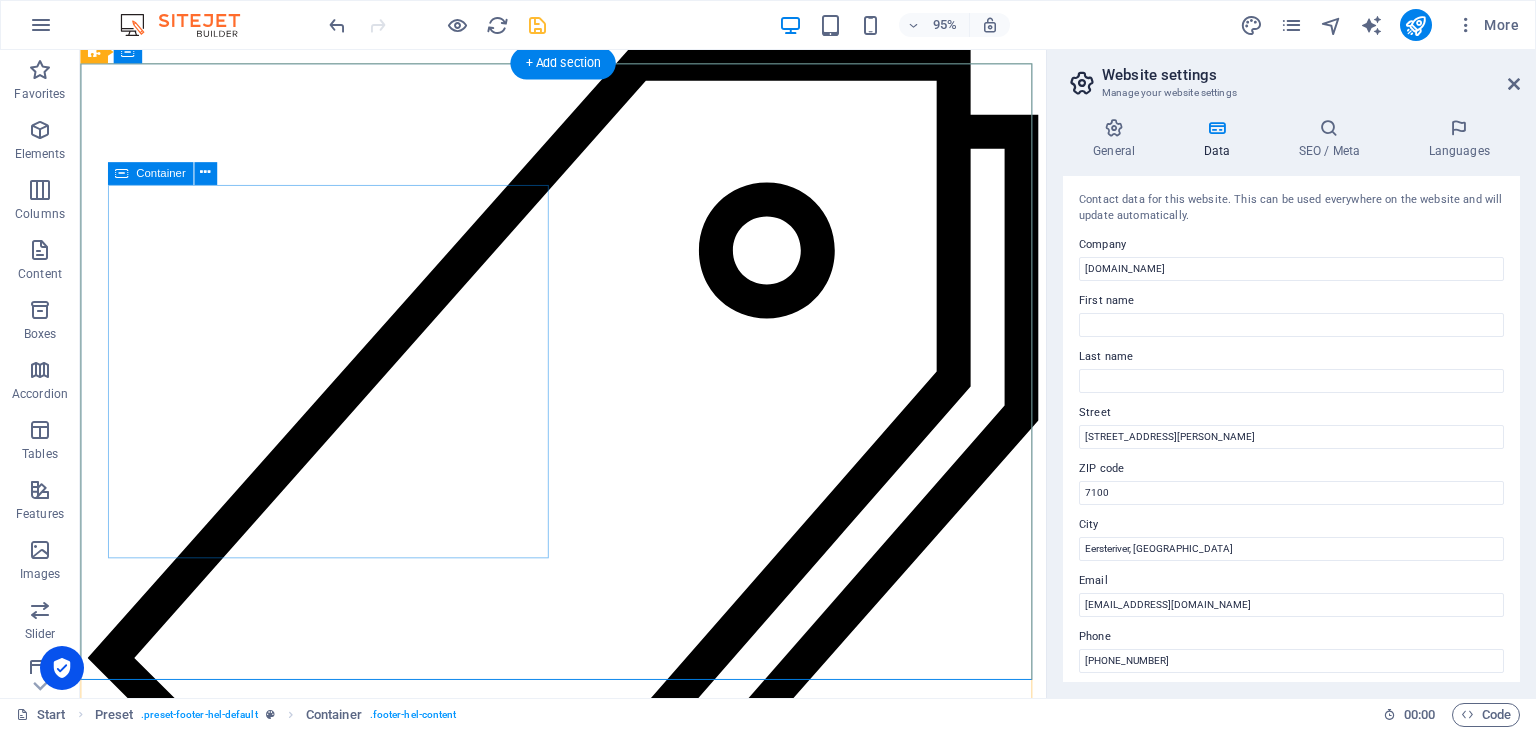 scroll, scrollTop: 4408, scrollLeft: 0, axis: vertical 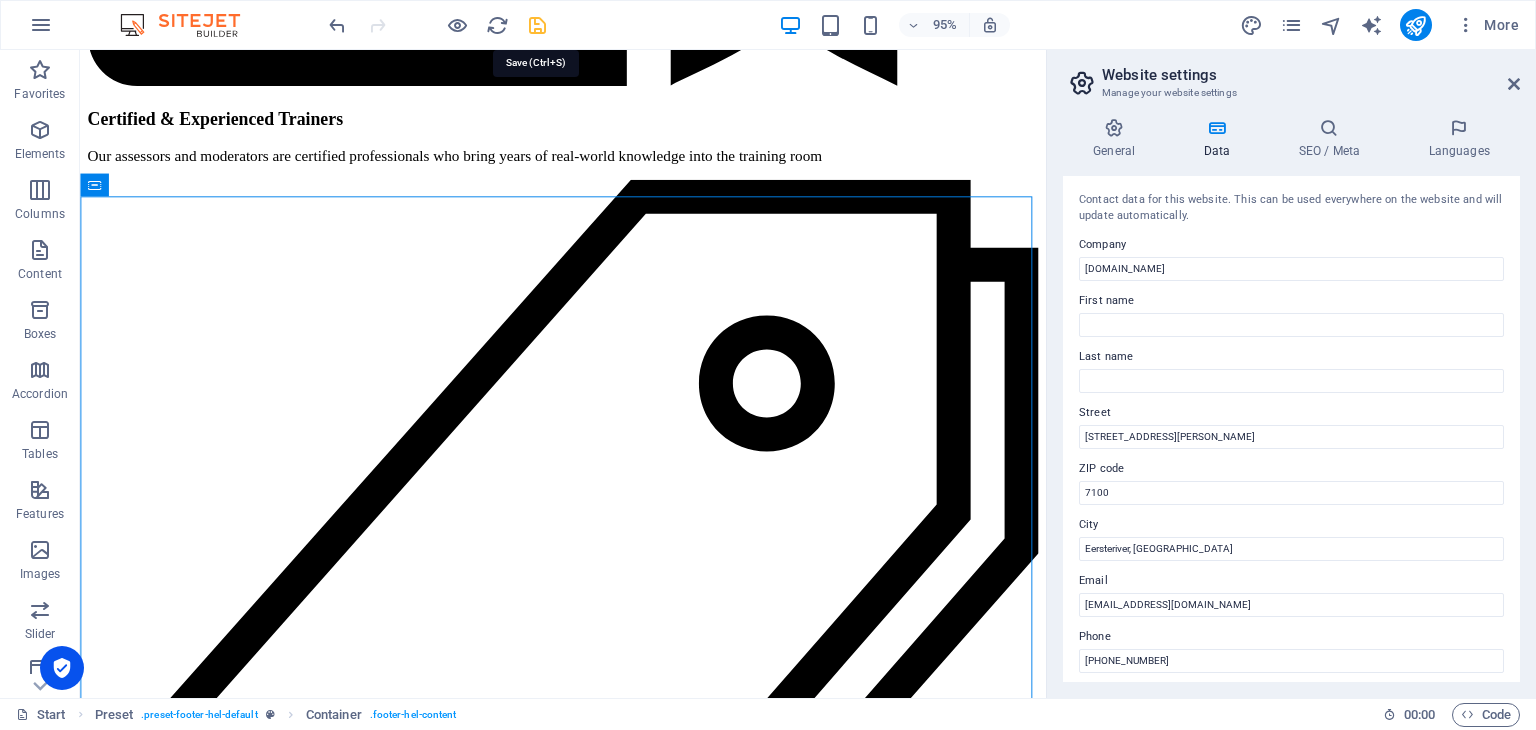 click at bounding box center [537, 25] 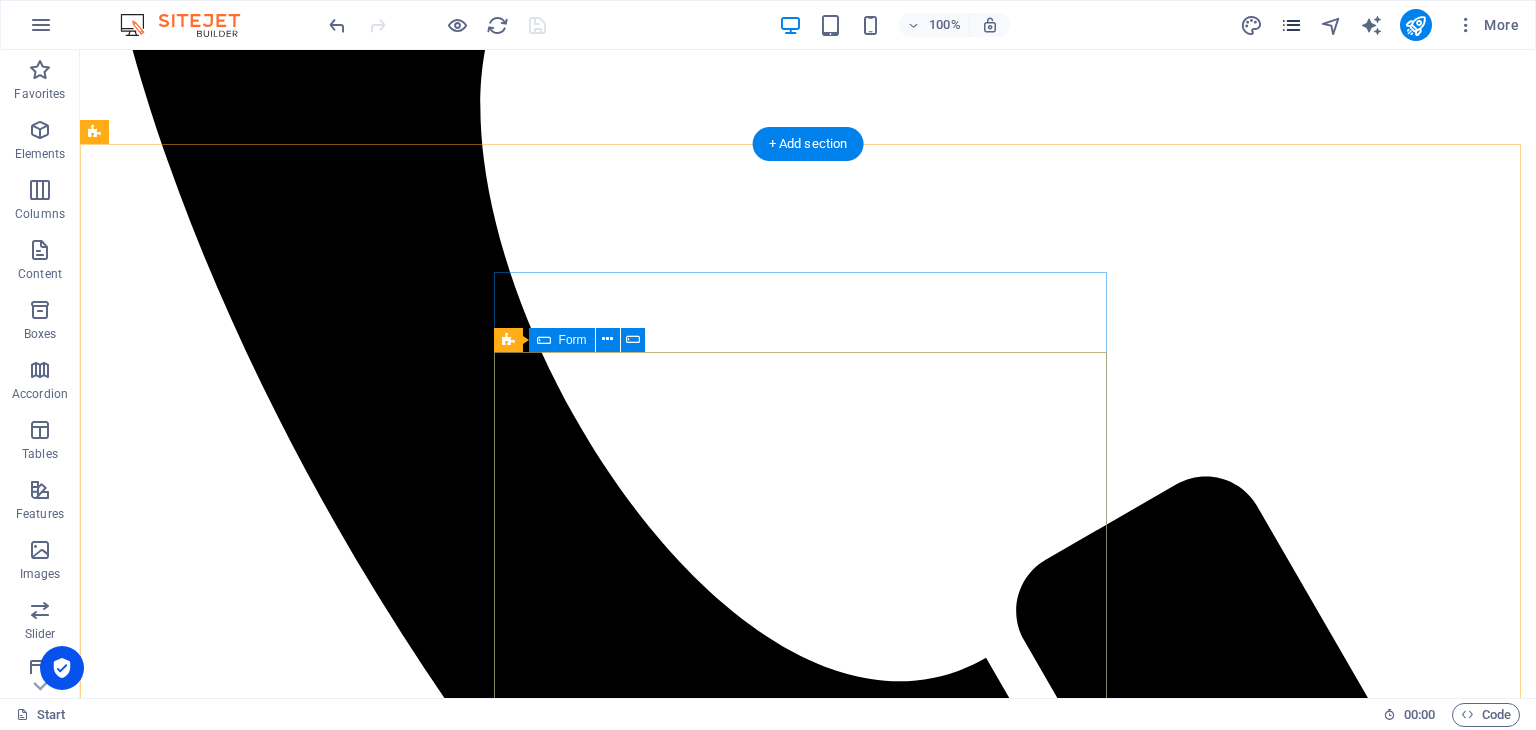 scroll, scrollTop: 1660, scrollLeft: 0, axis: vertical 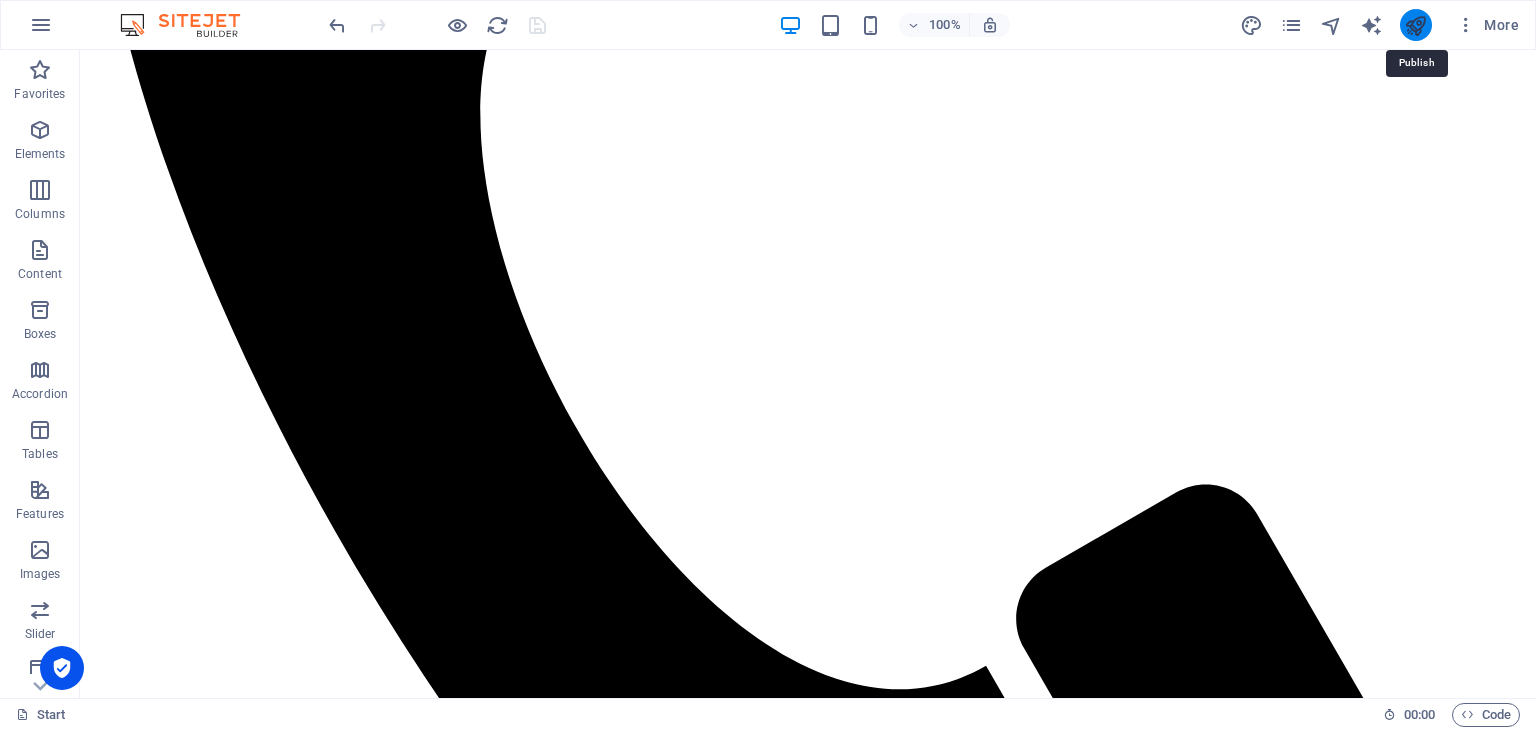 click at bounding box center [1415, 25] 